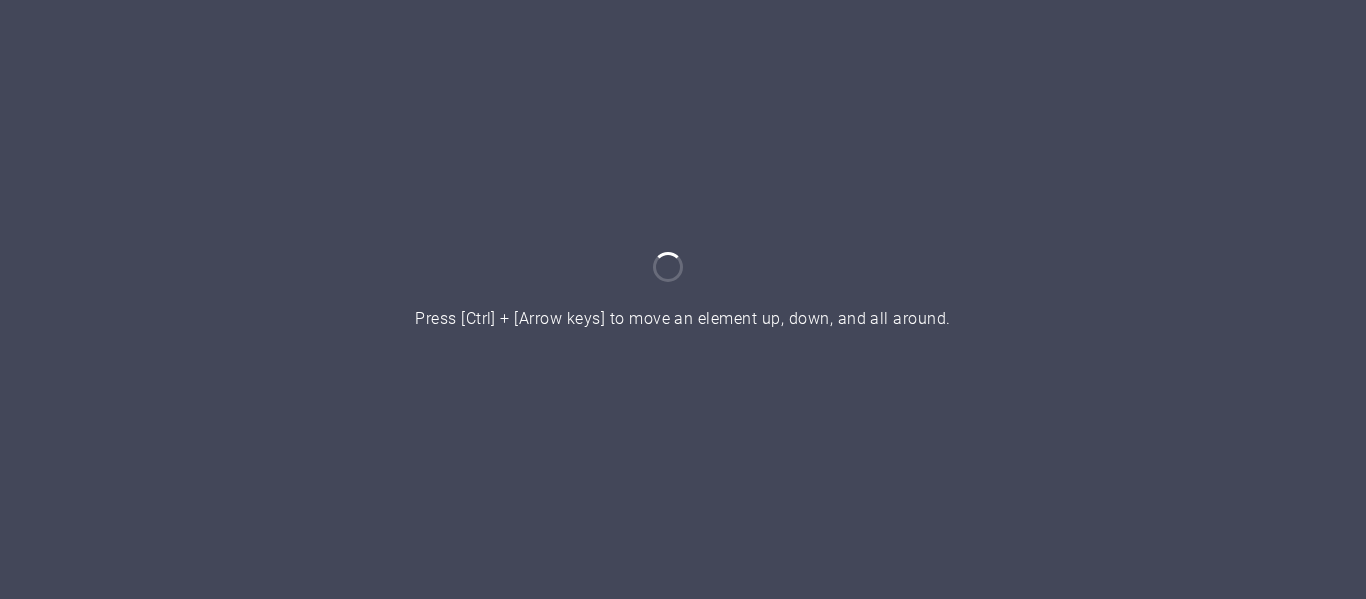 scroll, scrollTop: 0, scrollLeft: 0, axis: both 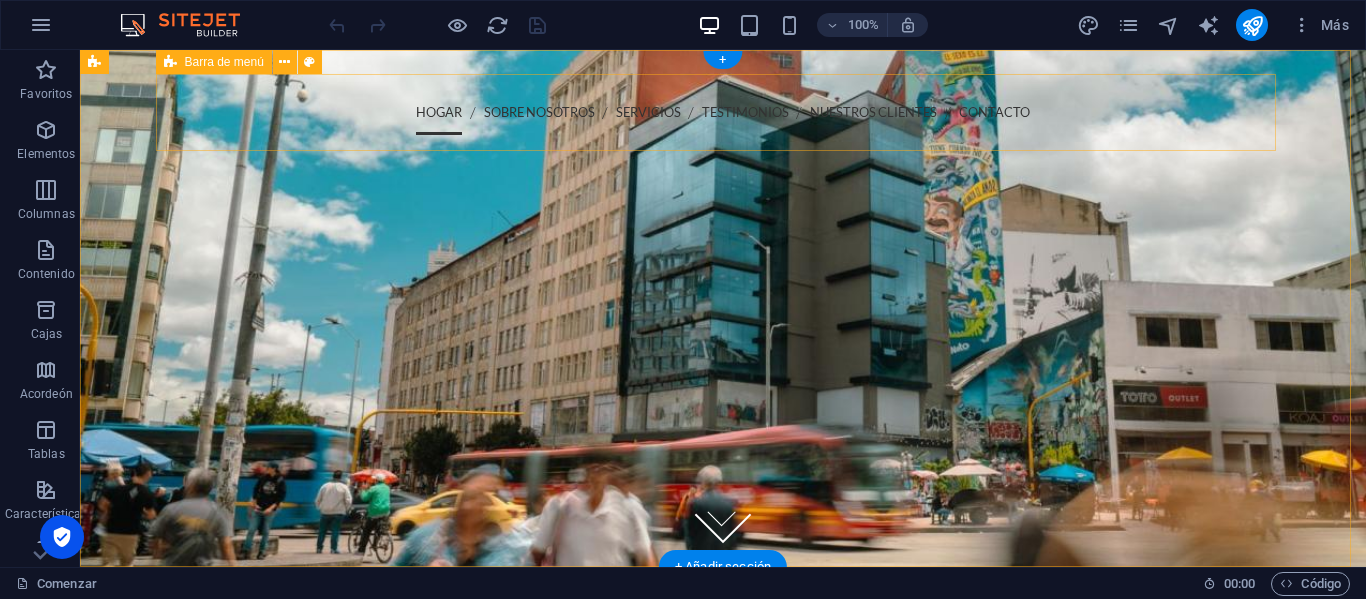 click on "Hogar Sobre nosotros Servicios Testimonios Nuestros clientes Contacto Llámanos     [PHONE_NUMBER] Menú" at bounding box center (723, 181) 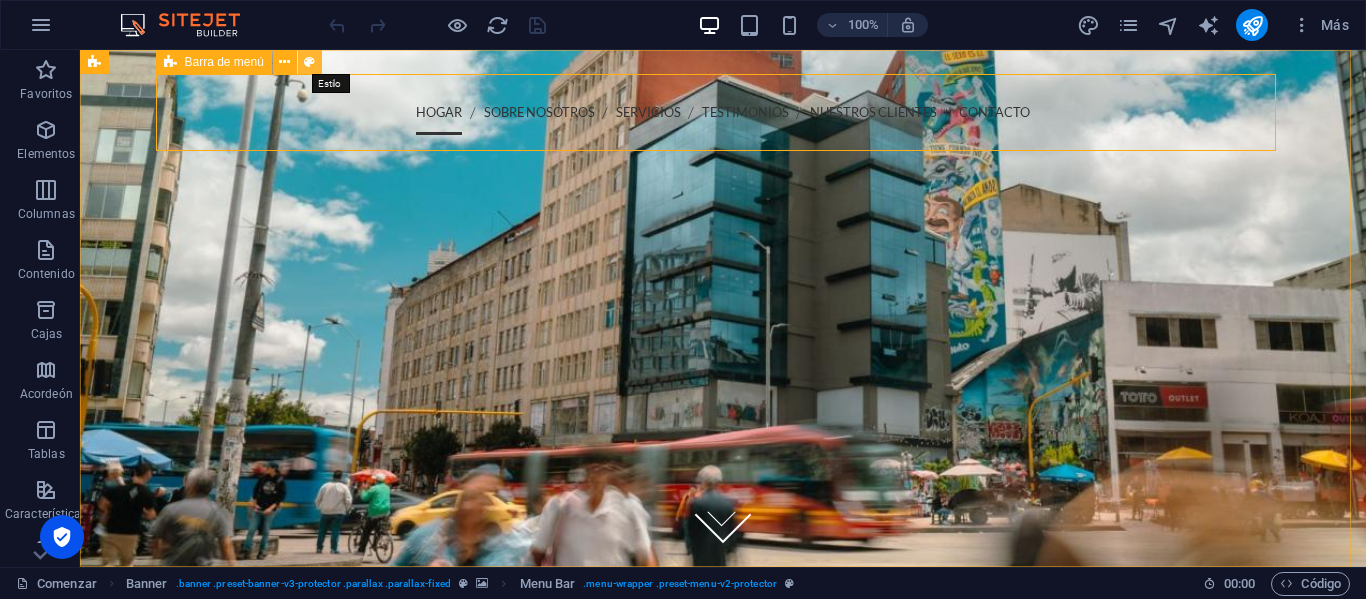 click at bounding box center [309, 62] 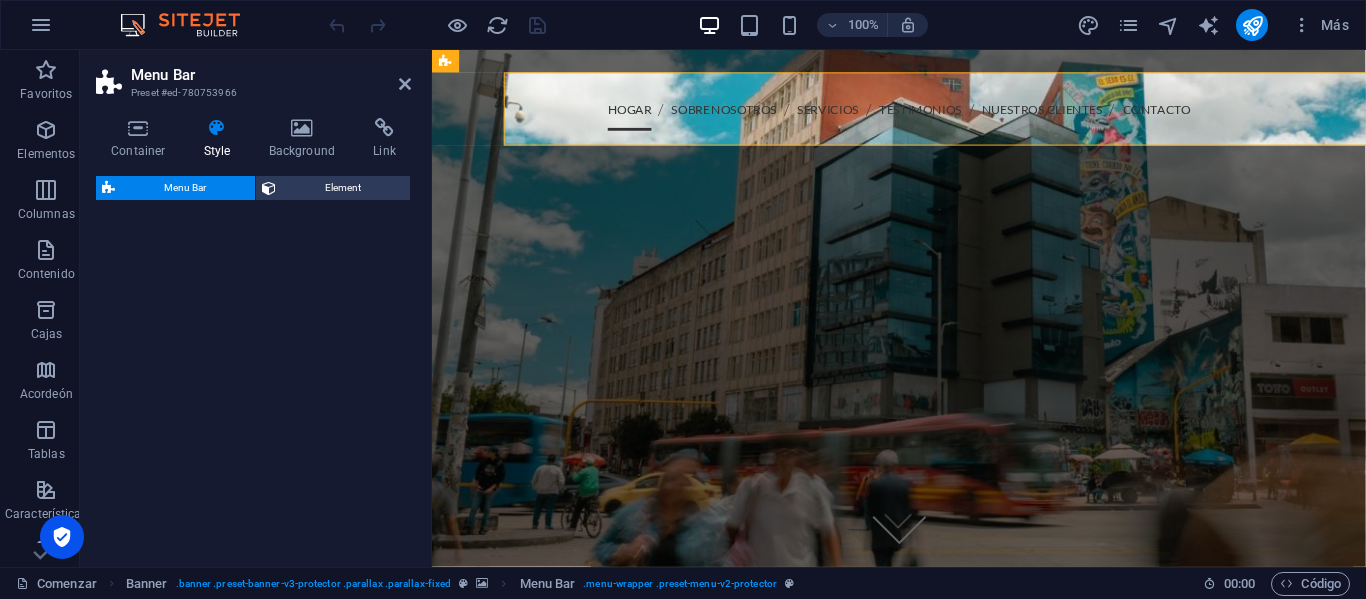 select on "rem" 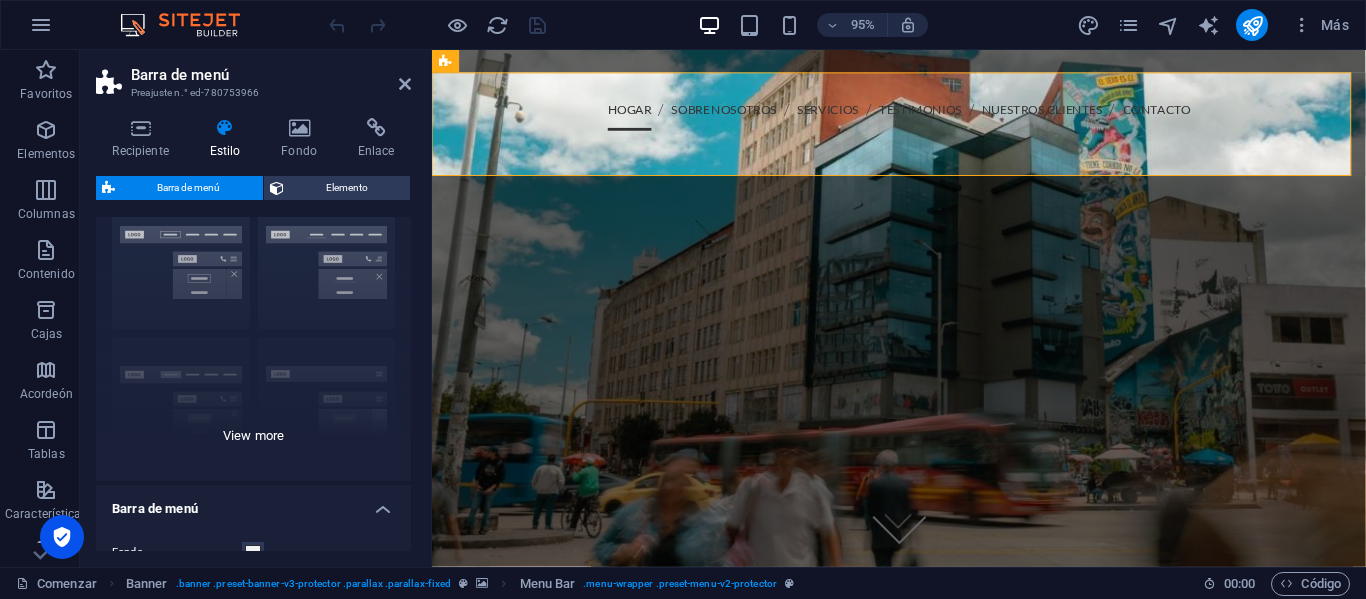 scroll, scrollTop: 0, scrollLeft: 0, axis: both 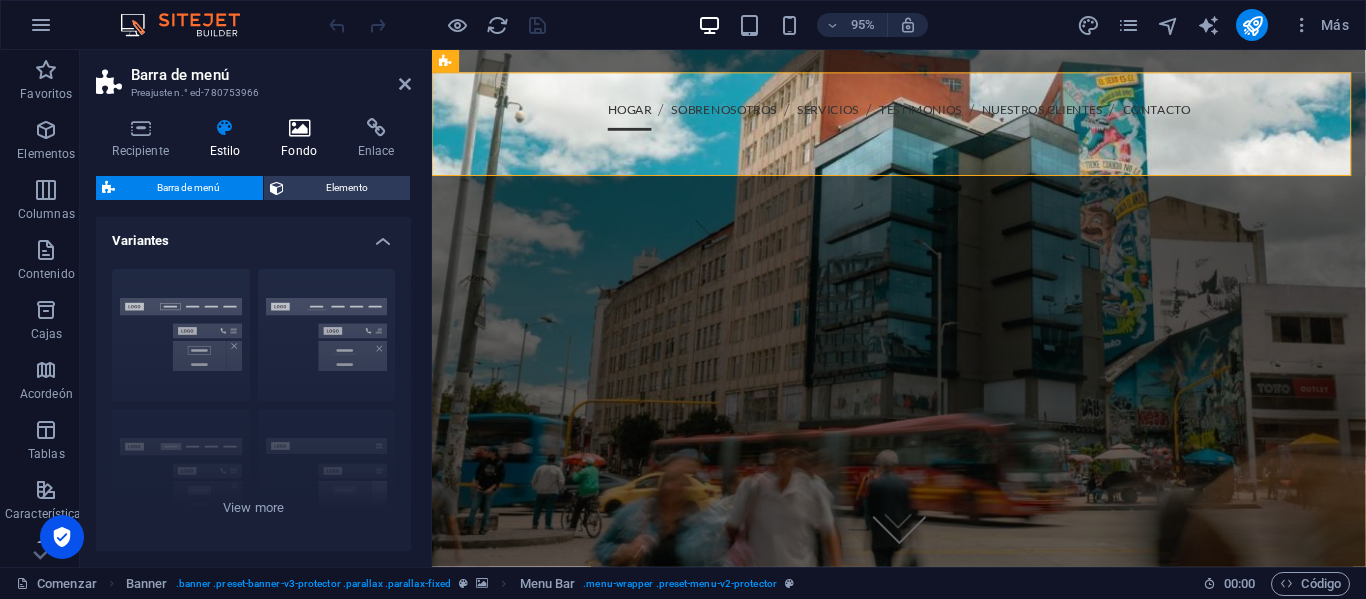 click at bounding box center (299, 128) 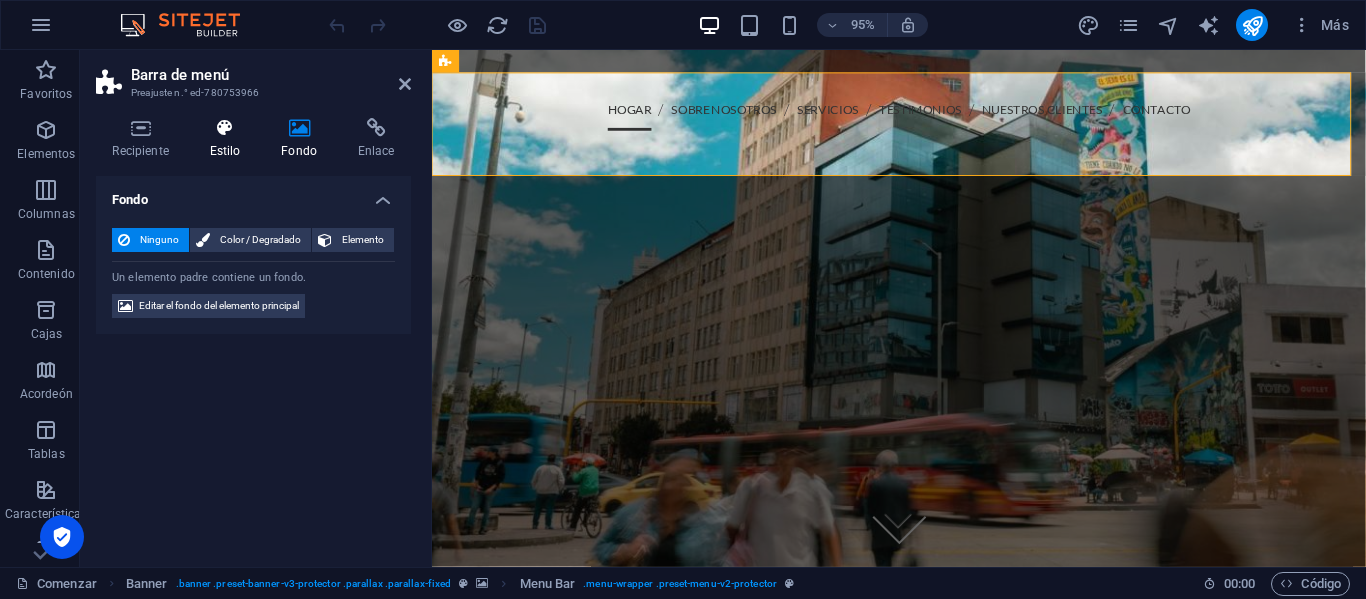 click on "Estilo" at bounding box center (229, 139) 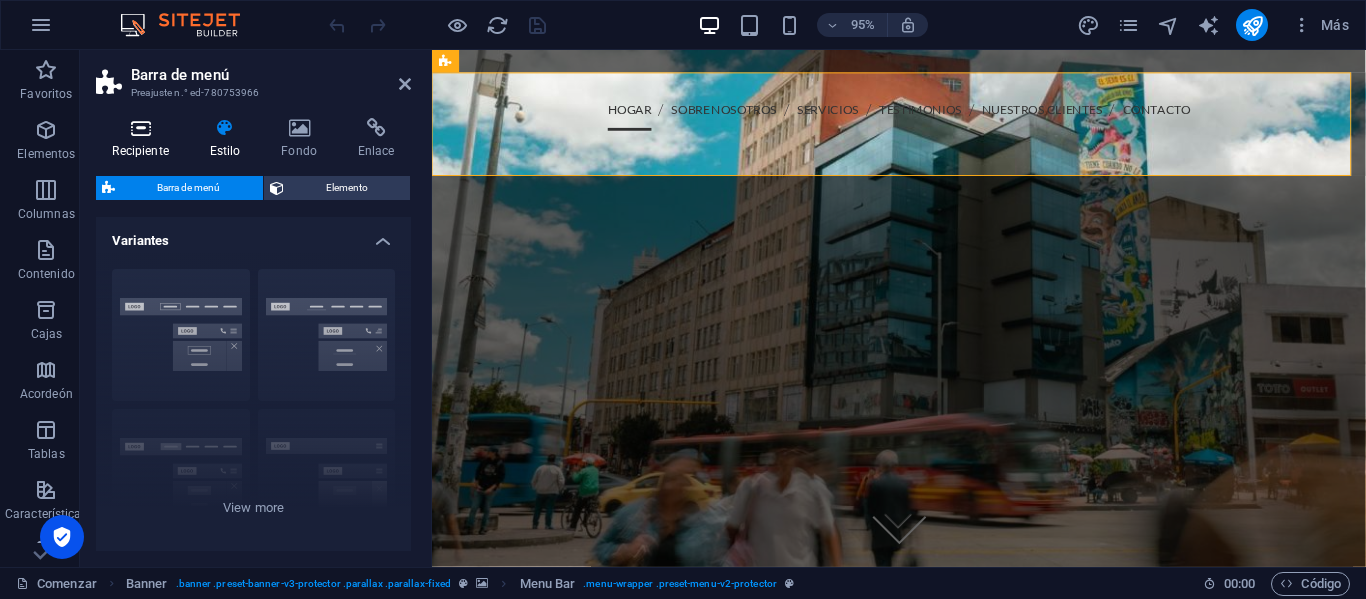 click on "Recipiente" at bounding box center (144, 139) 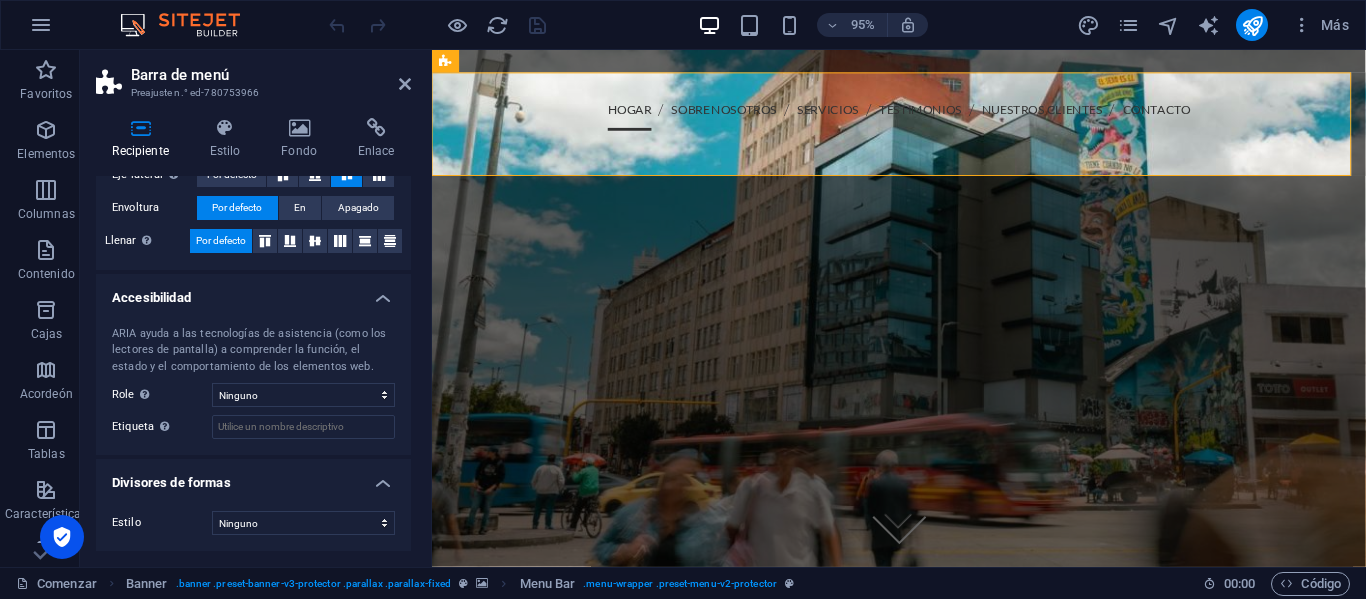scroll, scrollTop: 124, scrollLeft: 0, axis: vertical 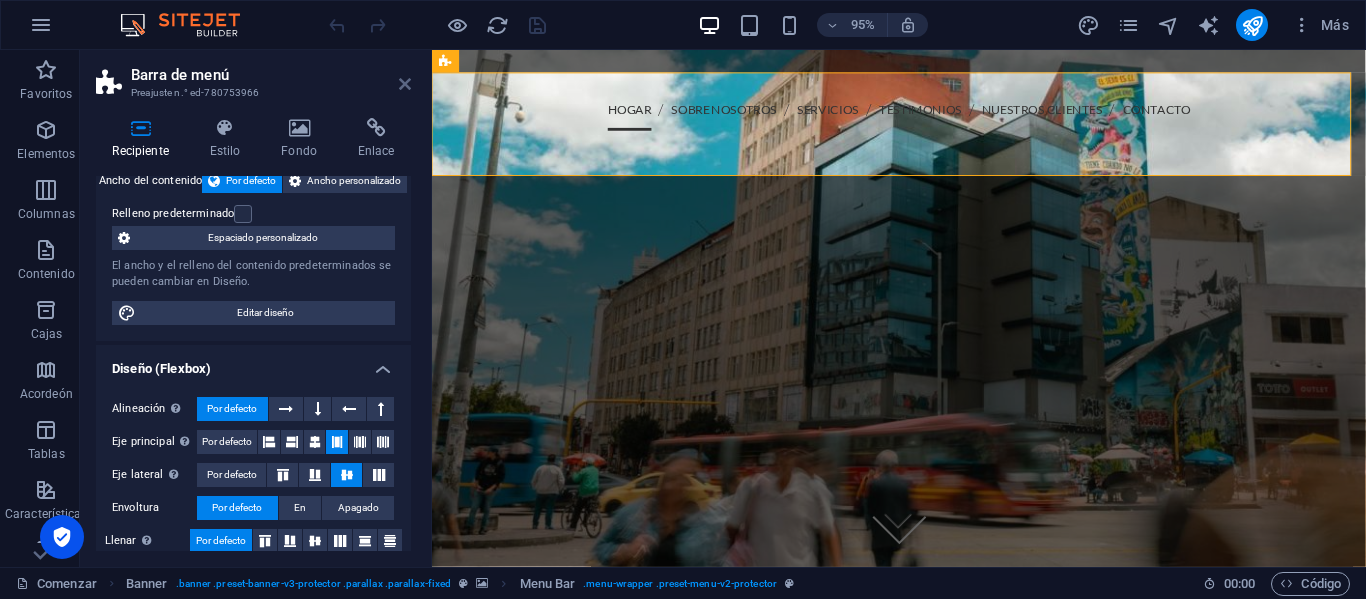 click at bounding box center [405, 84] 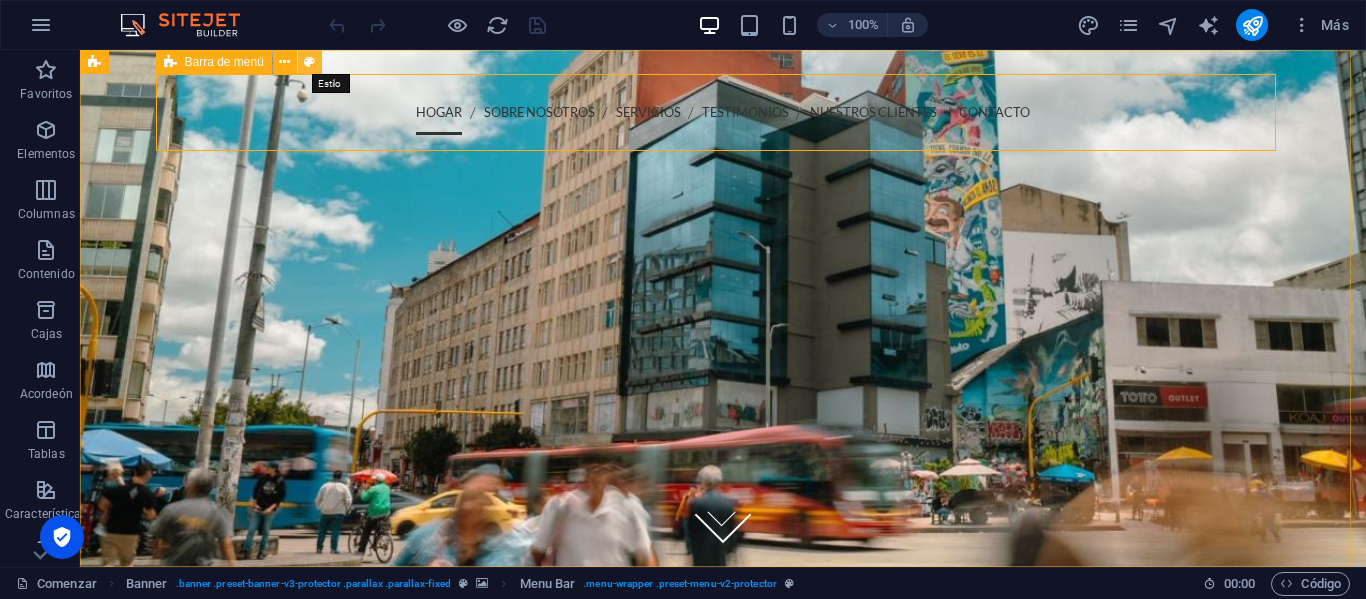 click at bounding box center [309, 62] 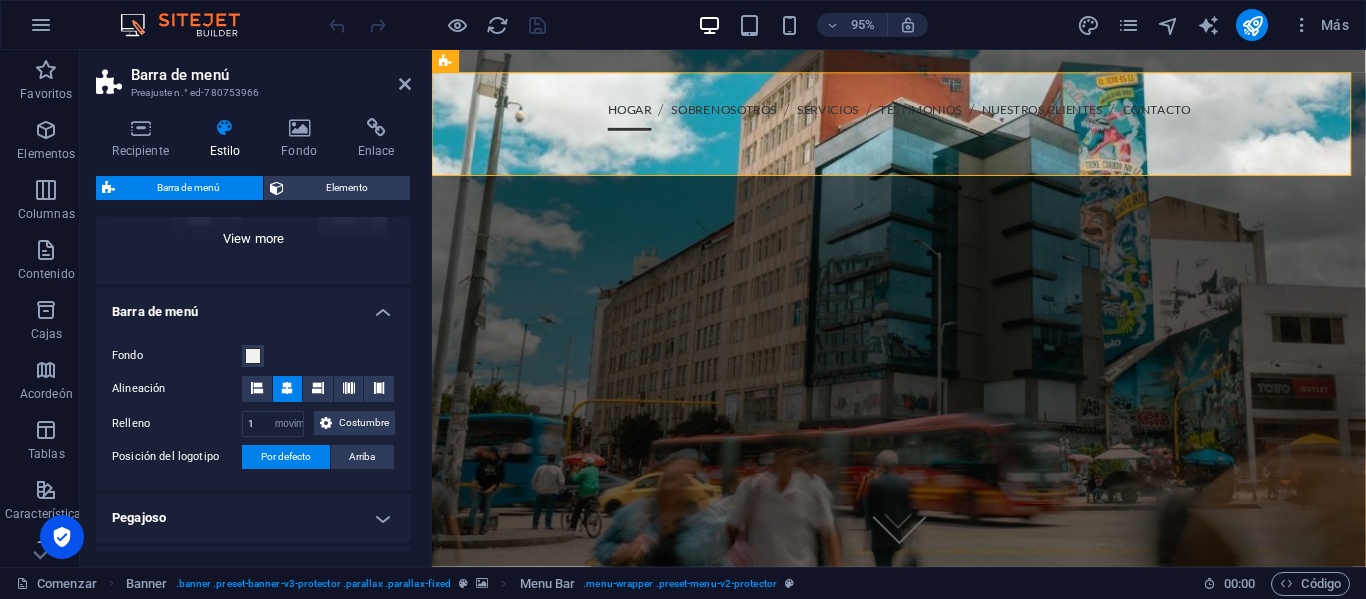 scroll, scrollTop: 300, scrollLeft: 0, axis: vertical 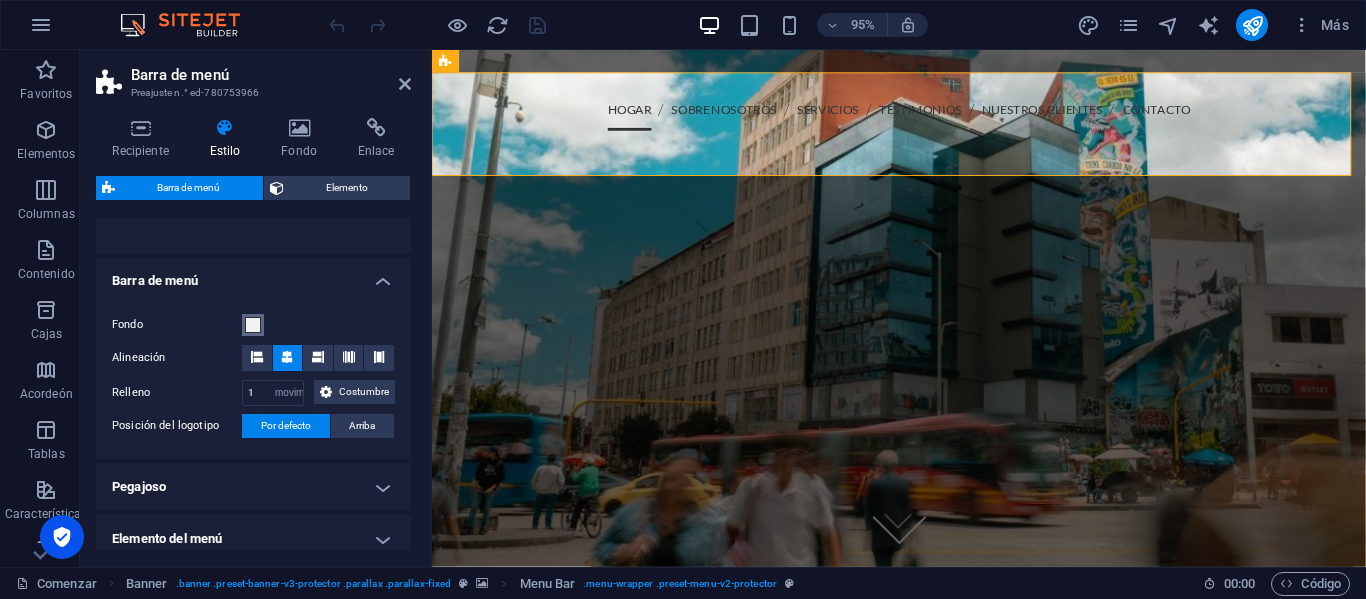 click at bounding box center [253, 325] 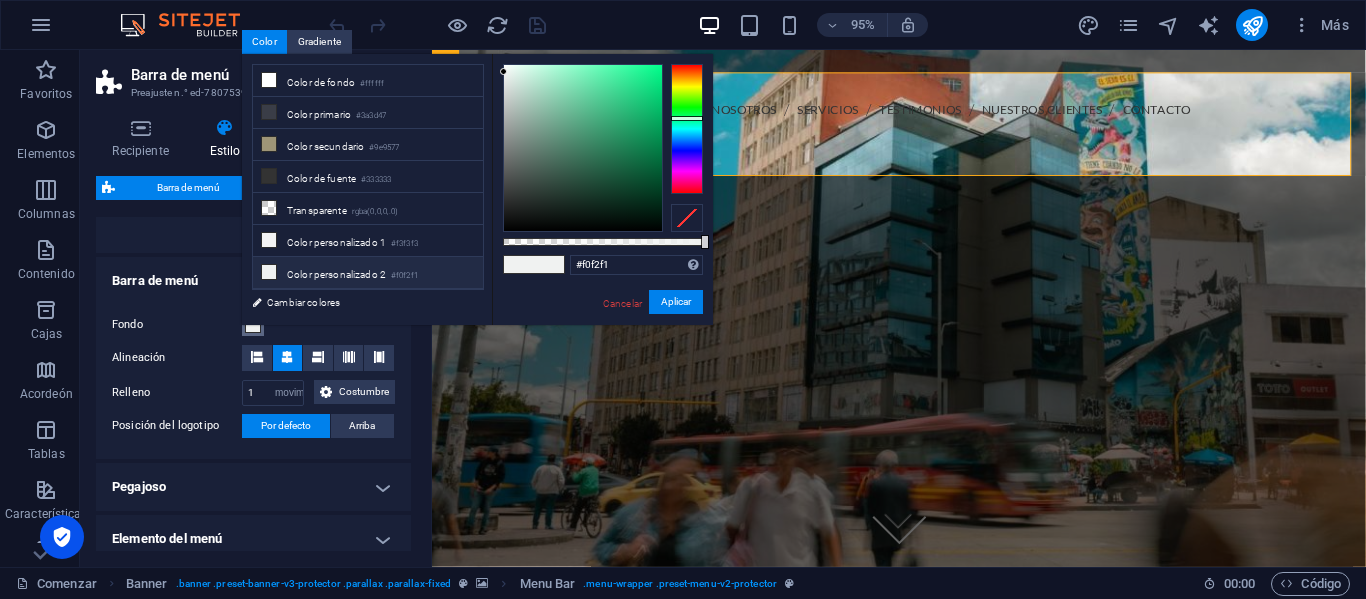 click at bounding box center (687, 129) 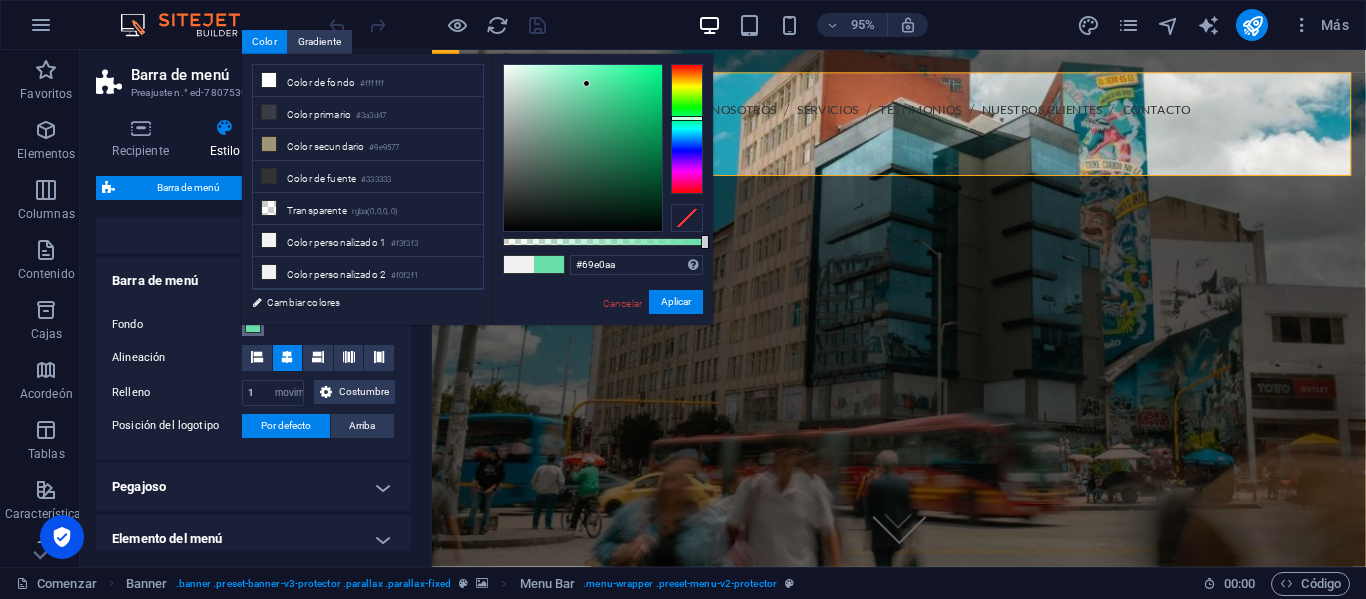 drag, startPoint x: 611, startPoint y: 95, endPoint x: 587, endPoint y: 84, distance: 26.400757 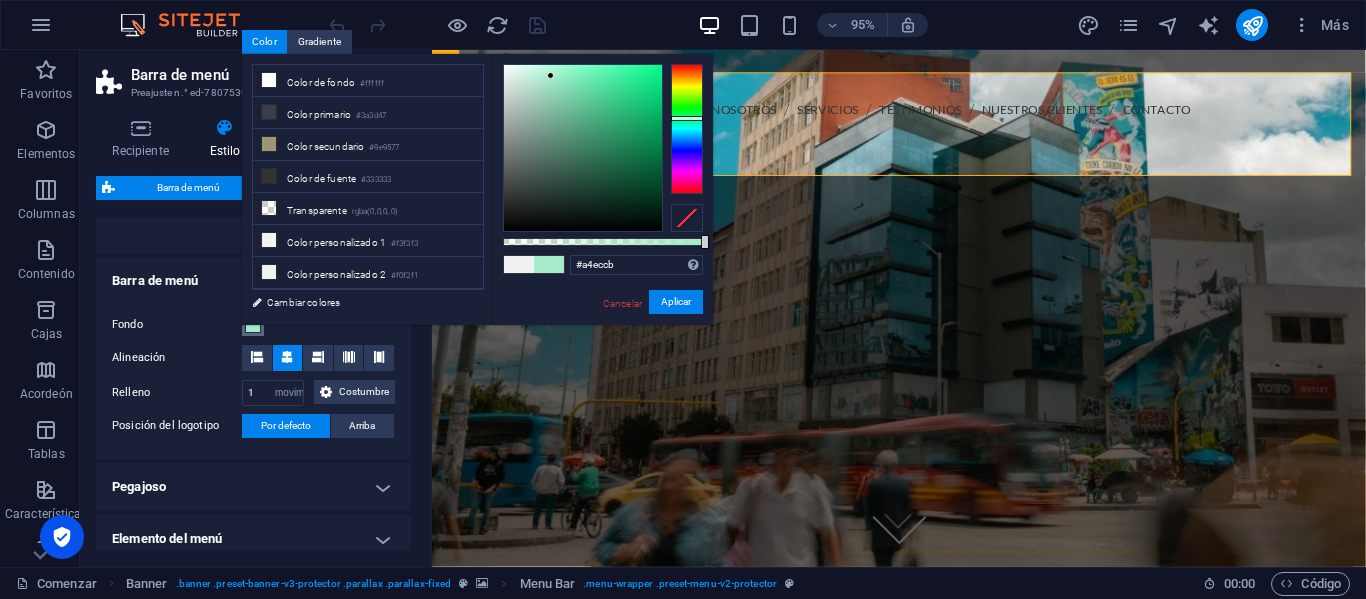 drag, startPoint x: 586, startPoint y: 84, endPoint x: 551, endPoint y: 76, distance: 35.902645 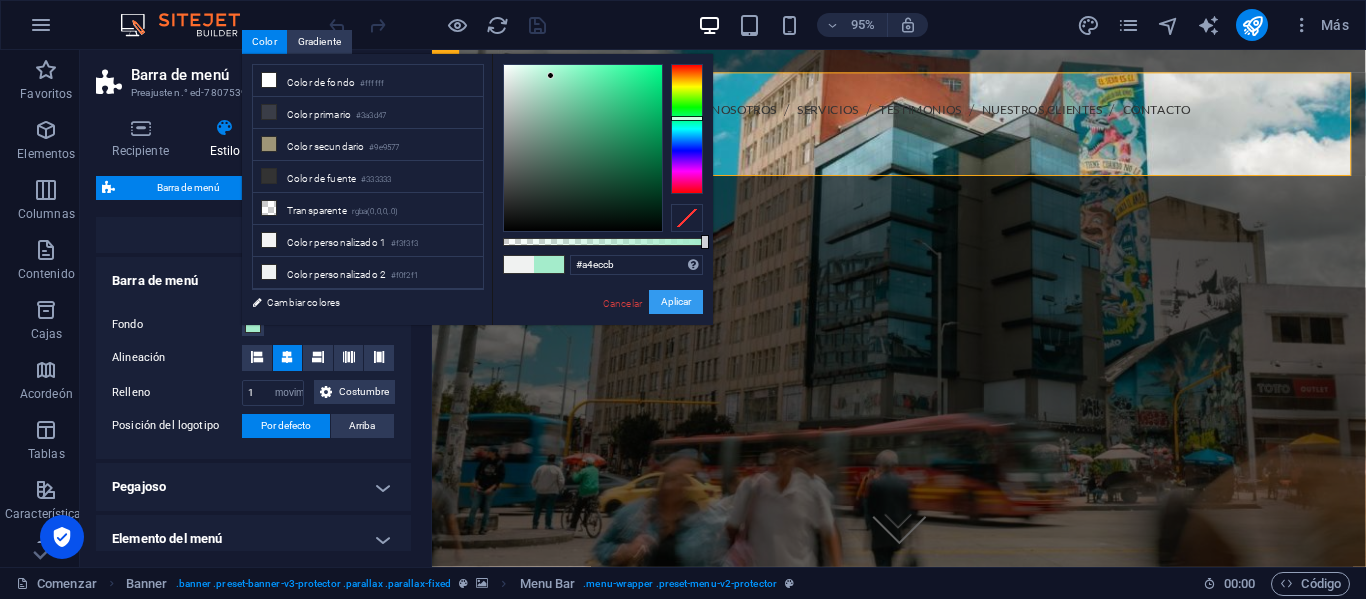 click on "Aplicar" at bounding box center (676, 301) 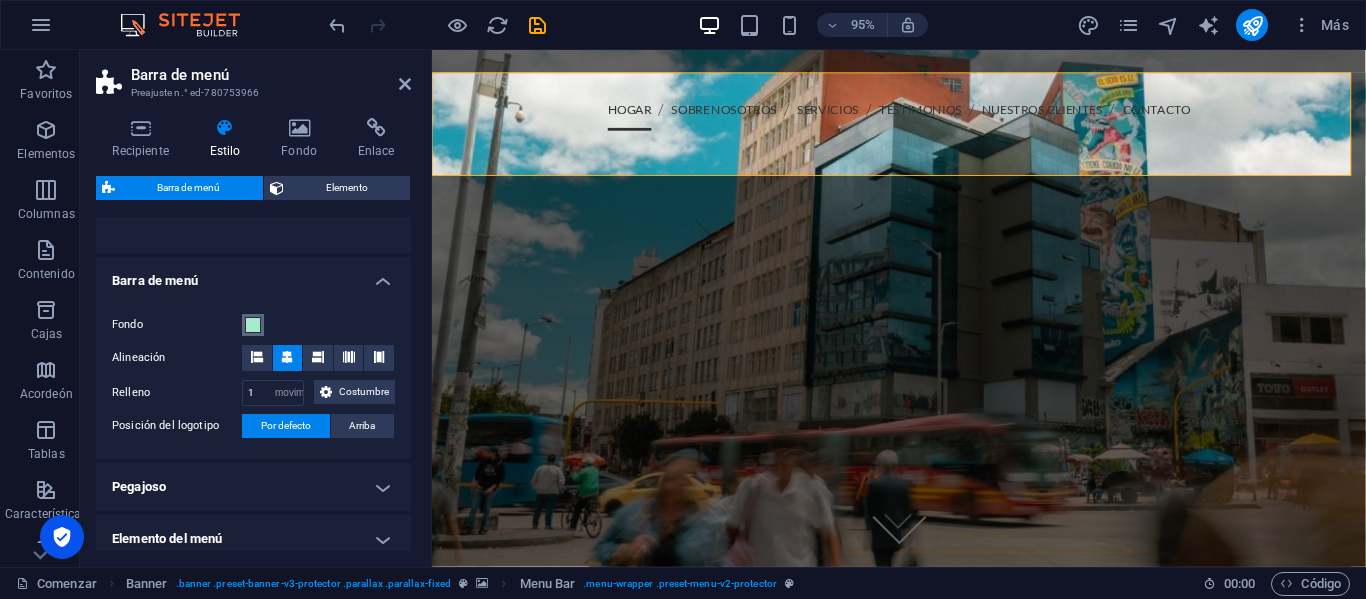 click at bounding box center (253, 325) 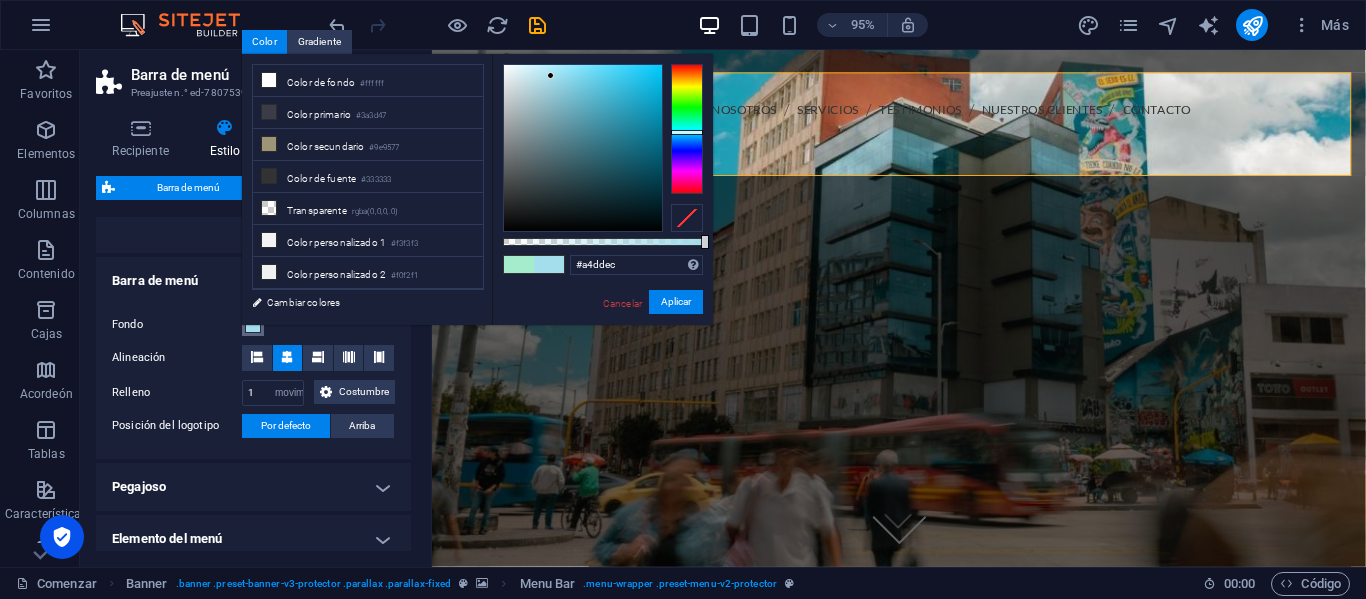 click at bounding box center [687, 129] 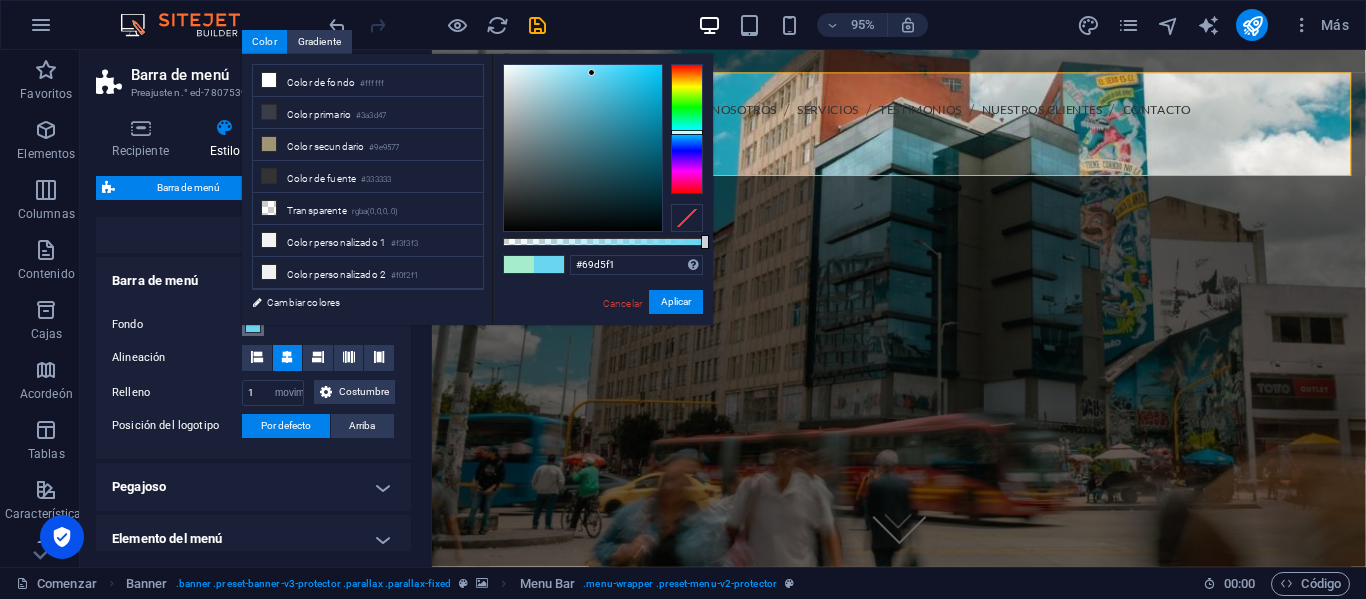 drag, startPoint x: 579, startPoint y: 89, endPoint x: 592, endPoint y: 73, distance: 20.615528 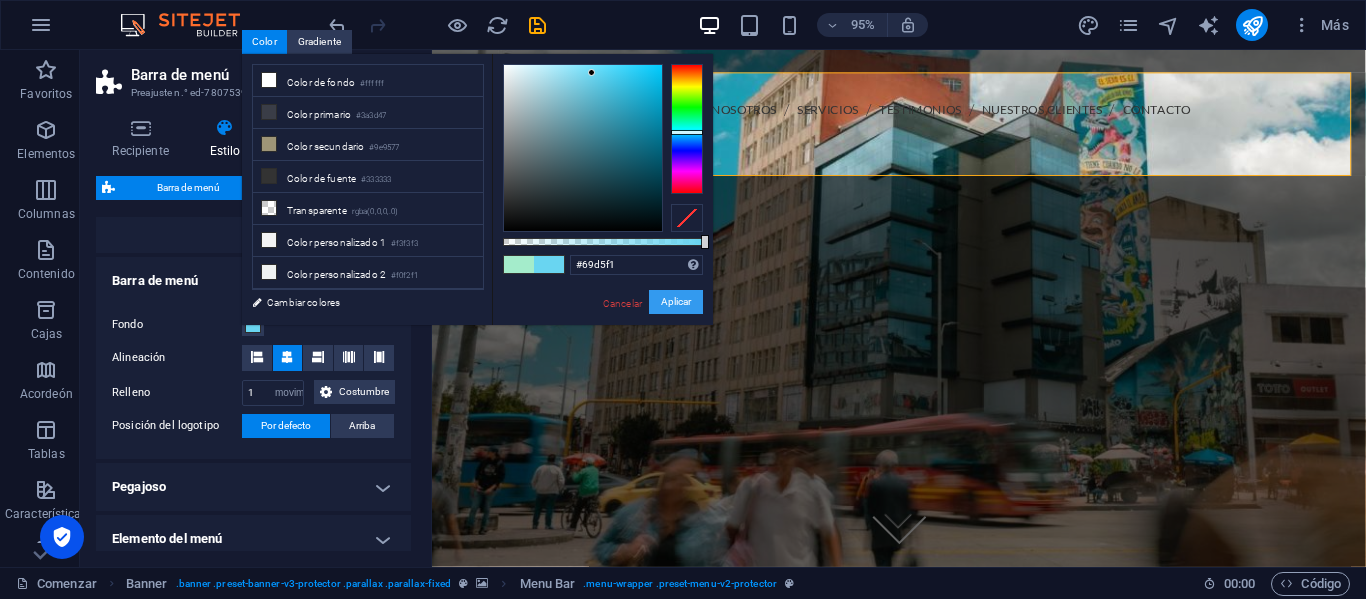 drag, startPoint x: 667, startPoint y: 297, endPoint x: 246, endPoint y: 261, distance: 422.53638 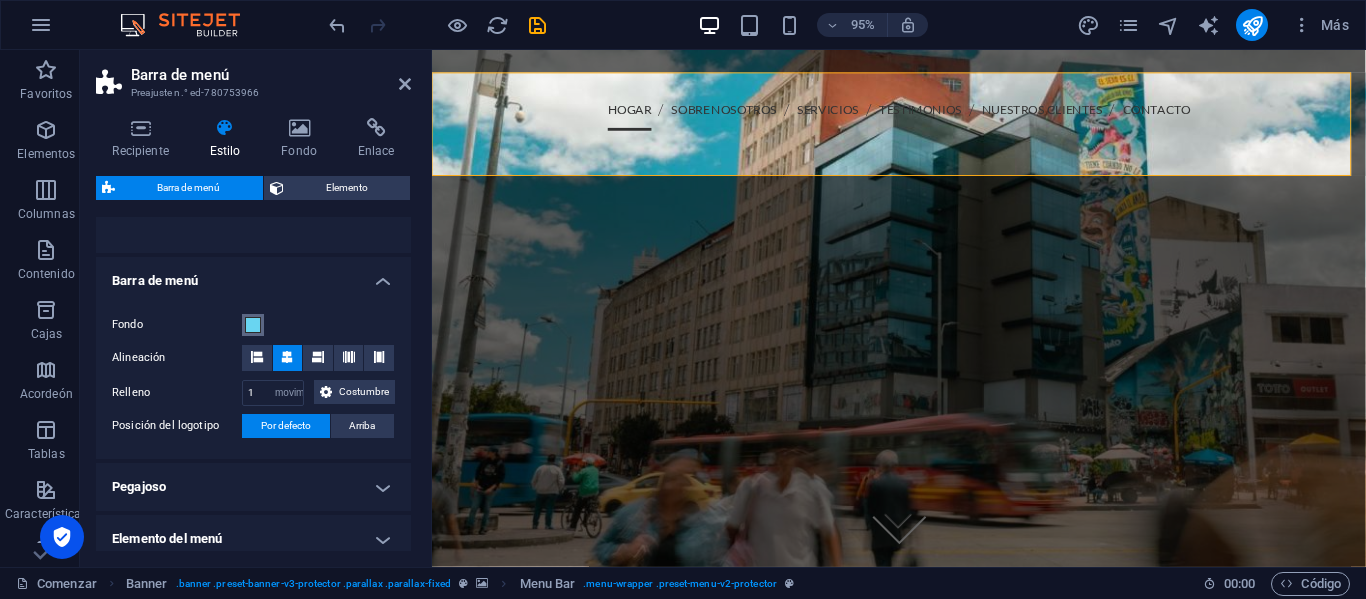 click at bounding box center [253, 325] 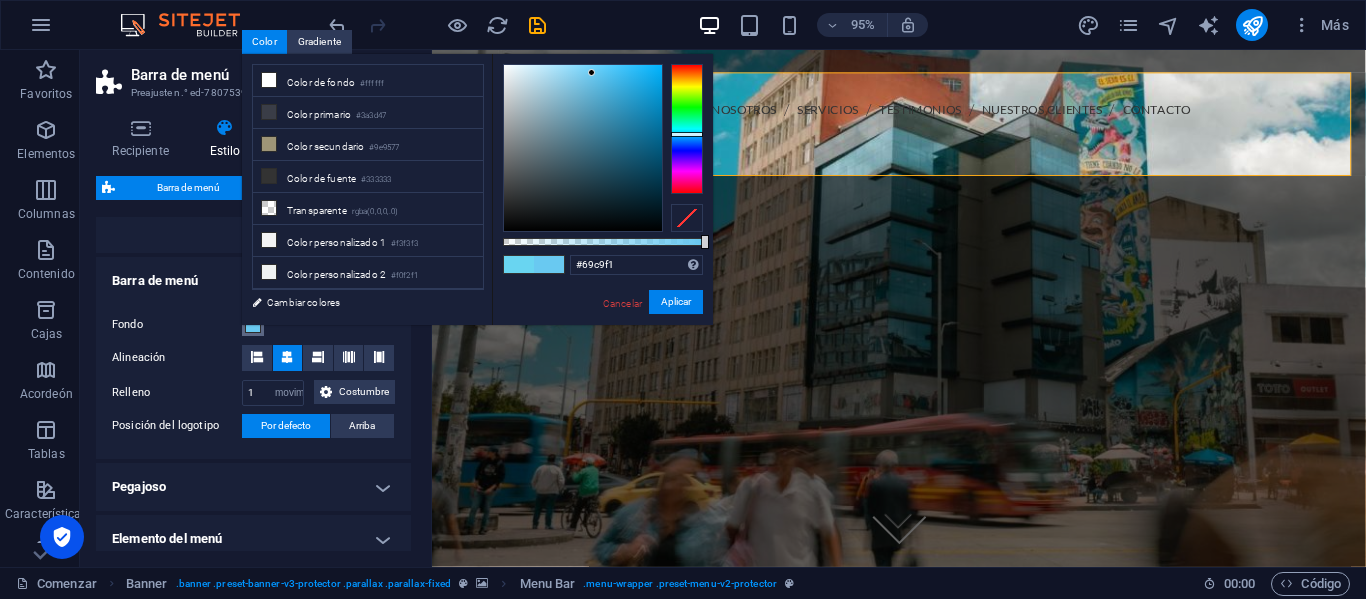 click at bounding box center (687, 134) 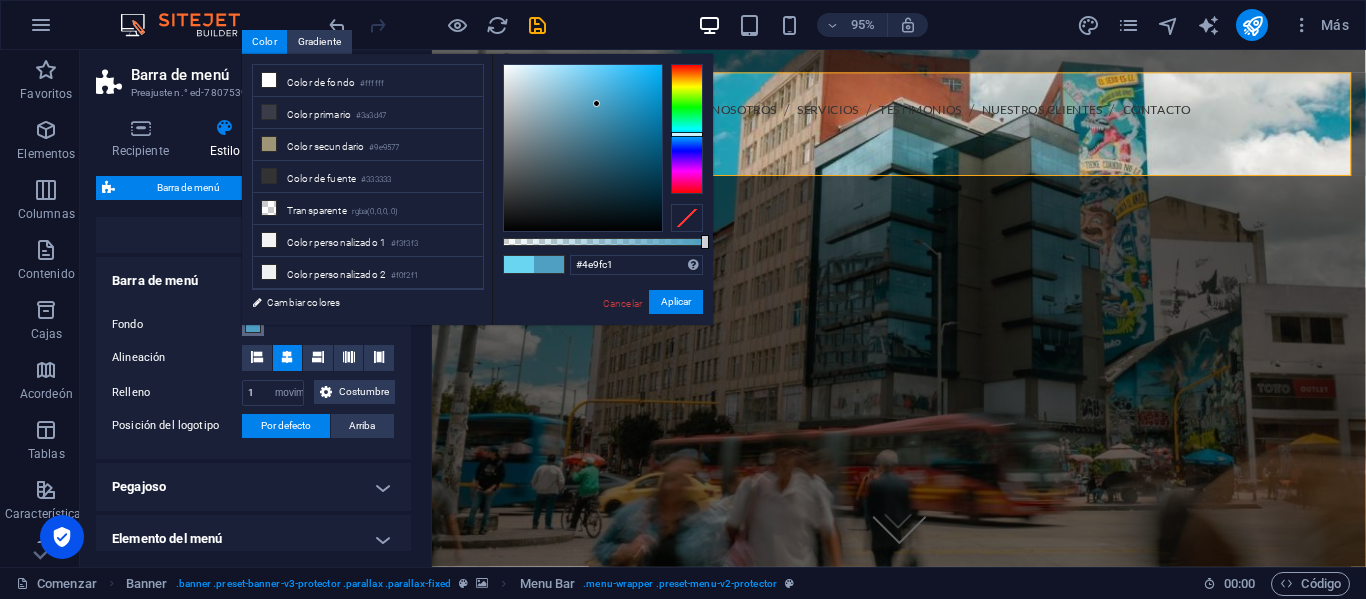 drag, startPoint x: 589, startPoint y: 73, endPoint x: 597, endPoint y: 104, distance: 32.01562 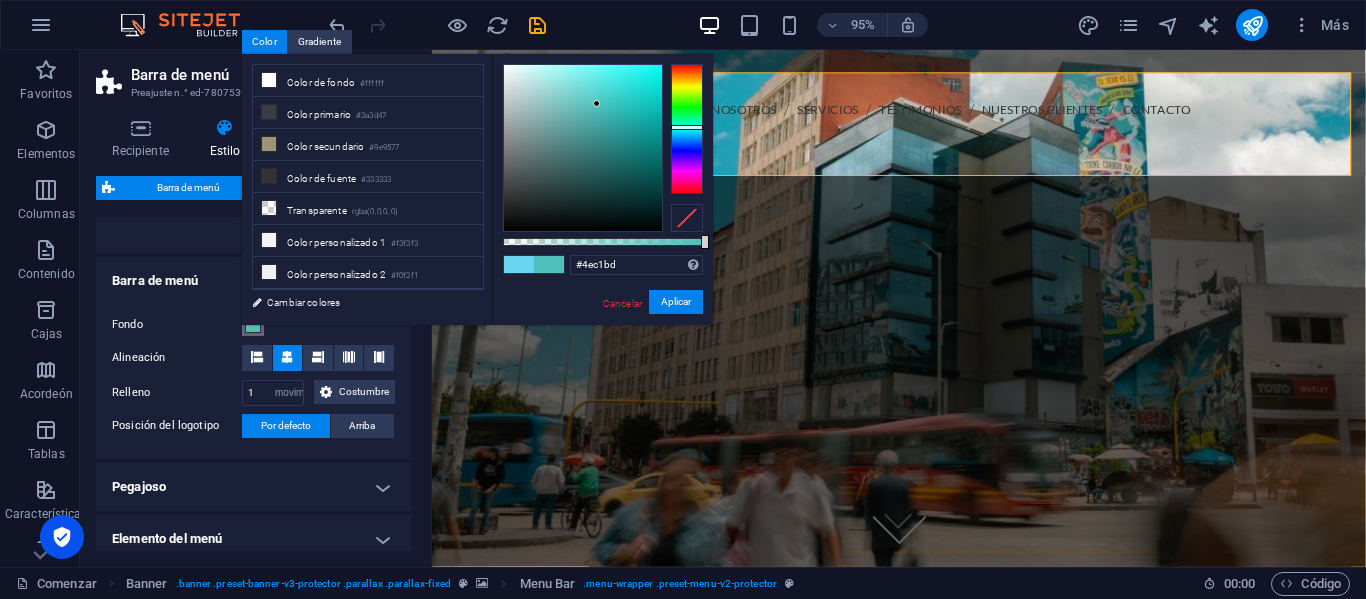 drag, startPoint x: 679, startPoint y: 134, endPoint x: 697, endPoint y: 127, distance: 19.313208 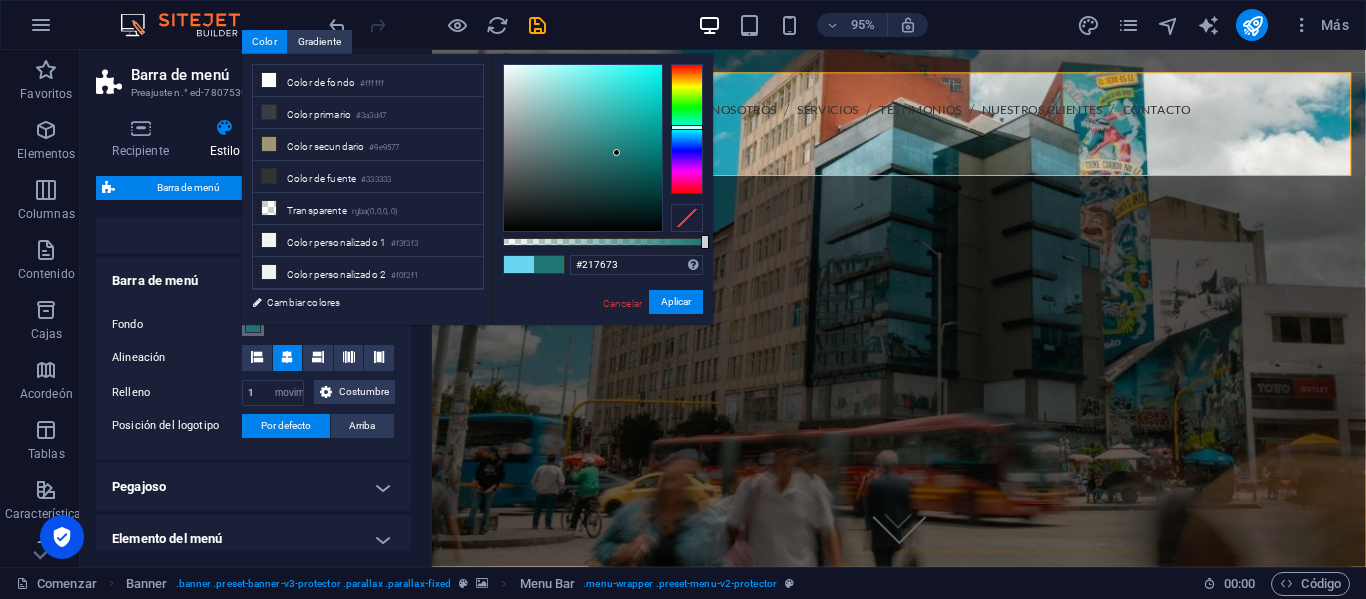 drag, startPoint x: 596, startPoint y: 104, endPoint x: 617, endPoint y: 153, distance: 53.310413 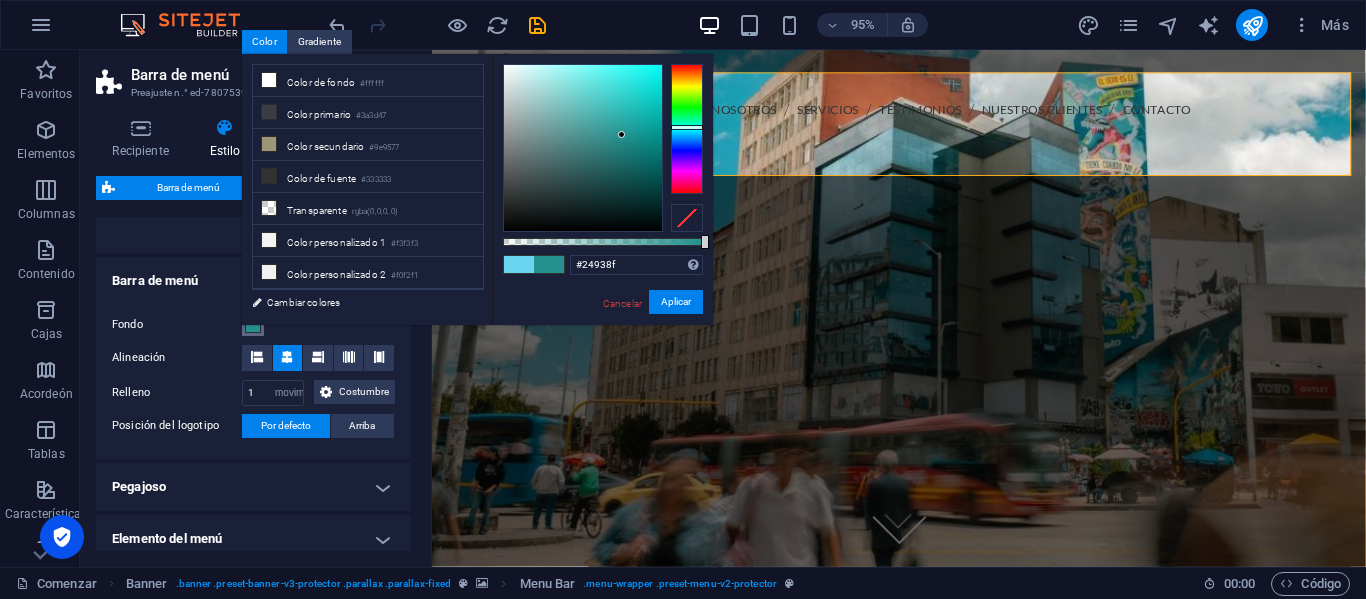 type on "#259491" 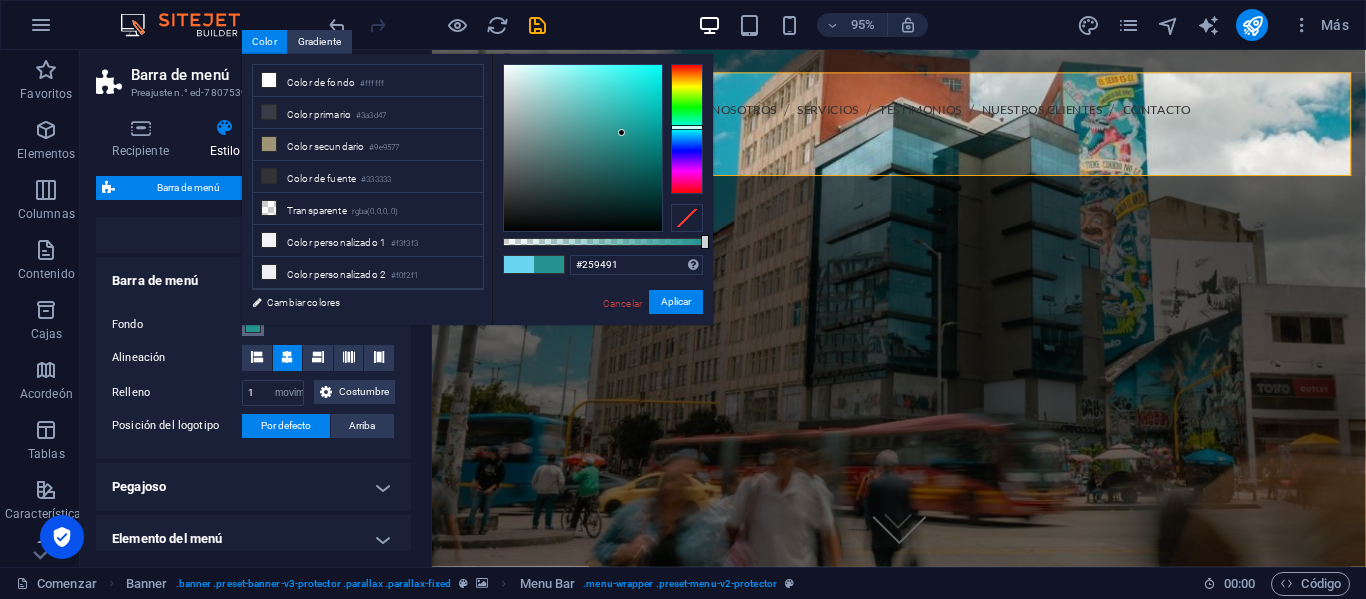 drag, startPoint x: 617, startPoint y: 153, endPoint x: 622, endPoint y: 133, distance: 20.615528 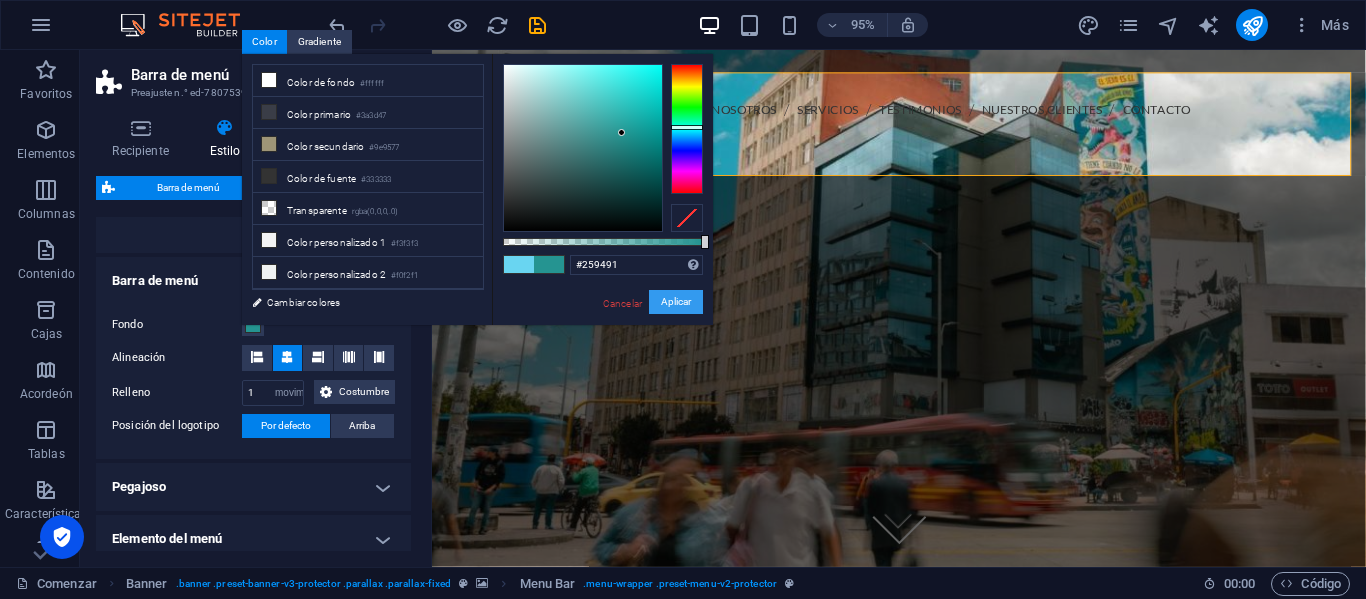 click on "Aplicar" at bounding box center (676, 301) 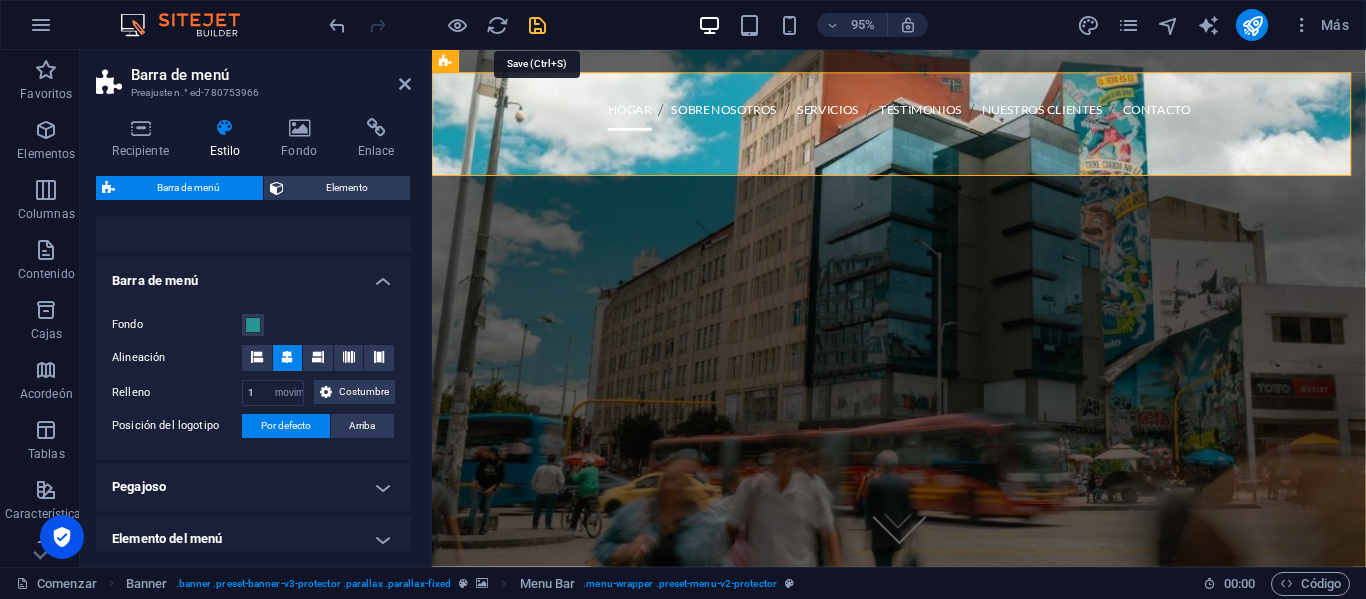click at bounding box center (537, 25) 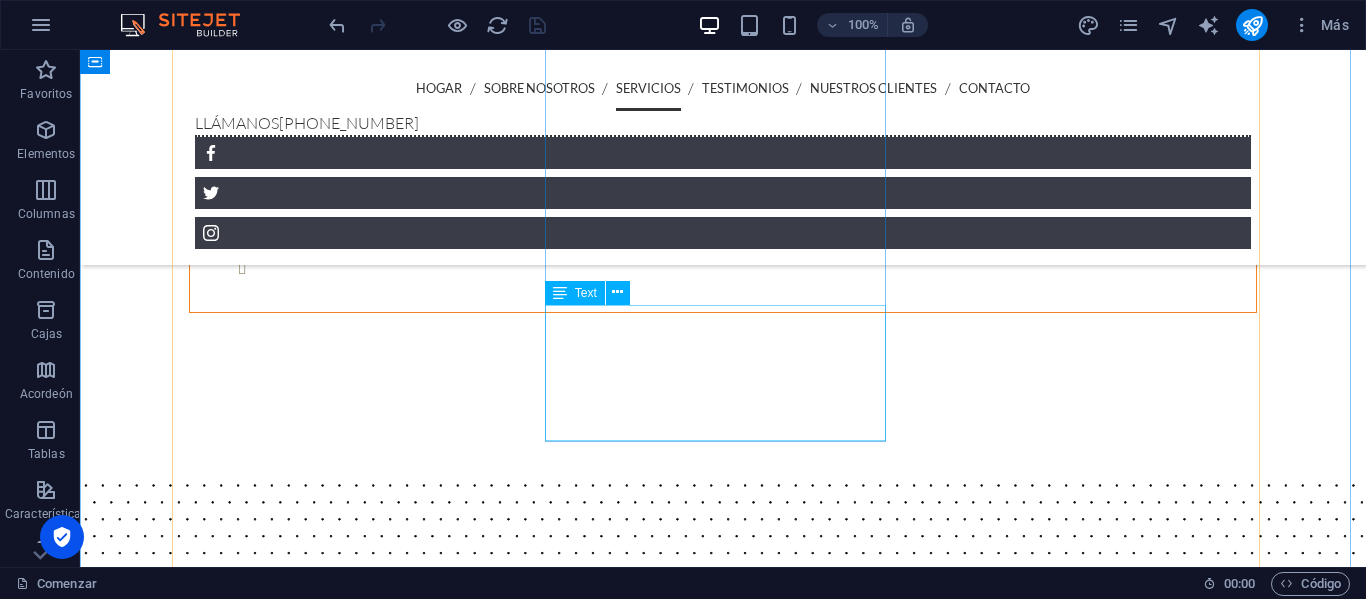 scroll, scrollTop: 2800, scrollLeft: 0, axis: vertical 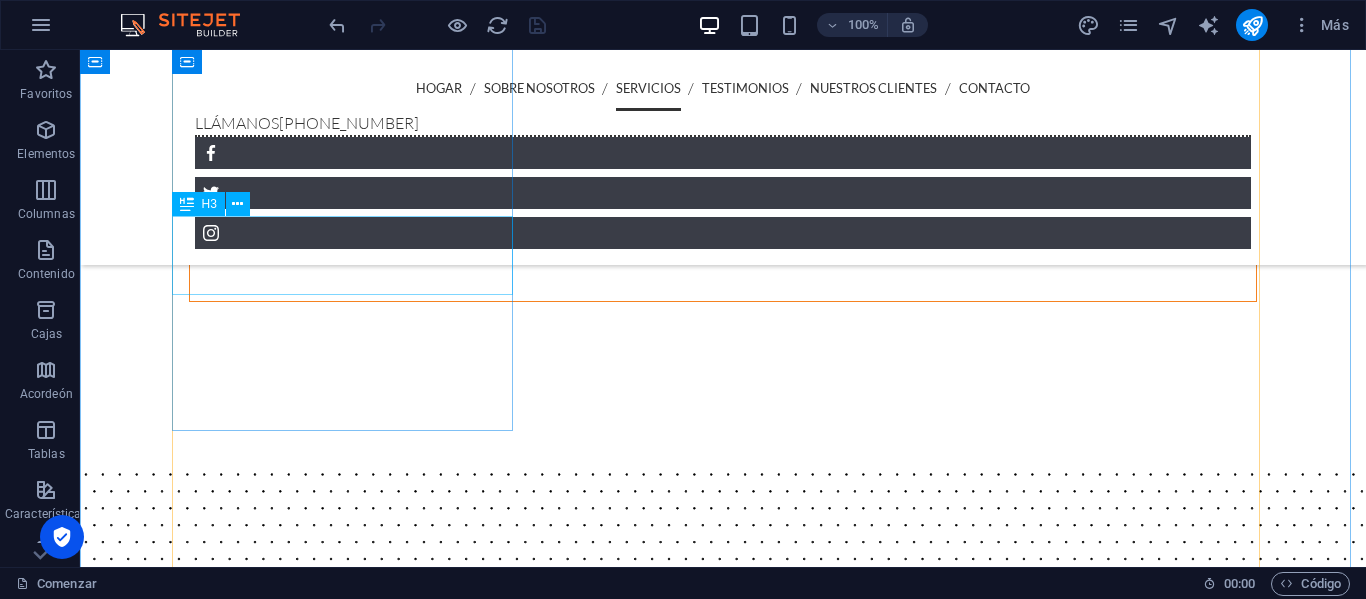 click on "Mantenimiento en Sistemas de Bombeo" at bounding box center [723, 2567] 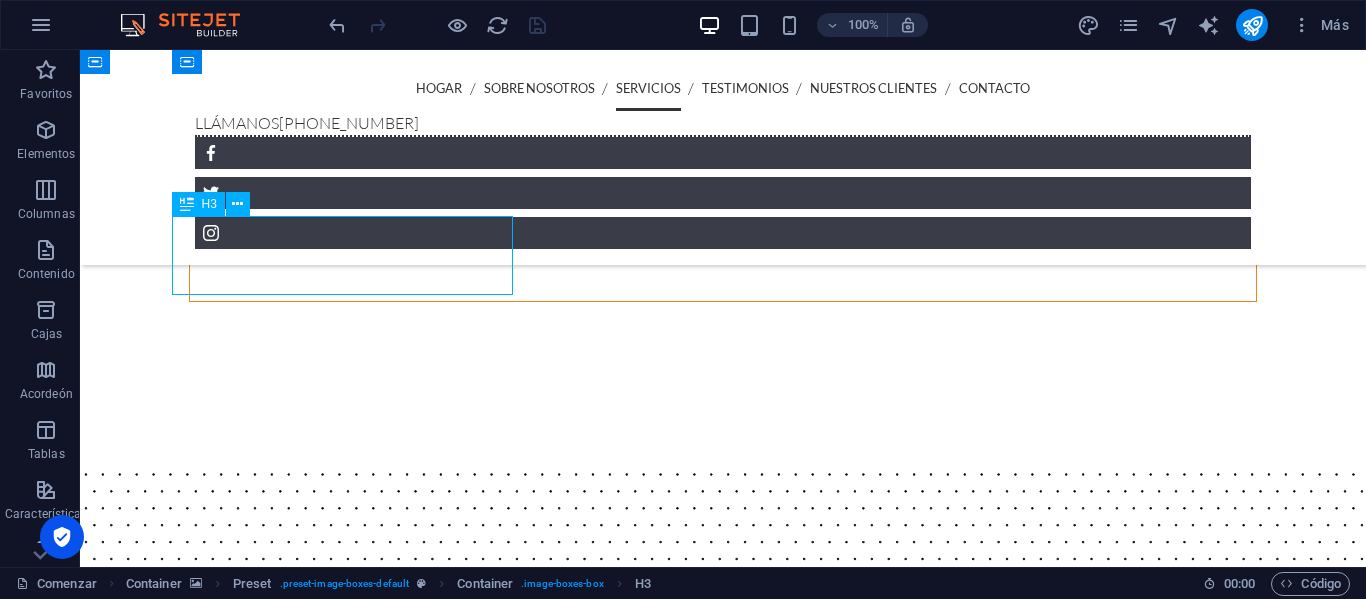 click on "Mantenimiento en Sistemas de Bombeo" at bounding box center [723, 2567] 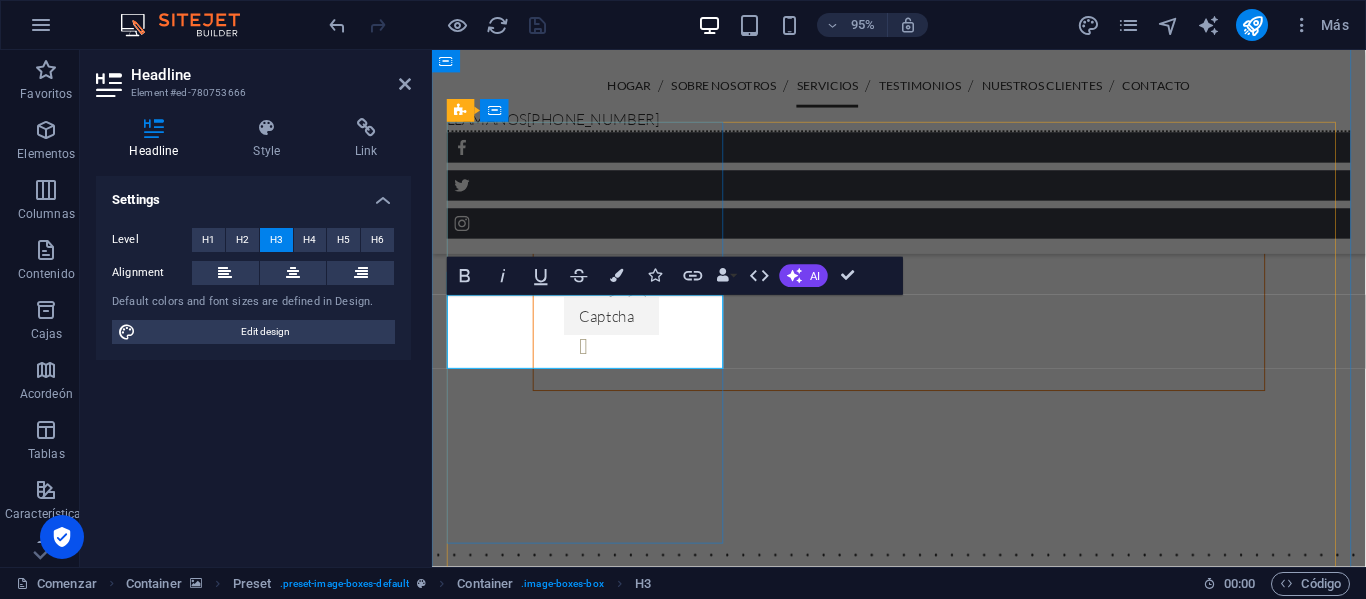 click on "Mantenimiento en Sistemas de Bombeo" at bounding box center [923, 2596] 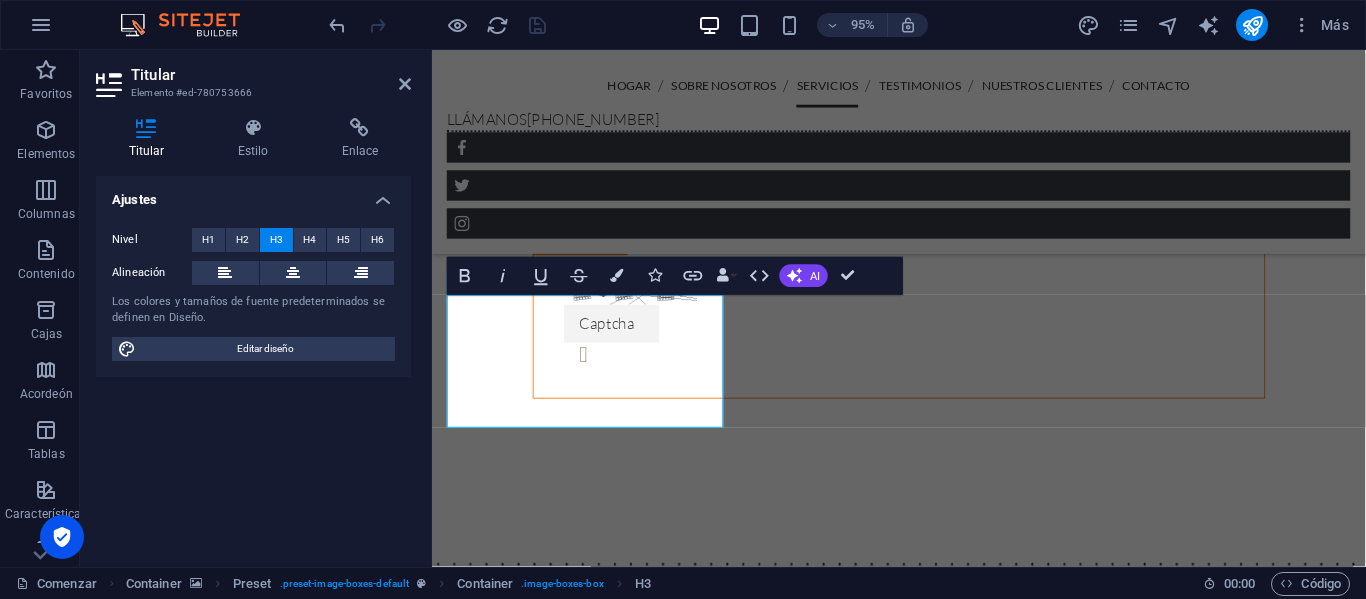 scroll, scrollTop: 1045, scrollLeft: 7, axis: both 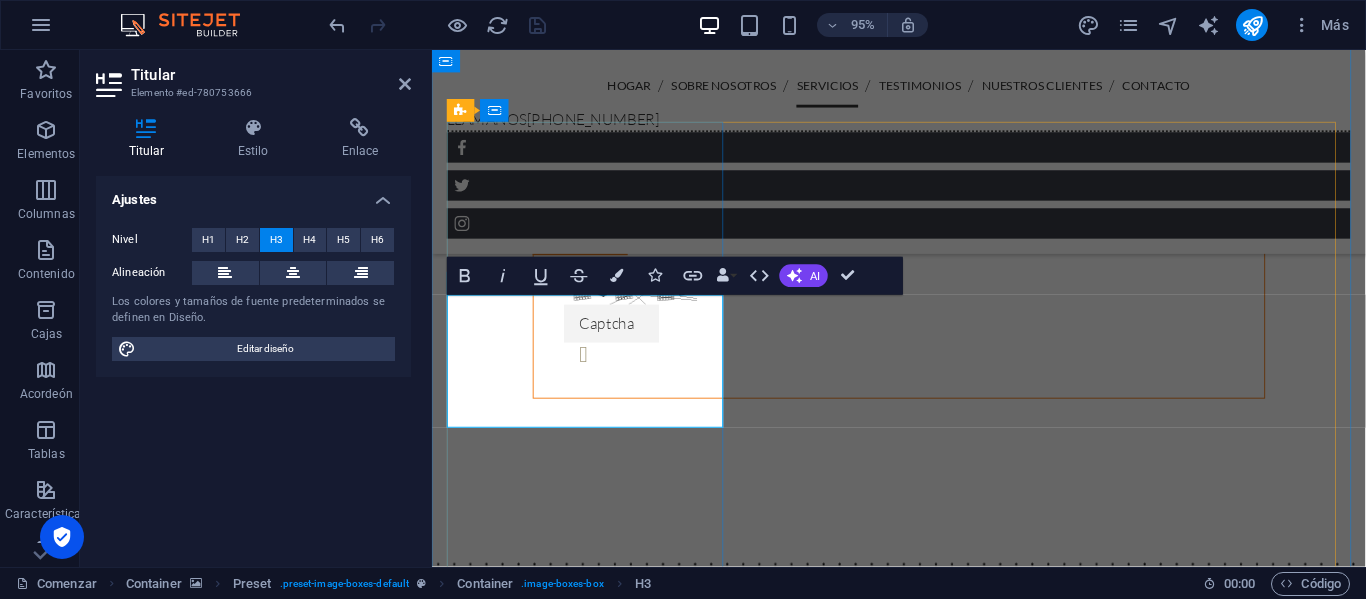 click on "3 - Mantenimiento preventivo y correctivo en  redes eléctricas de equipos de bombeoBombeo" at bounding box center [923, 2675] 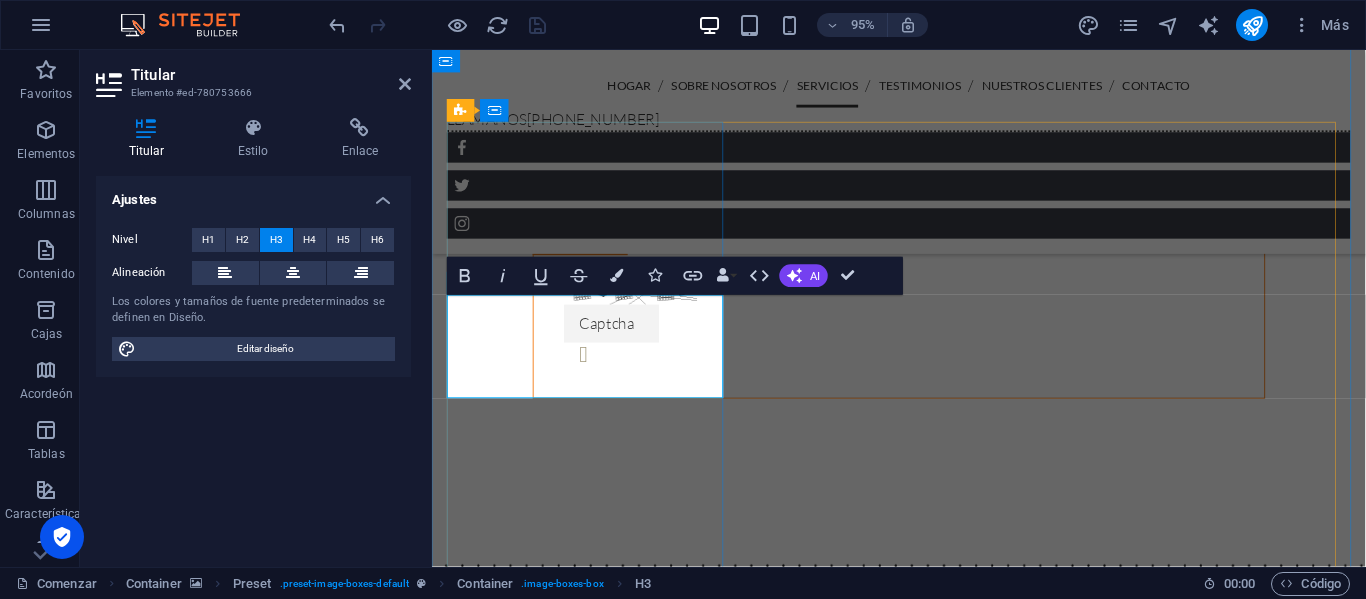 click on "MP y MC  en  Redes eléctricas de equipos de bombeoBombeo" at bounding box center (924, 2644) 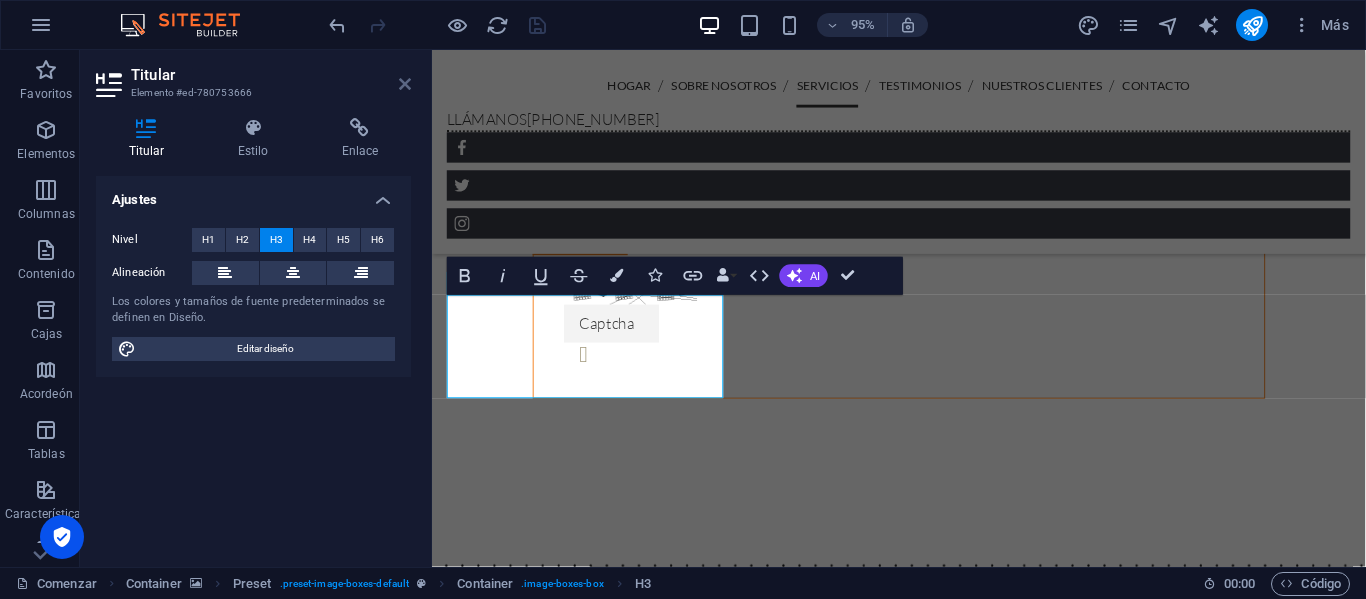 click at bounding box center [405, 84] 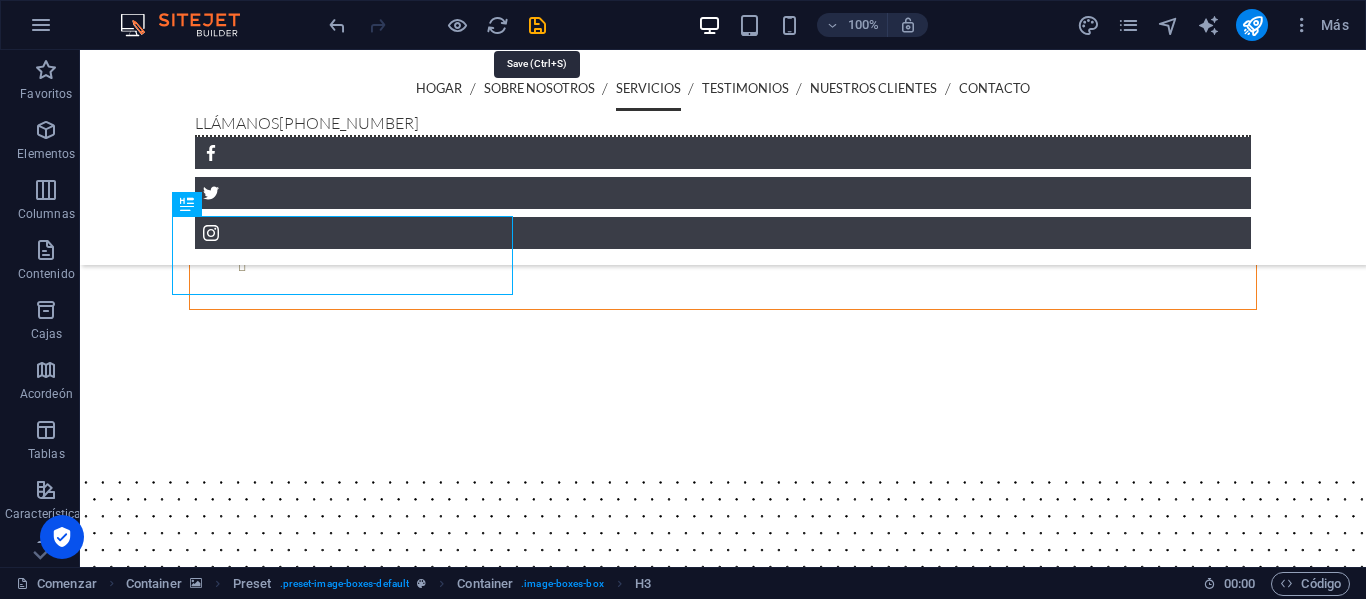 click at bounding box center (537, 25) 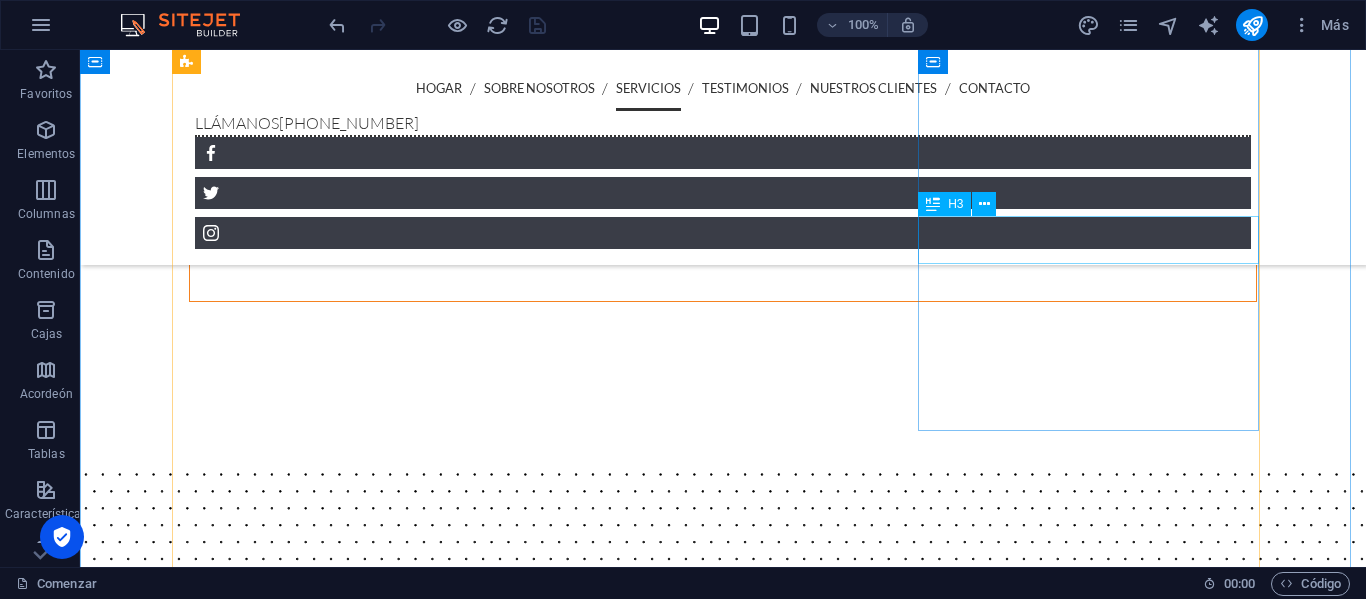 click on "Impermeabilización" at bounding box center [723, 4179] 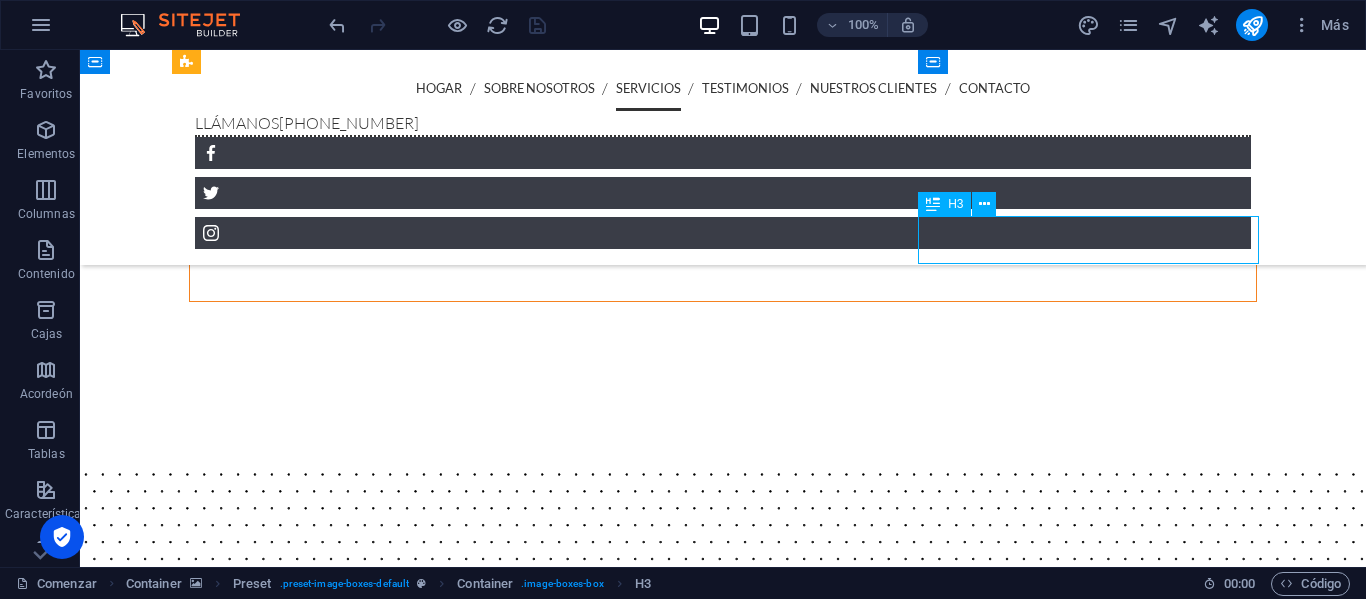 click on "Impermeabilización" at bounding box center [723, 4179] 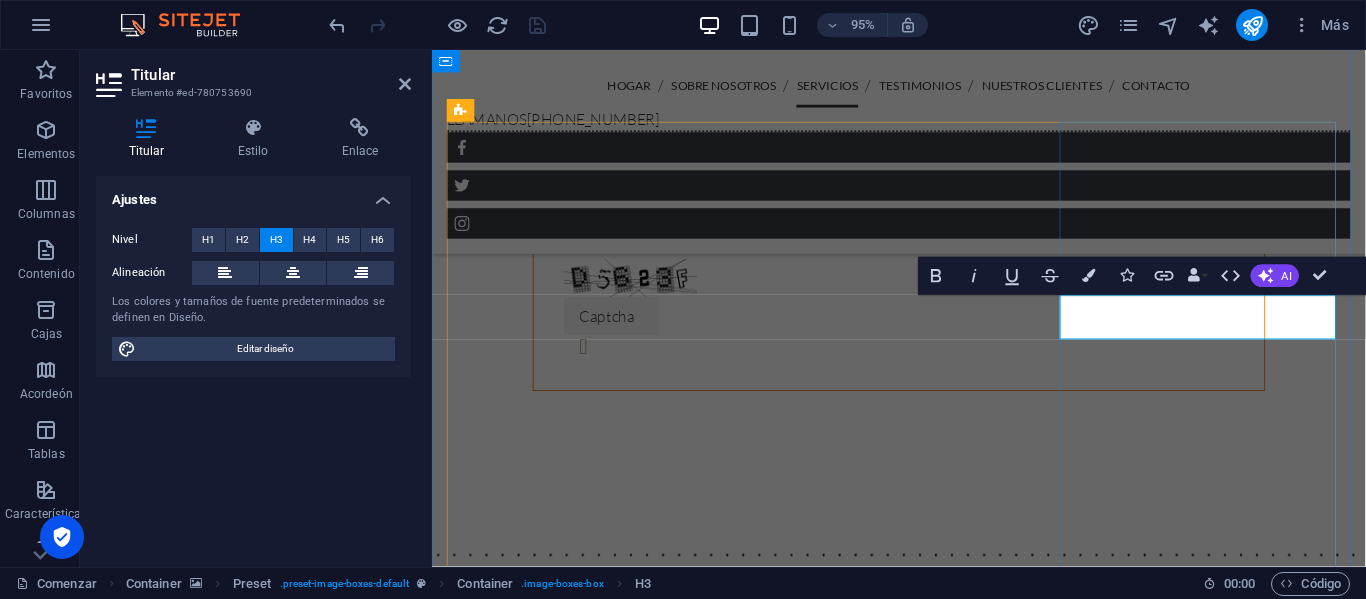 type 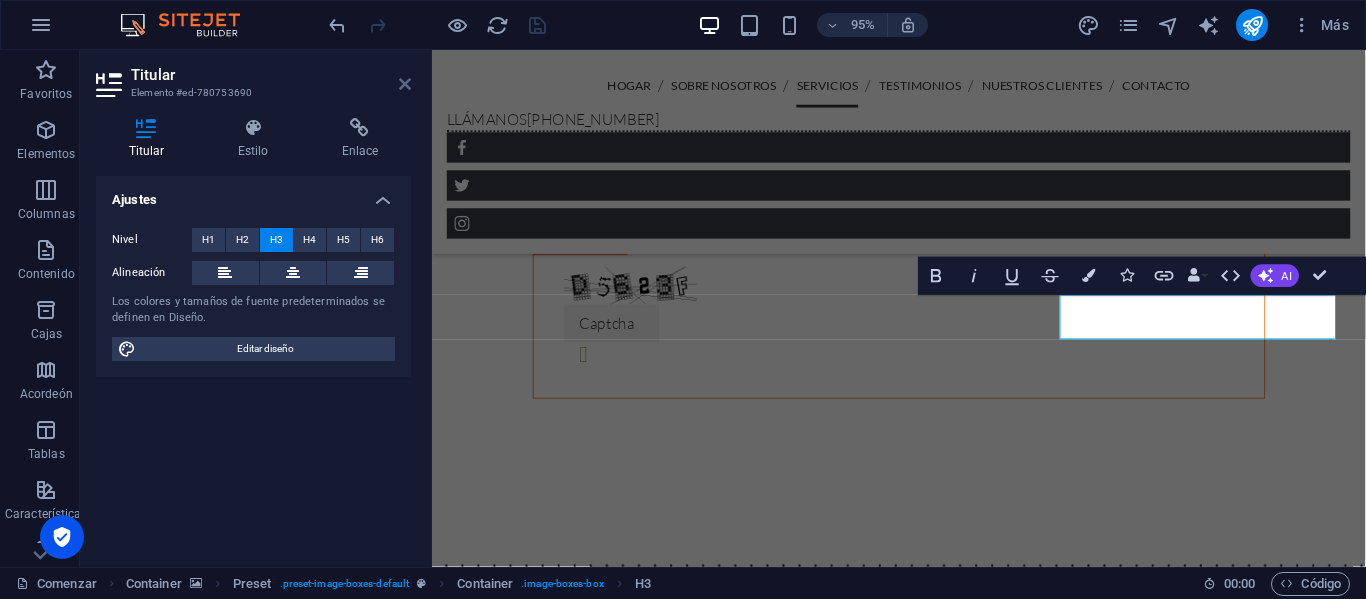 click at bounding box center [405, 84] 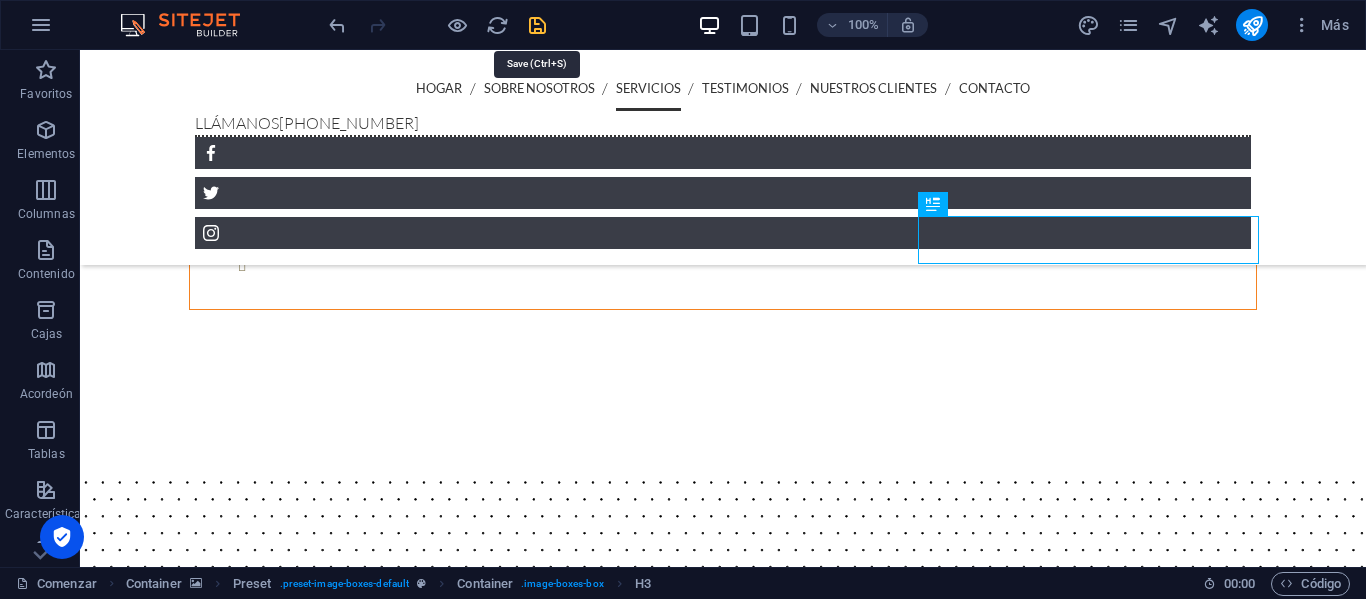 click at bounding box center [537, 25] 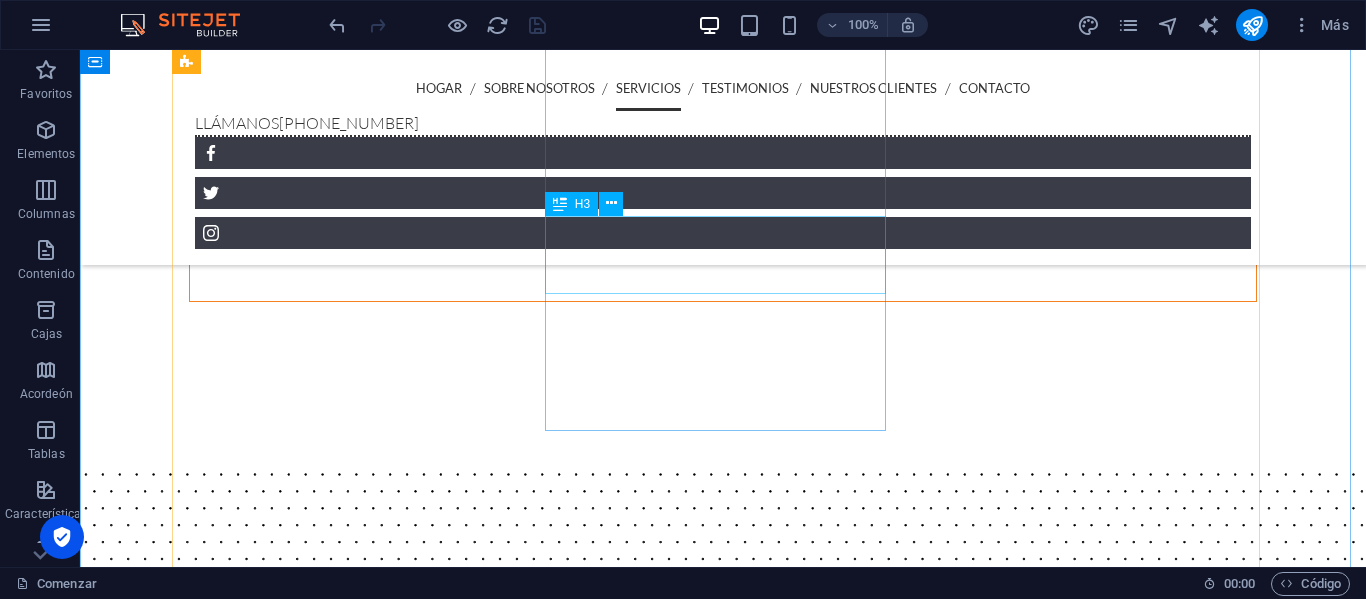 click on "Instalación de Bombas de todo tipo" at bounding box center (723, 3372) 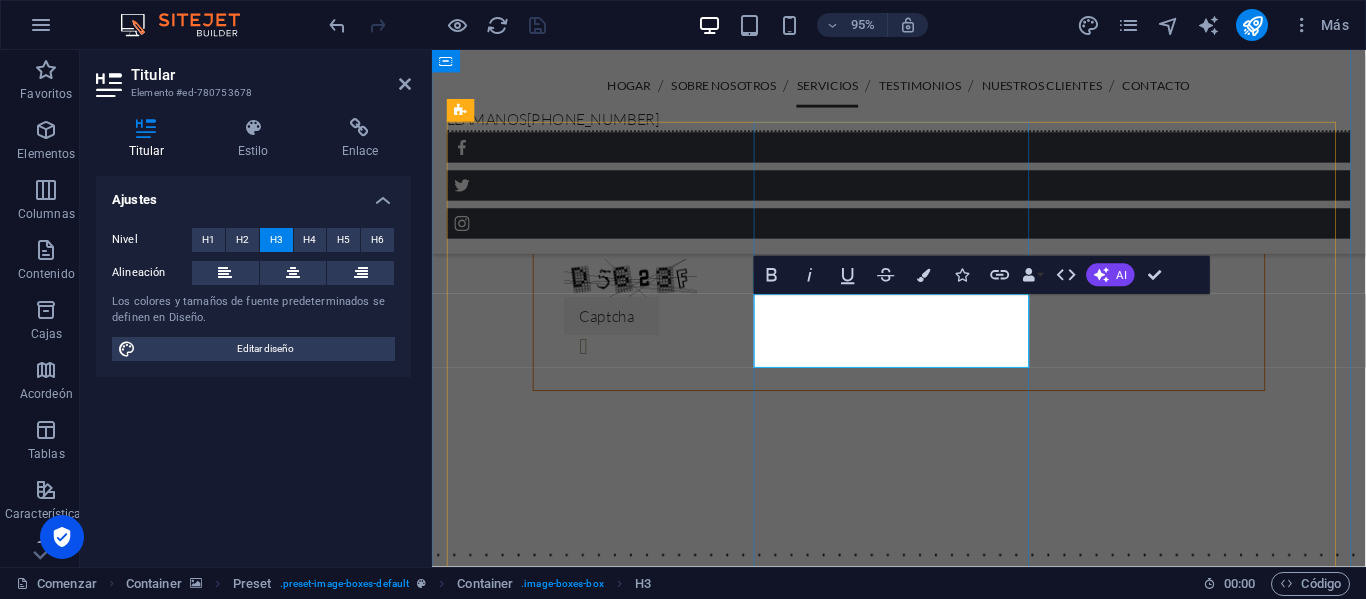 click on "Instalación de Bombas de todo tipo" at bounding box center (923, 3316) 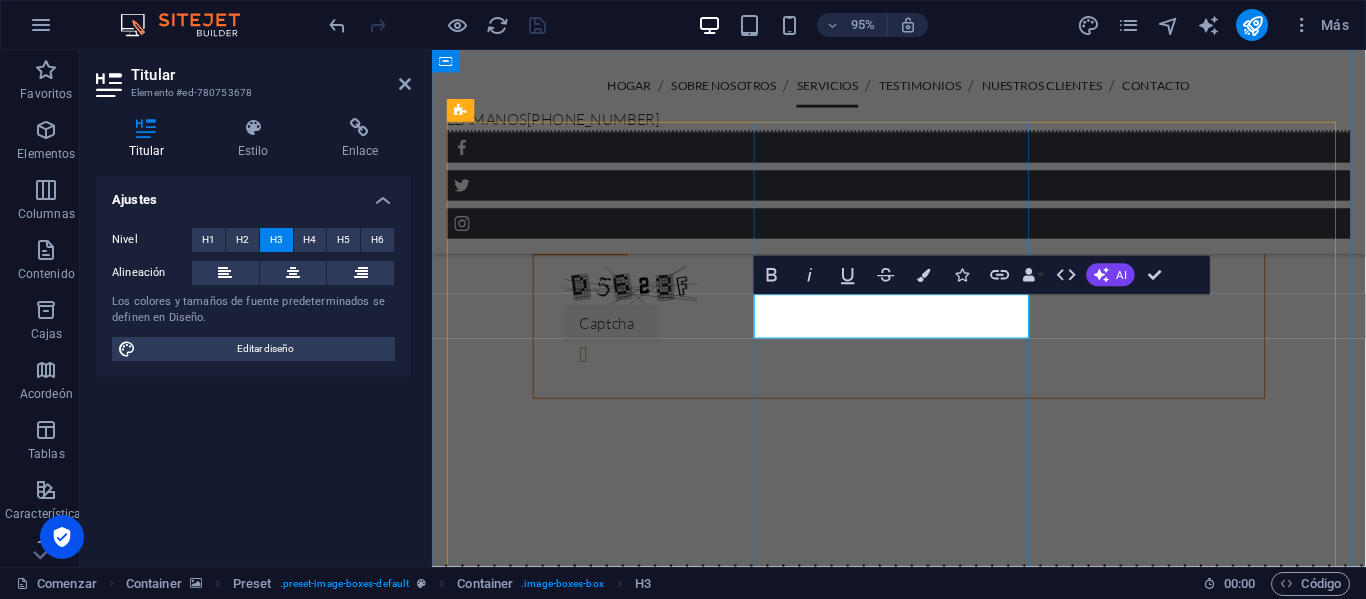 type 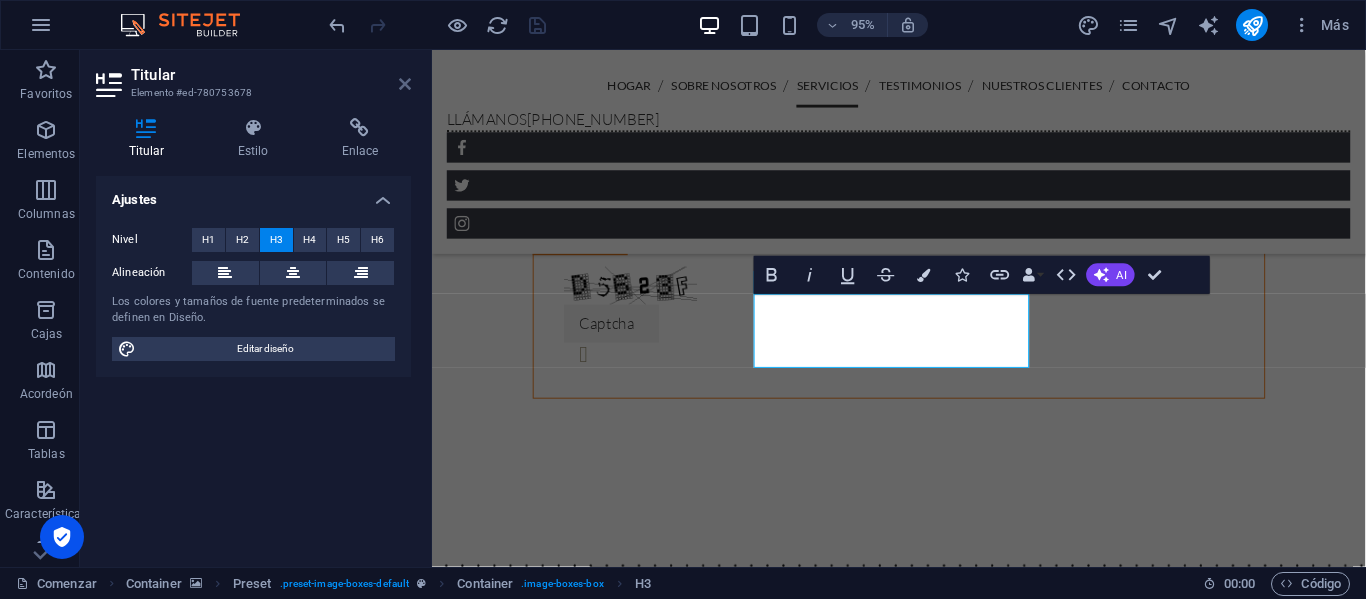 click at bounding box center (405, 84) 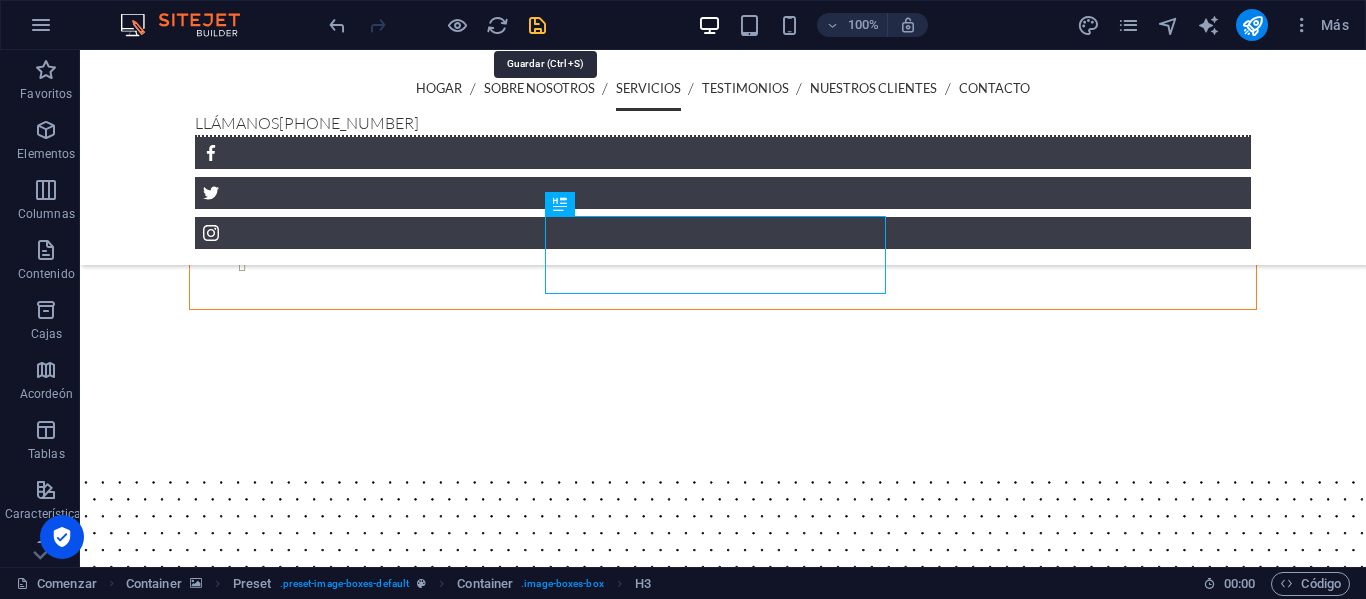 click at bounding box center (537, 25) 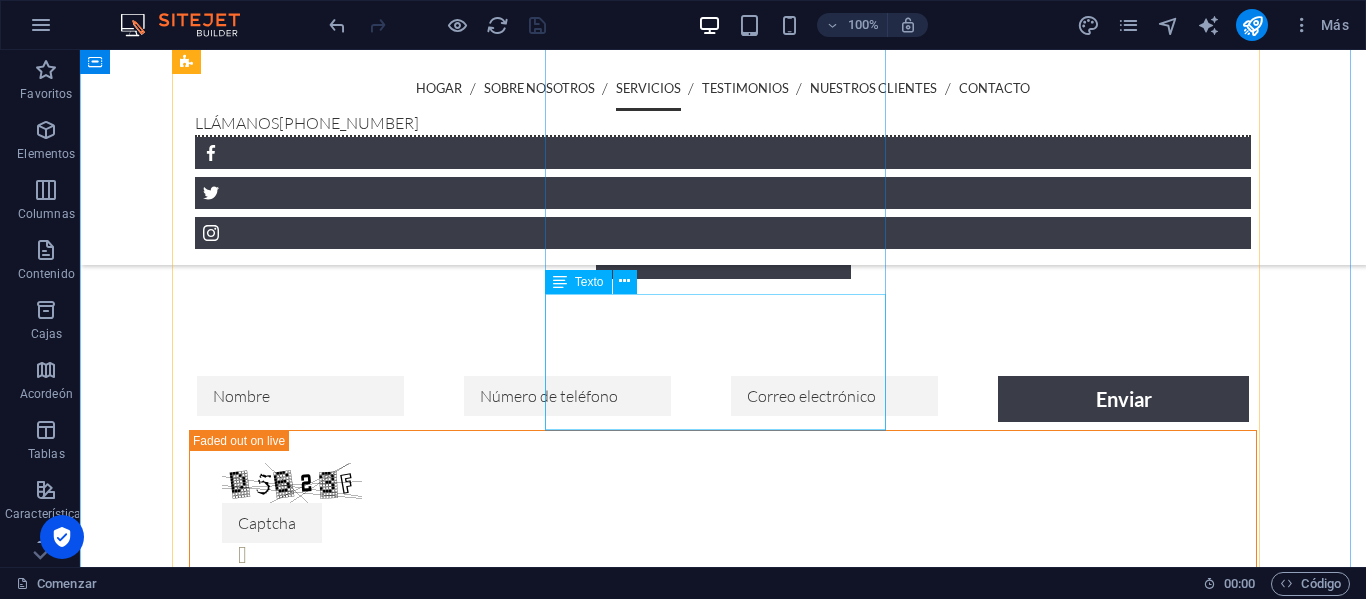 scroll, scrollTop: 2800, scrollLeft: 0, axis: vertical 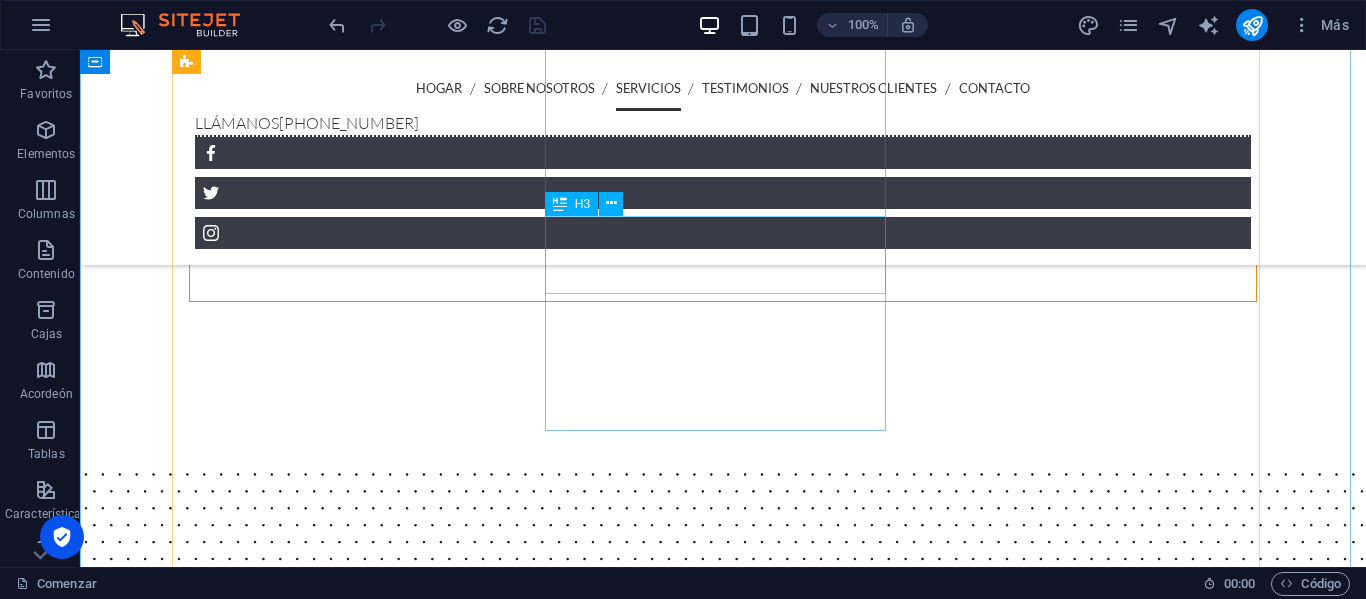 click on "Instalación de Redes Hidráulicas para Bombeos" at bounding box center (723, 3372) 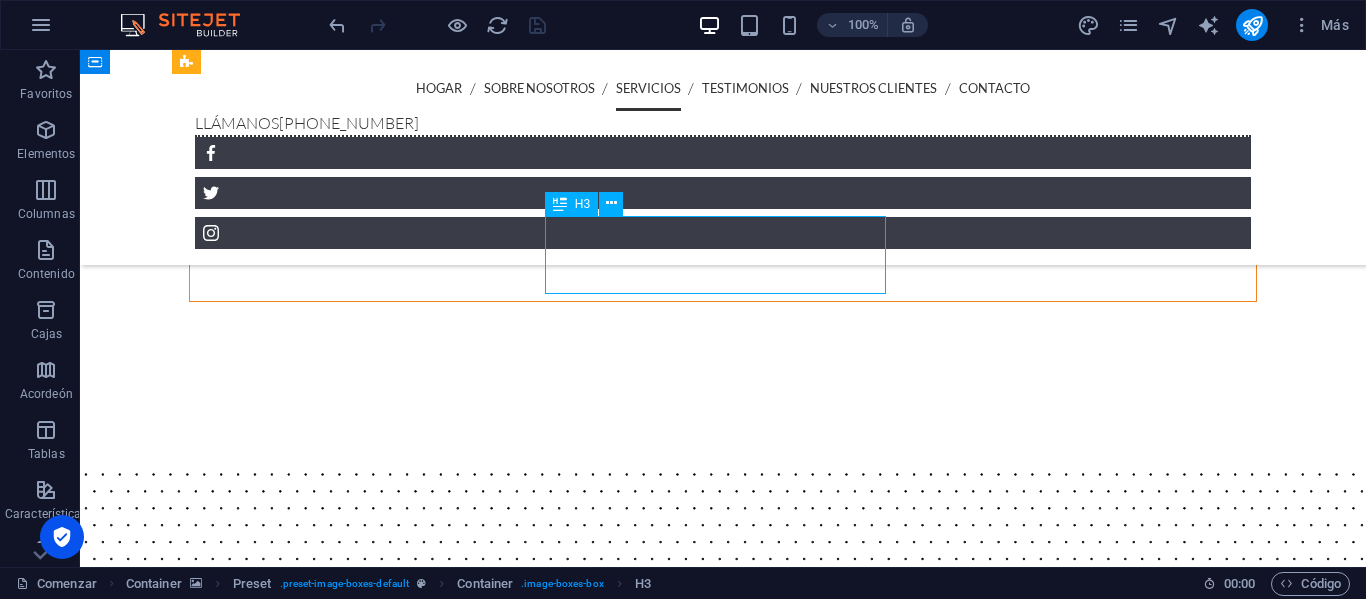 click on "Instalación de Redes Hidráulicas para Bombeos" at bounding box center [723, 3372] 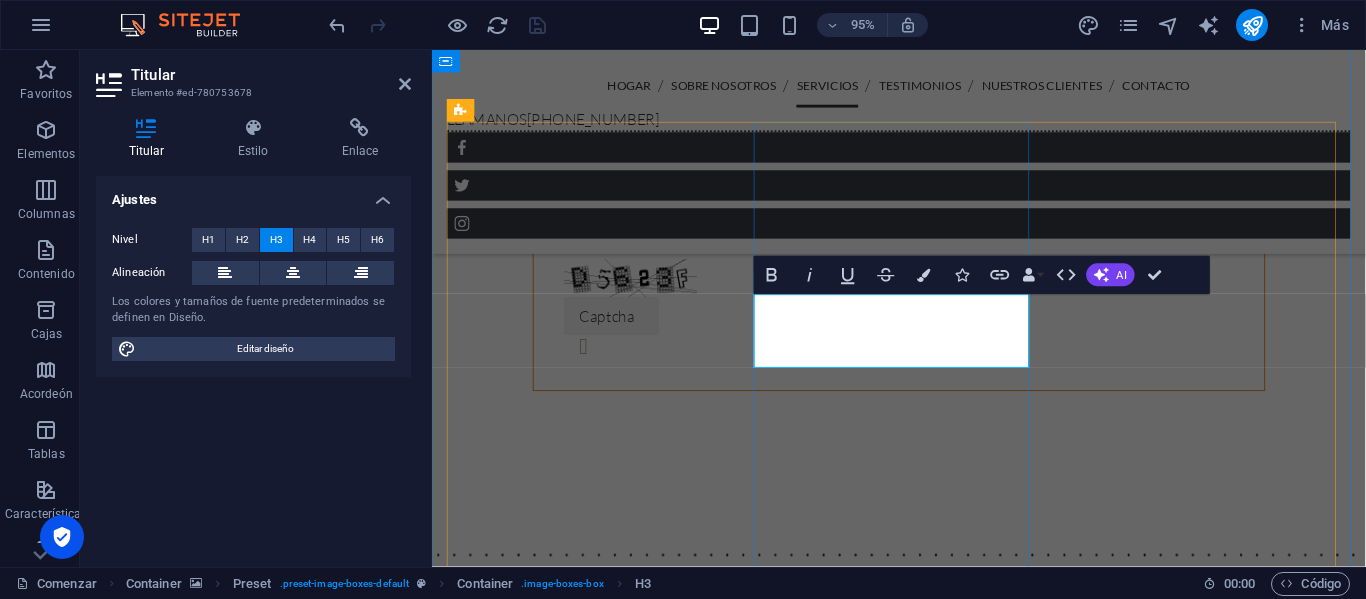 click on "Instalación de Redes Hidráulicas para Bombeos" at bounding box center [923, 3316] 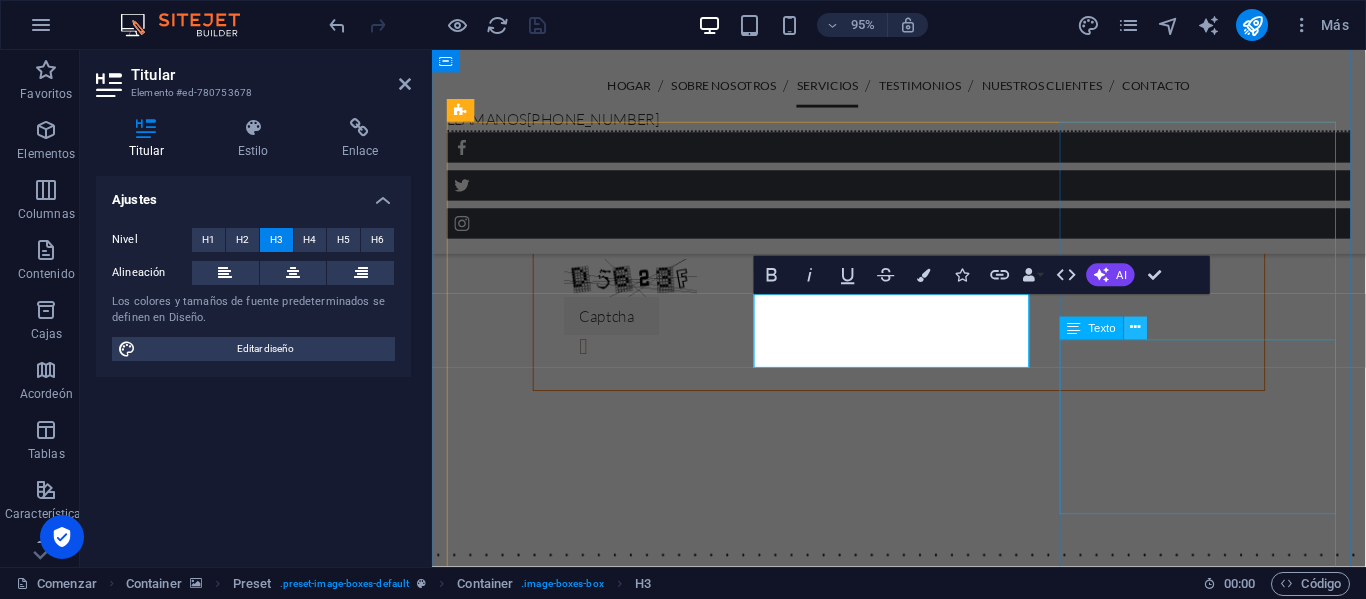 type 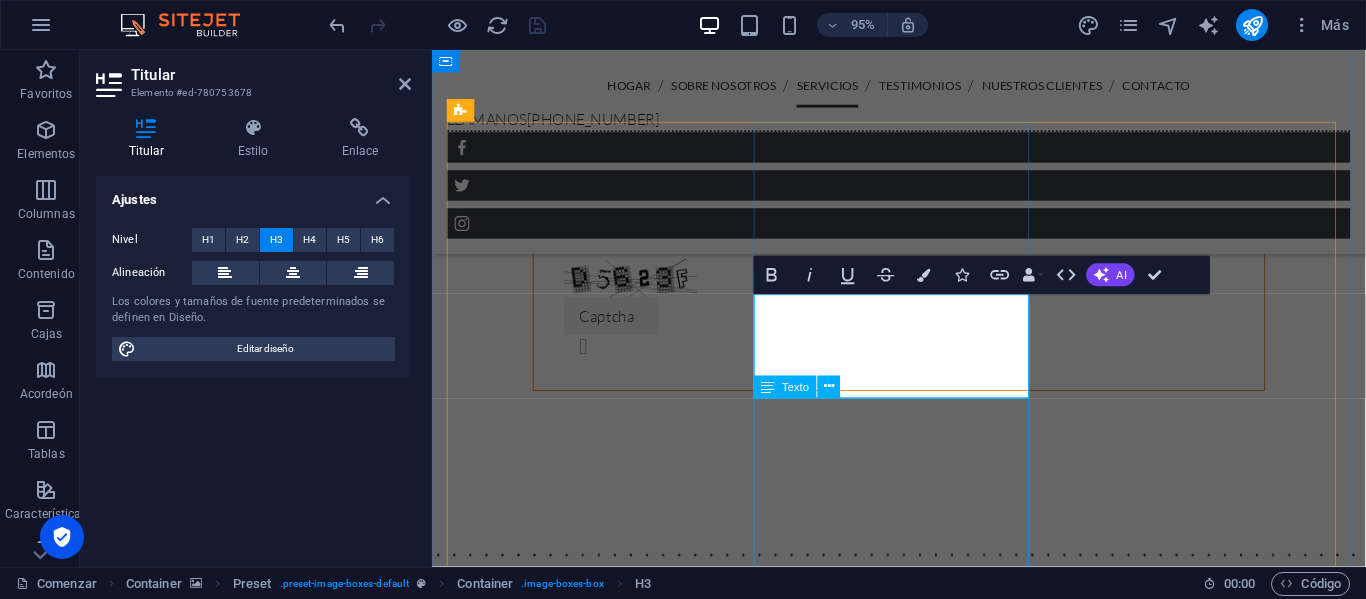 click on "MP y MC en Redes Eléctricas de Equipos de Bombeo Realizamos los servicios de Mantenimientos Preventivos y Correctivos con todo el profesionalismo y experiencia que se requiere, para que sus equipos del sistema de bombeo trabajen al 100% siempre. Instalación de Redes Hidráulicas para Equipos de Bombeos Lorem ipsum dolor sit amet, consetetur sadipscing elitr, sed diam nonumy eirmod tempor invidunt ut labore et dolore magna aliquyam erat, sed diam voluptua. At vero eos et accusam et justo duo [PERSON_NAME] et ea rebum. Reparación Lorem ipsum dolor sit amet, consetetur sadipscing elitr, sed diam nonumy eirmod tempor invidunt ut labore et dolore magna aliquyam erat, sed diam voluptua. At vero eos et accusam et justo duo [PERSON_NAME] et ea rebum. Vigilancia móvil  Lorem ipsum dolor sit amet, consetetur sadipscing elitr, sed diam nonumy eirmod tempor invidunt ut labore et dolore magna aliquyam erat, sed diam voluptua. At vero eos et accusam et justo duo [PERSON_NAME] et ea rebum. Personal calificado  Lavado de tanques" at bounding box center (923, 4138) 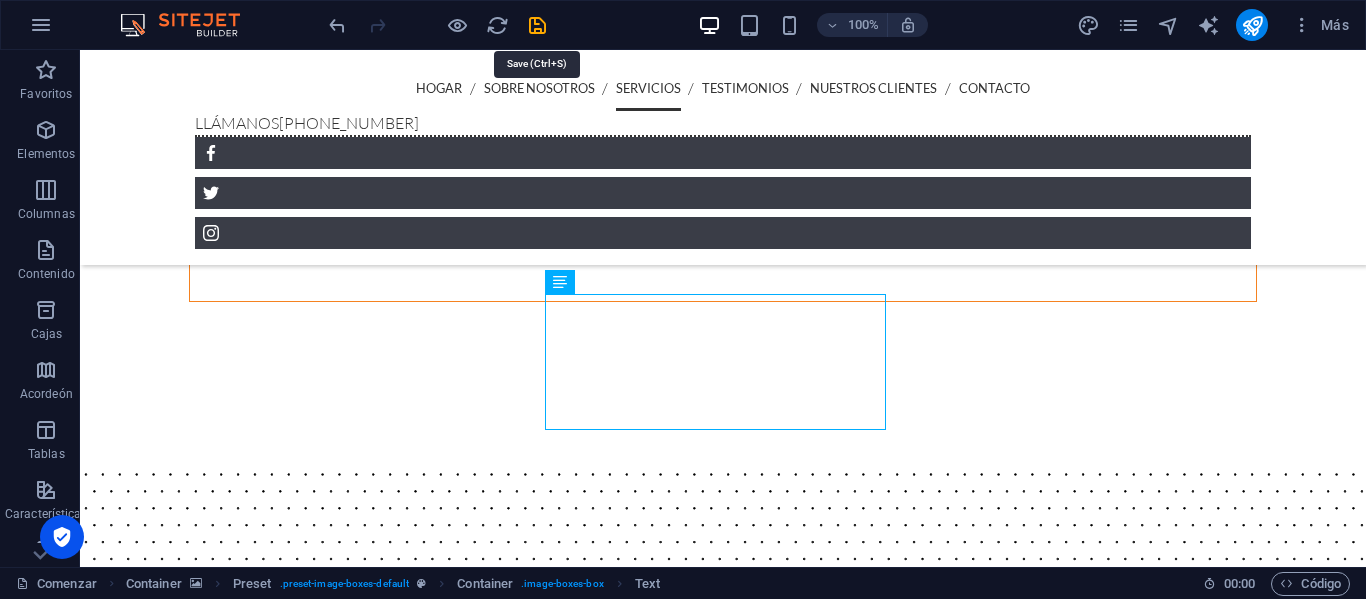 click at bounding box center [537, 25] 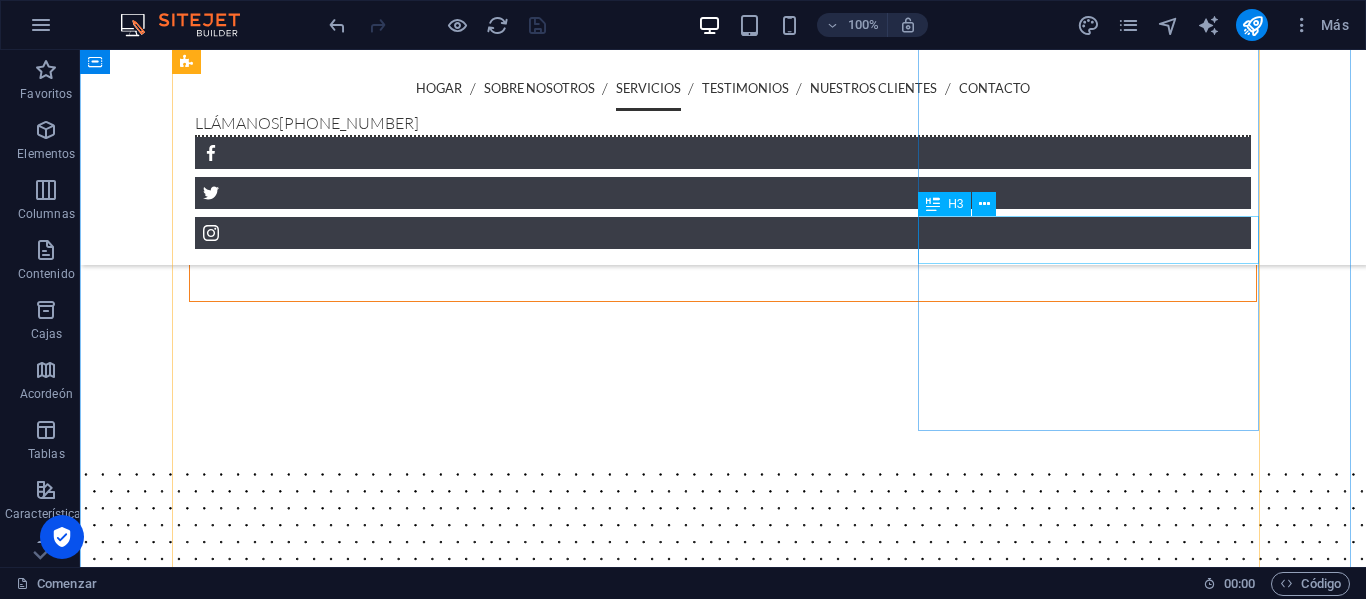click on "Reparación" at bounding box center [723, 4179] 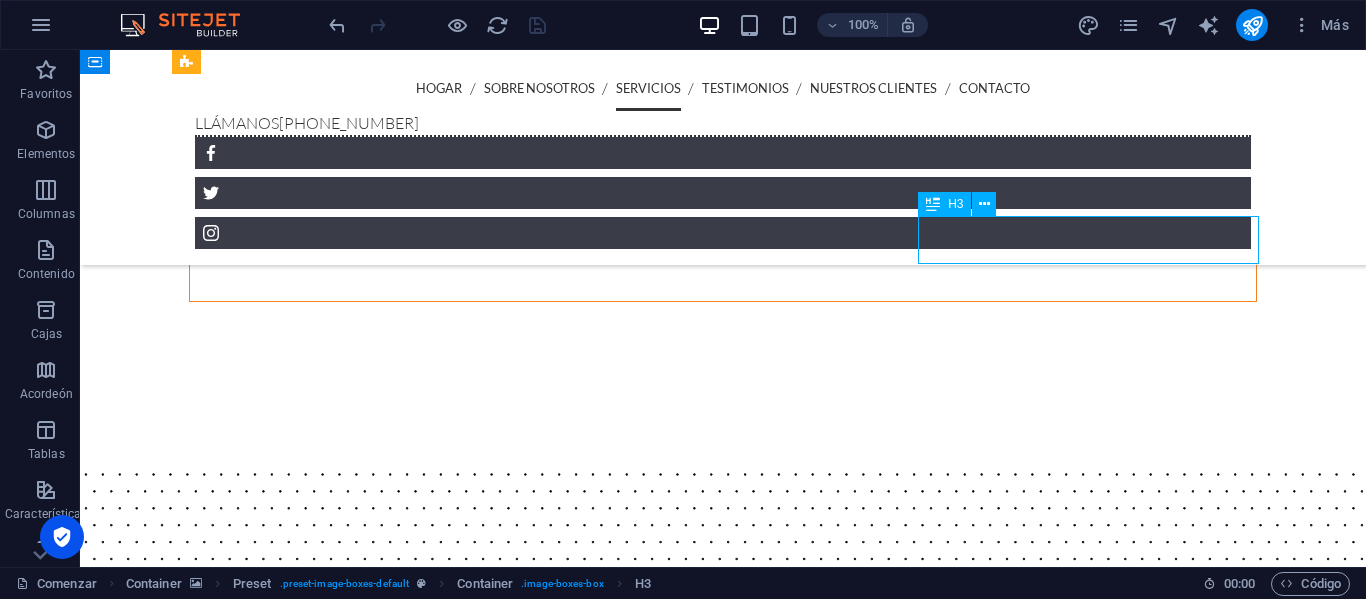 click on "Reparación" at bounding box center [723, 4179] 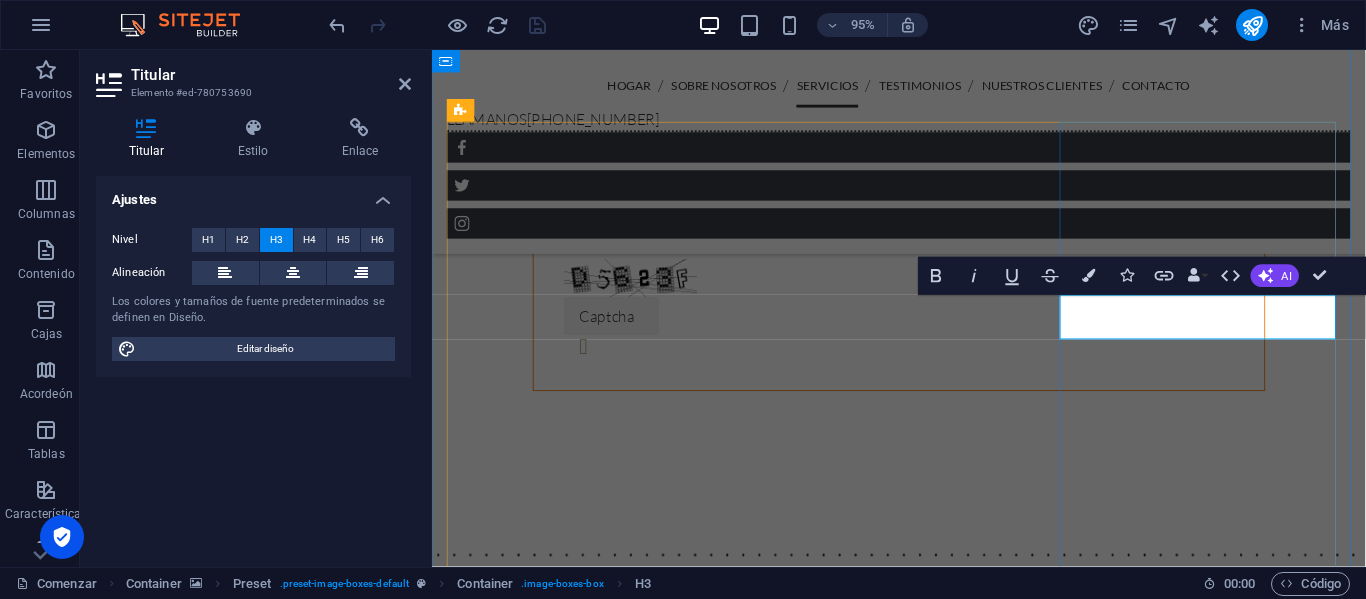 click on "Reparación" at bounding box center (923, 4037) 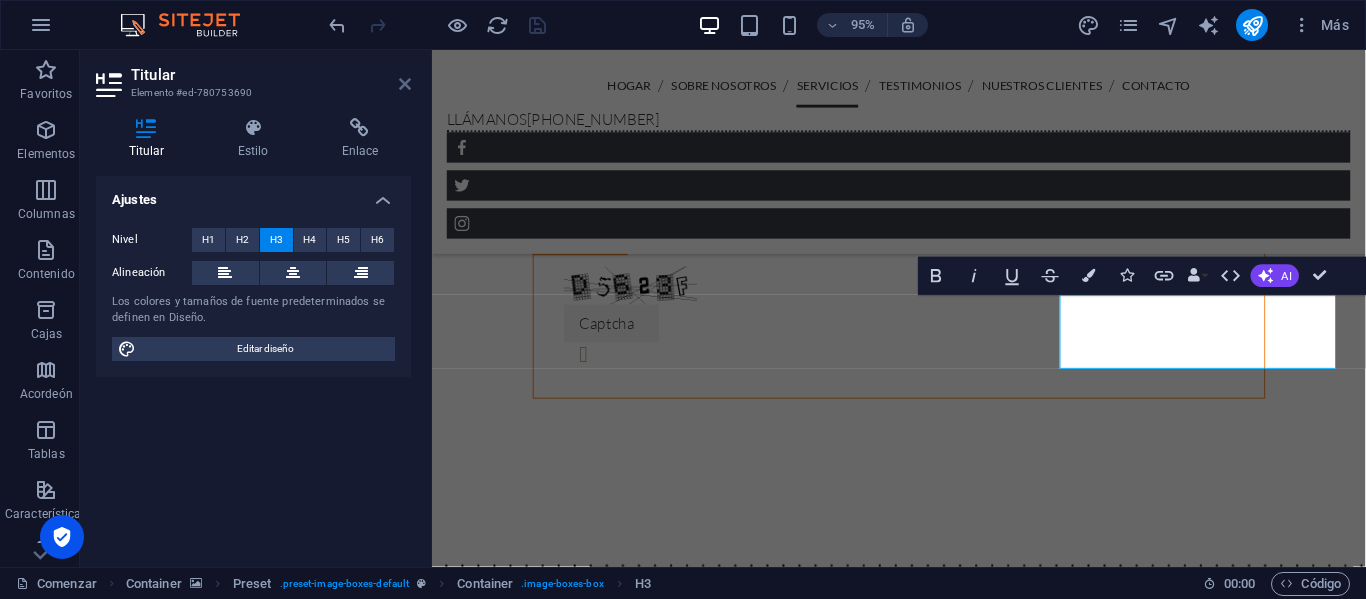 drag, startPoint x: 399, startPoint y: 86, endPoint x: 320, endPoint y: 35, distance: 94.031906 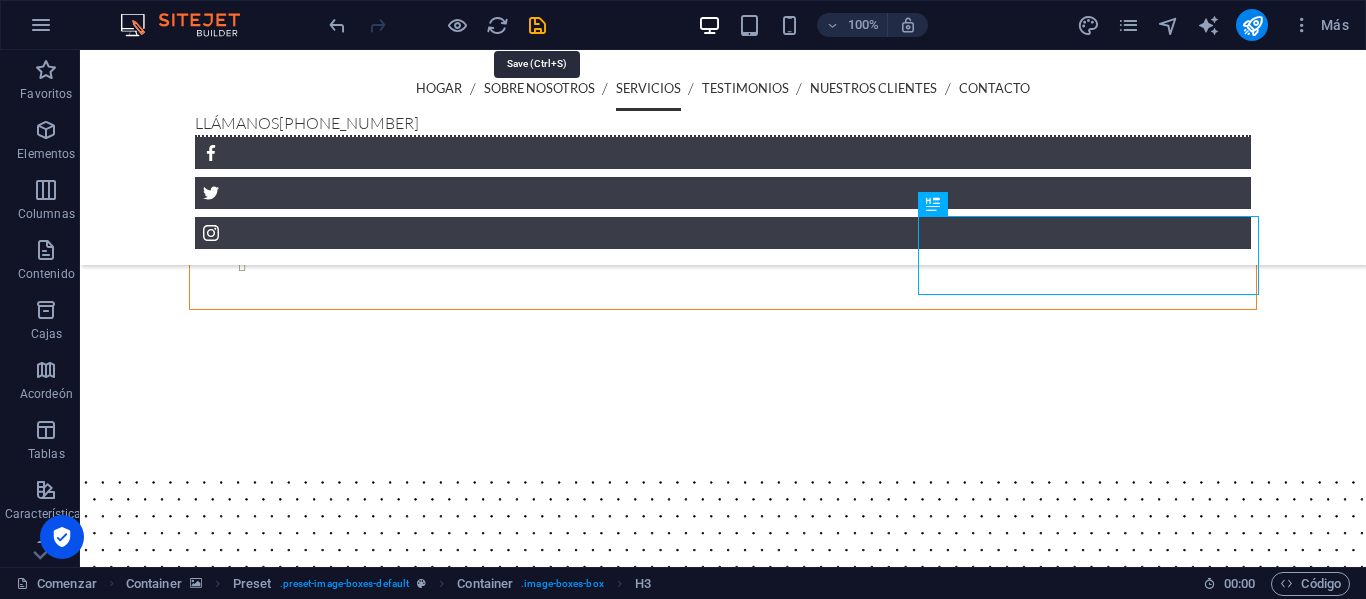 click at bounding box center [537, 25] 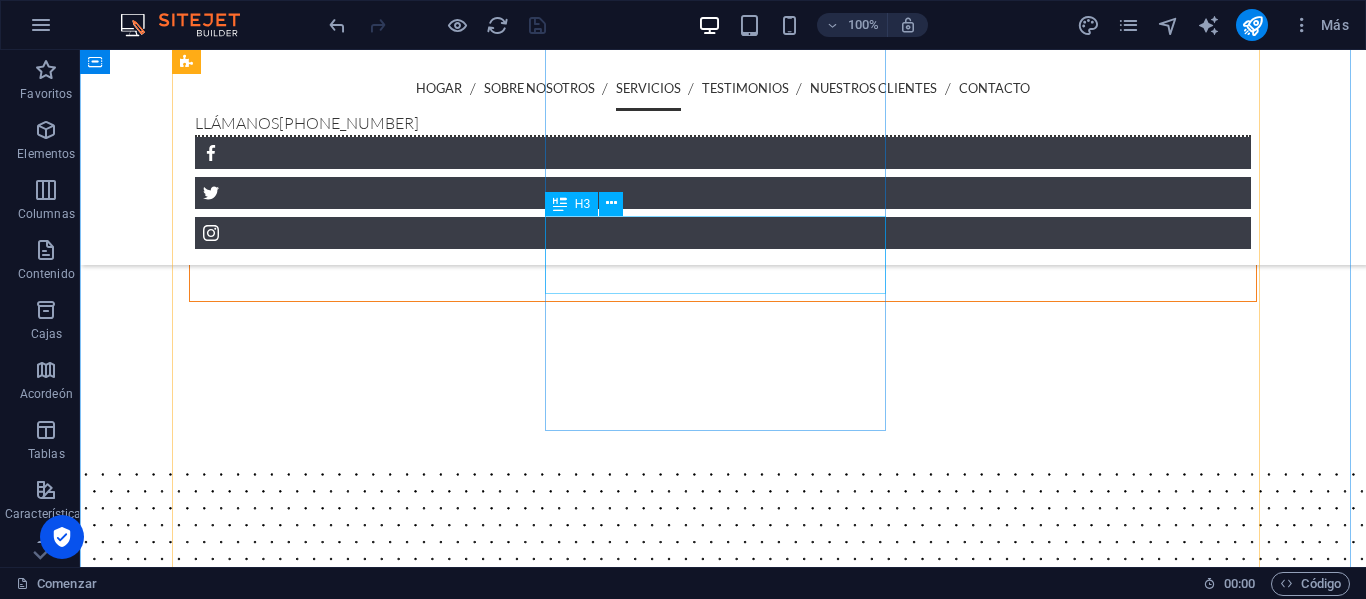 click on "Instalación de Redes Hidráulicas para Equipos de Bombeos" at bounding box center [723, 3372] 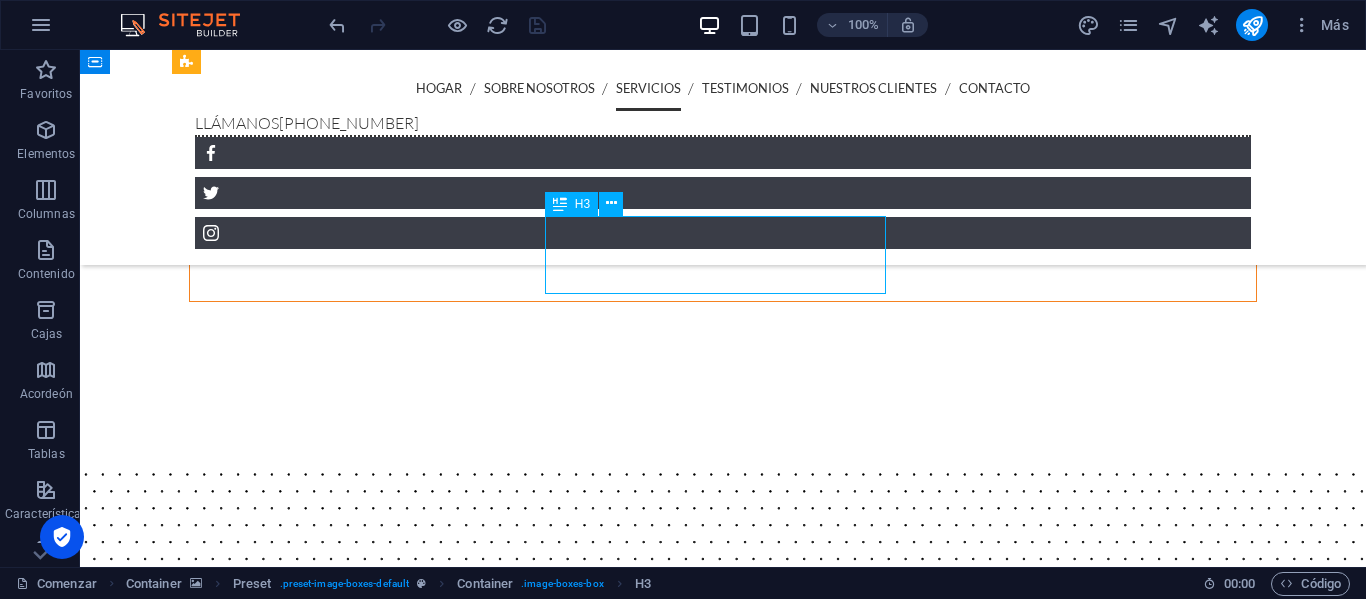 click on "Instalación de Redes Hidráulicas para Equipos de Bombeos" at bounding box center [723, 3372] 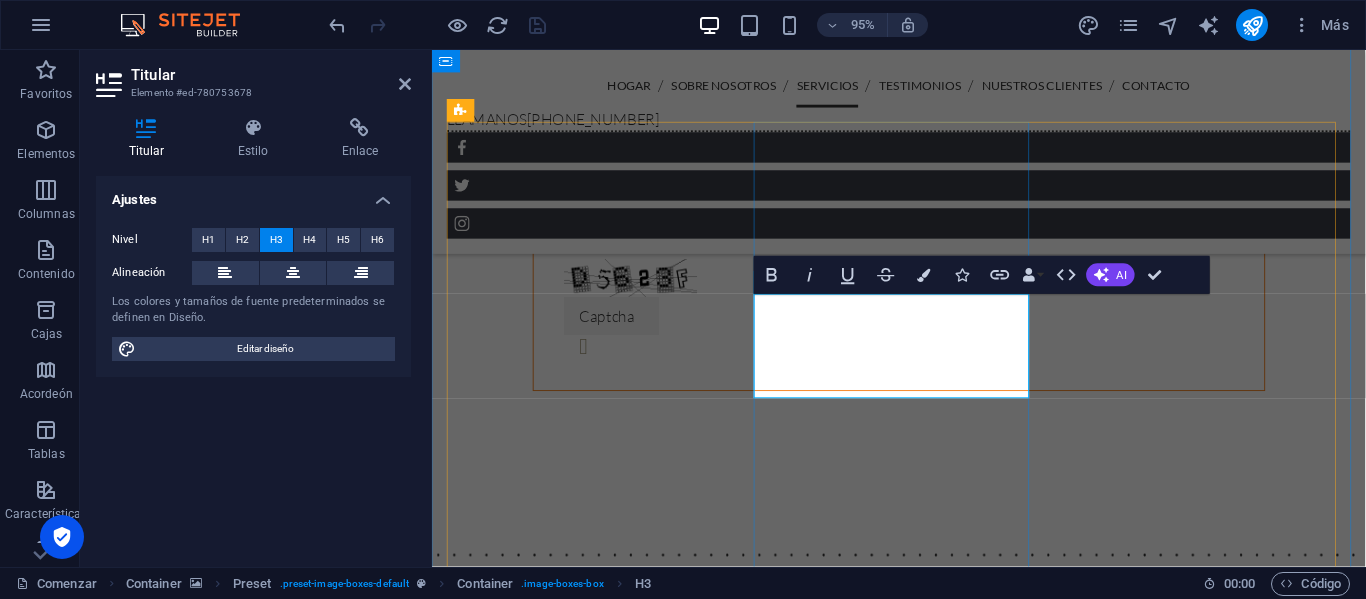 click on "Instalación de Redes Hidráulicas para Equipos de Bombeos" at bounding box center (923, 3316) 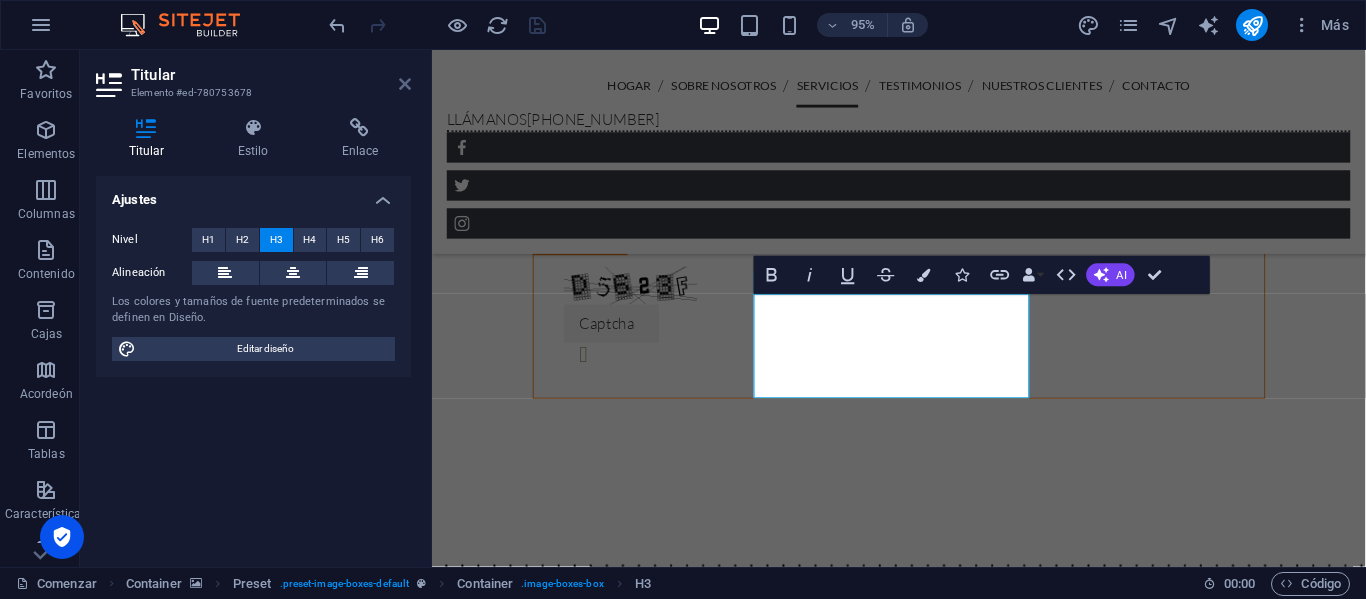 drag, startPoint x: 401, startPoint y: 88, endPoint x: 323, endPoint y: 36, distance: 93.74433 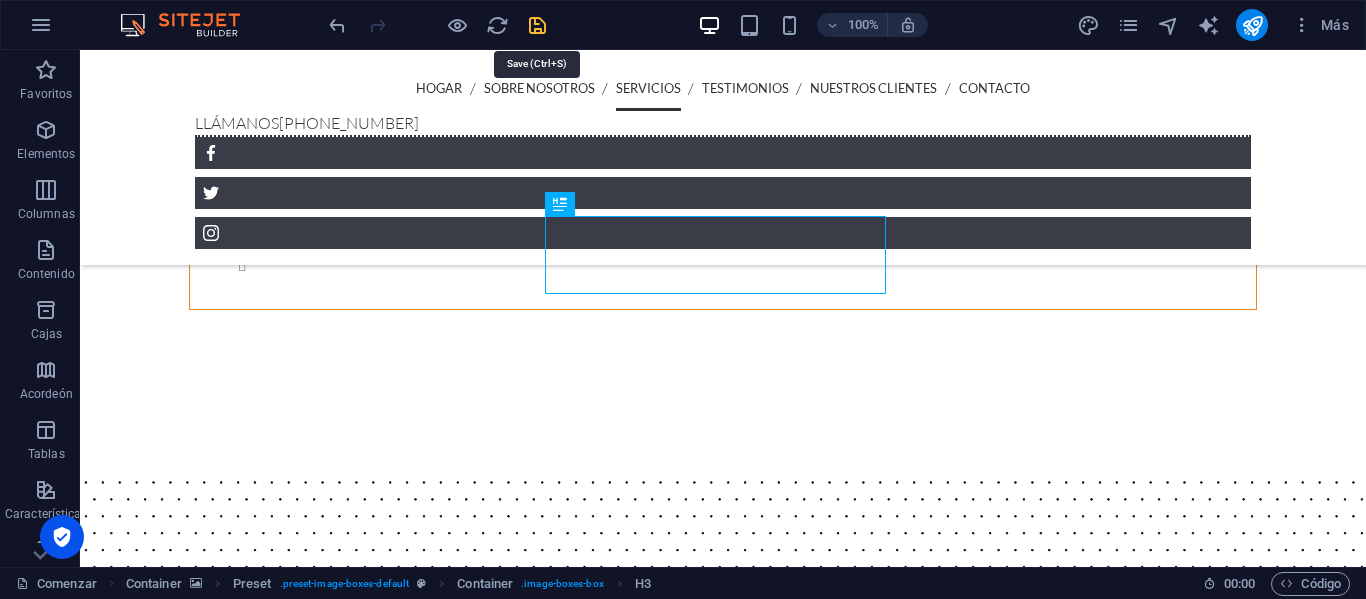 click at bounding box center (537, 25) 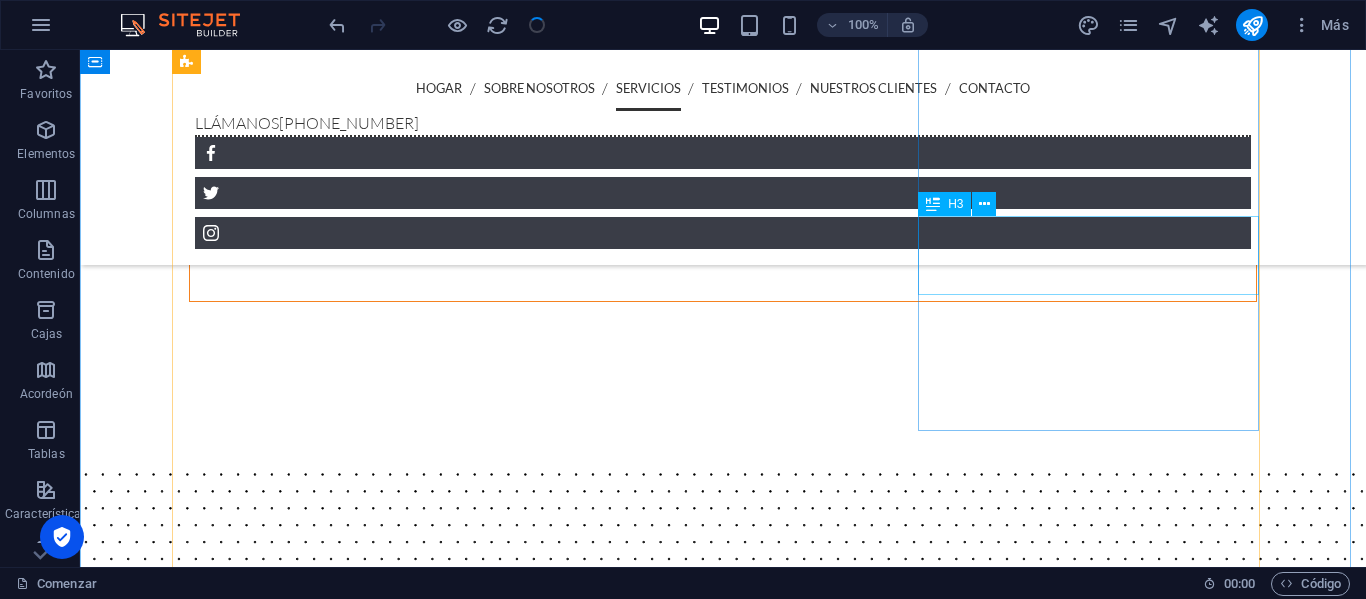 click on "Reparación de Equipos de Bombeos" at bounding box center [723, 4179] 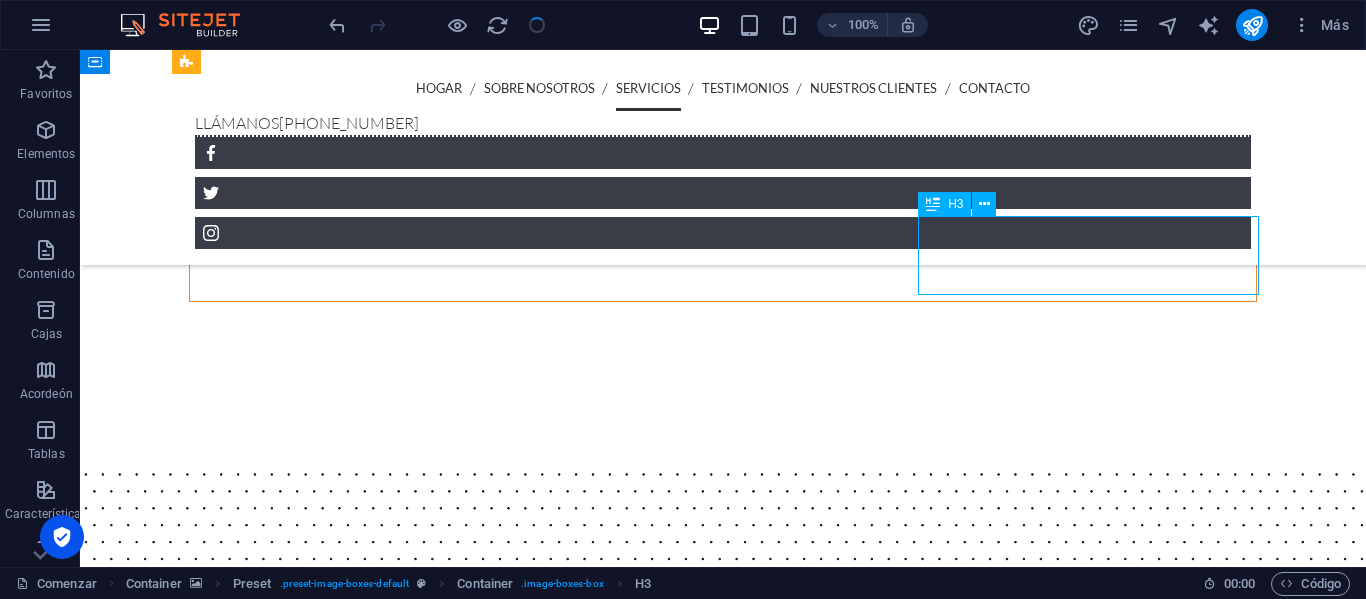 click on "Reparación de Equipos de Bombeos" at bounding box center [723, 4179] 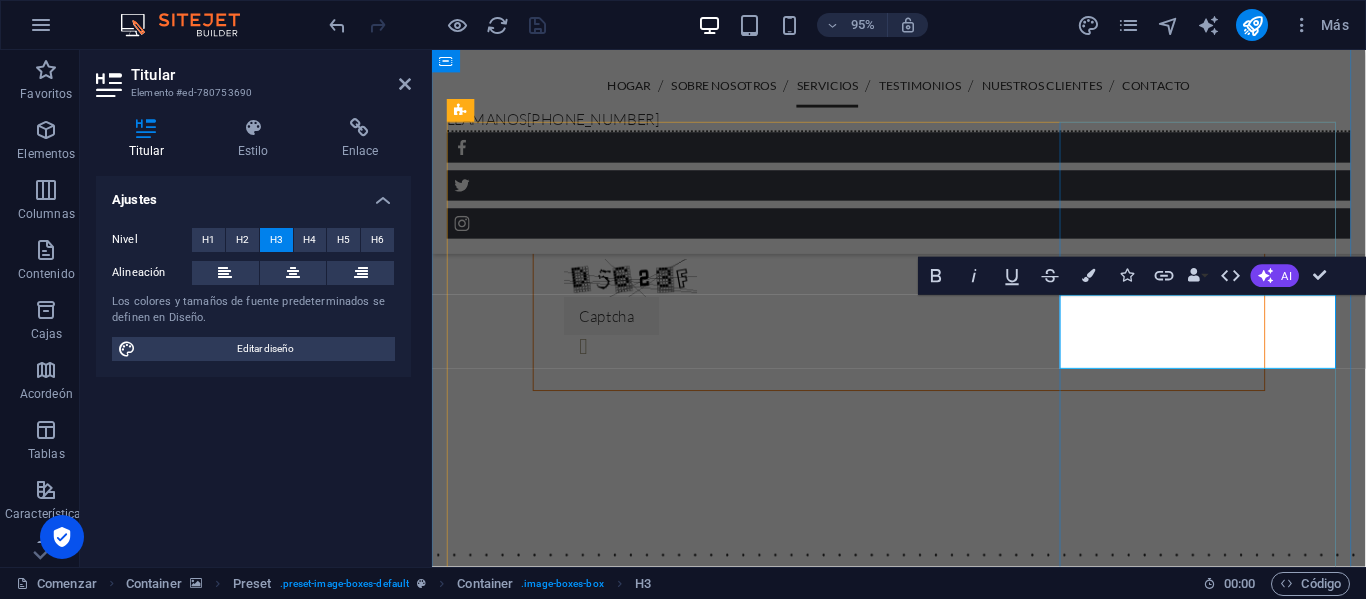 click on "Reparación de Equipos de Bombeos" at bounding box center [923, 4037] 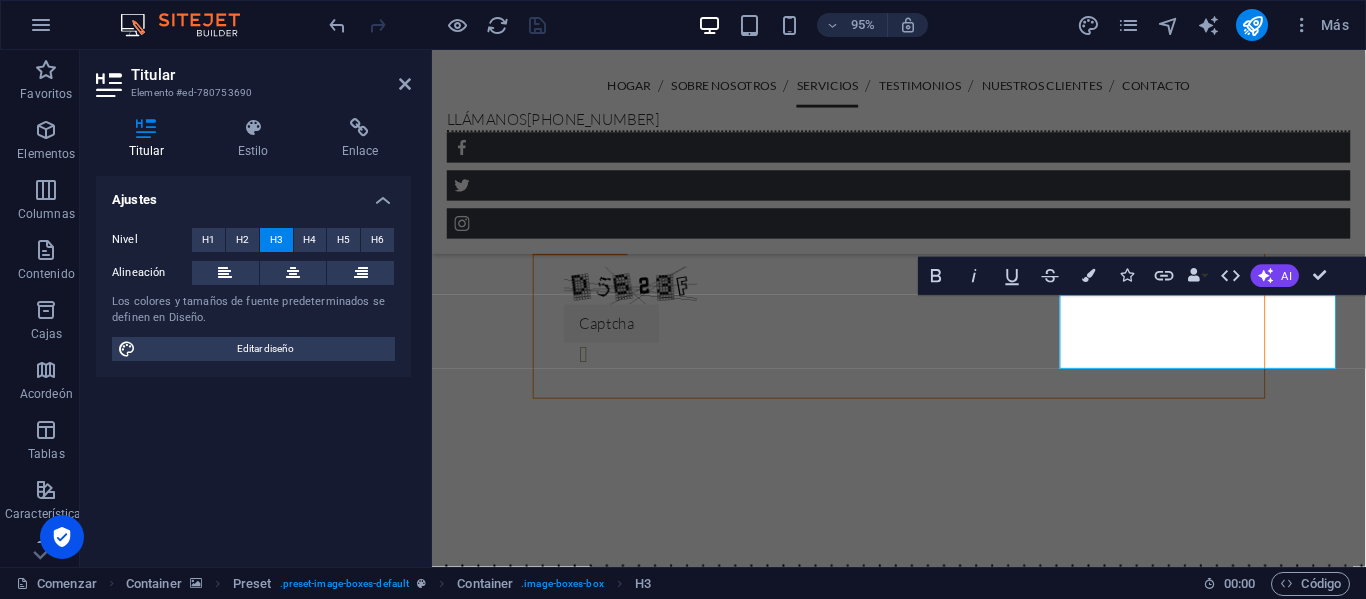 click on "Titular" at bounding box center [271, 75] 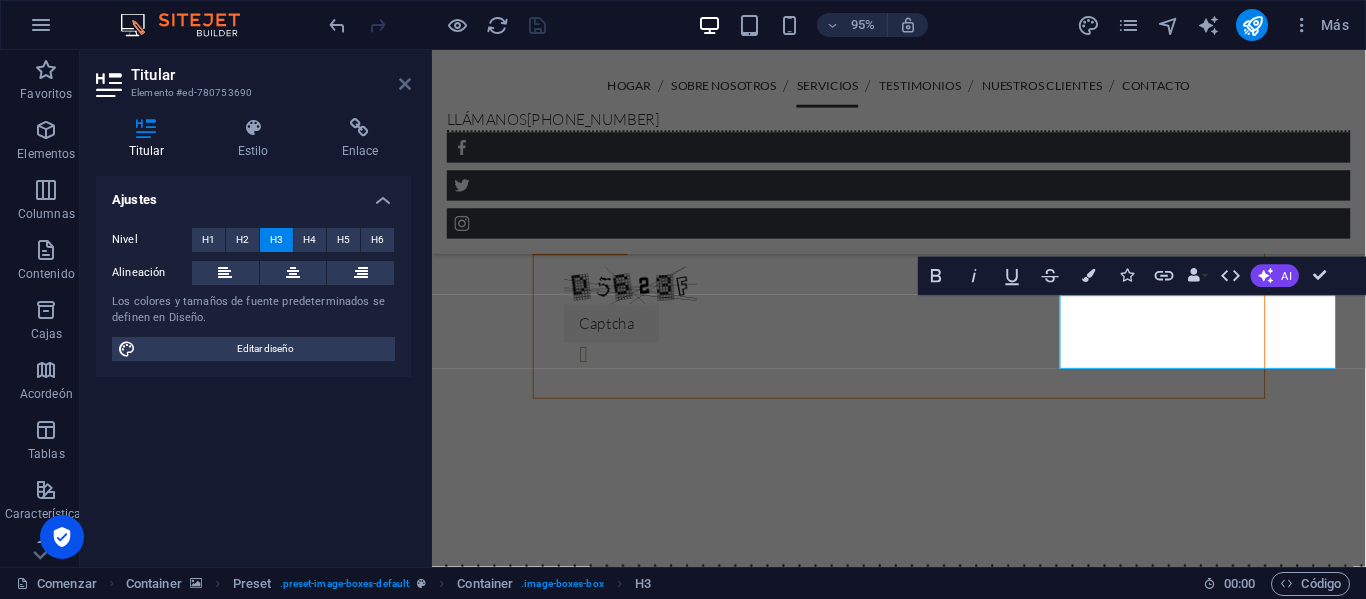 click at bounding box center (405, 84) 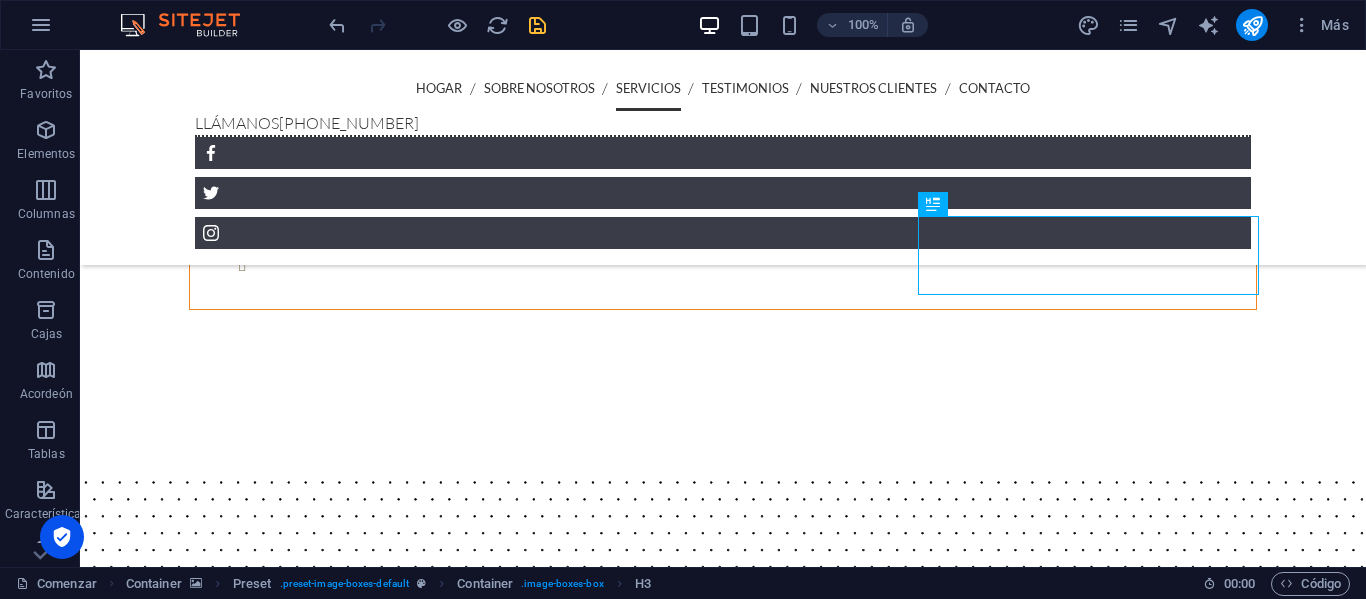 click at bounding box center (537, 25) 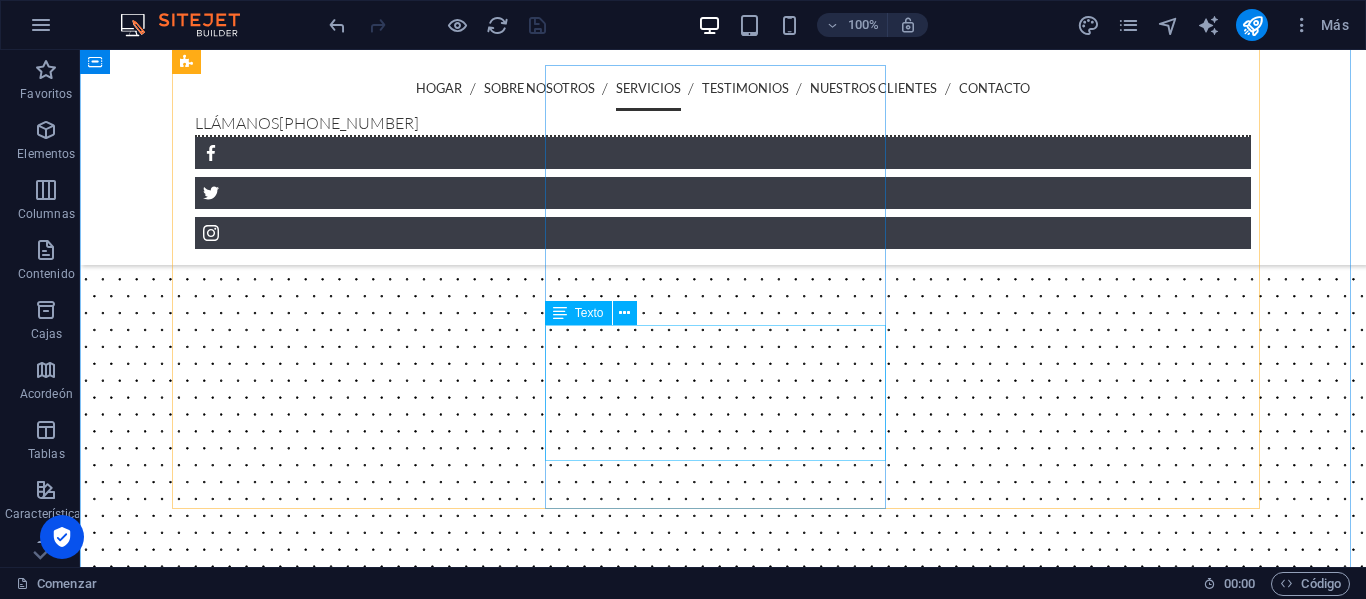 scroll, scrollTop: 3200, scrollLeft: 0, axis: vertical 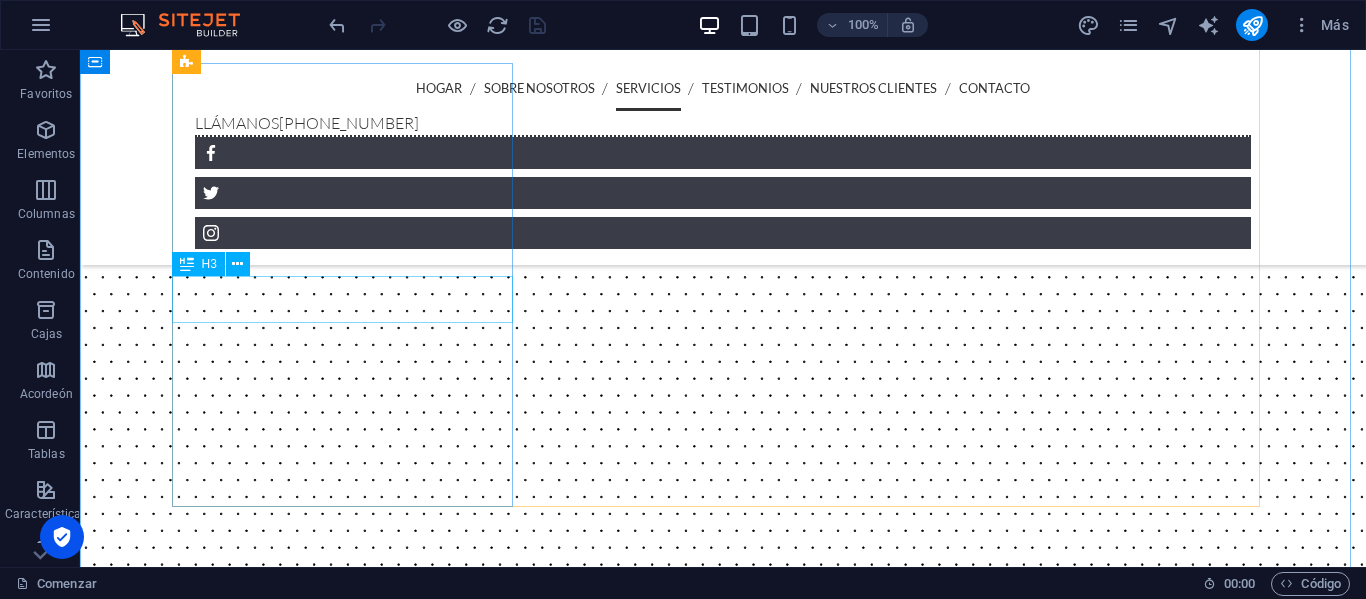 click on "Vigilancia móvil" at bounding box center [723, 4586] 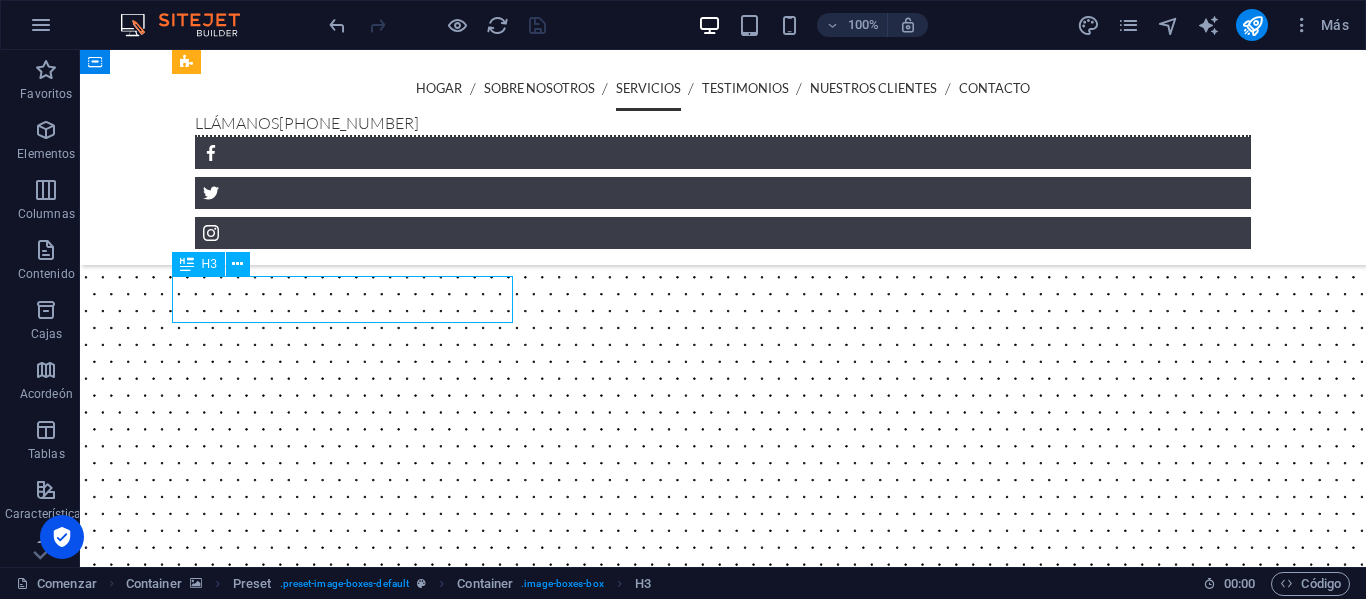 click on "Vigilancia móvil" at bounding box center (723, 4586) 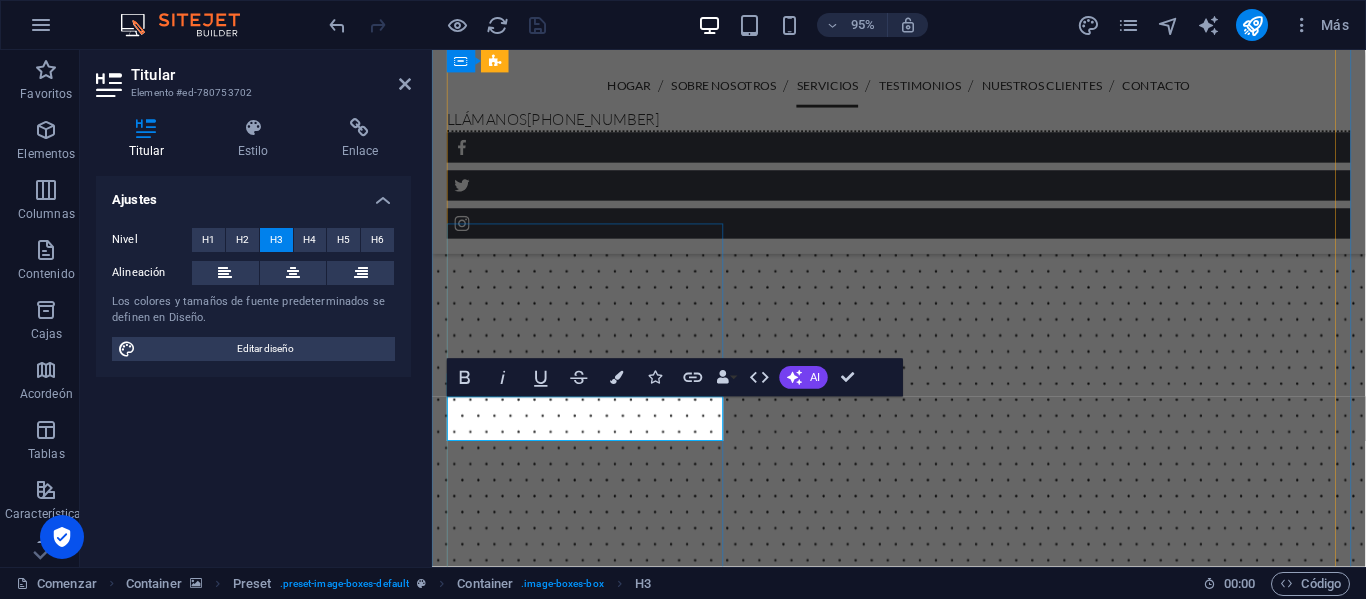 click on "Vigilancia móvil" at bounding box center [923, 4359] 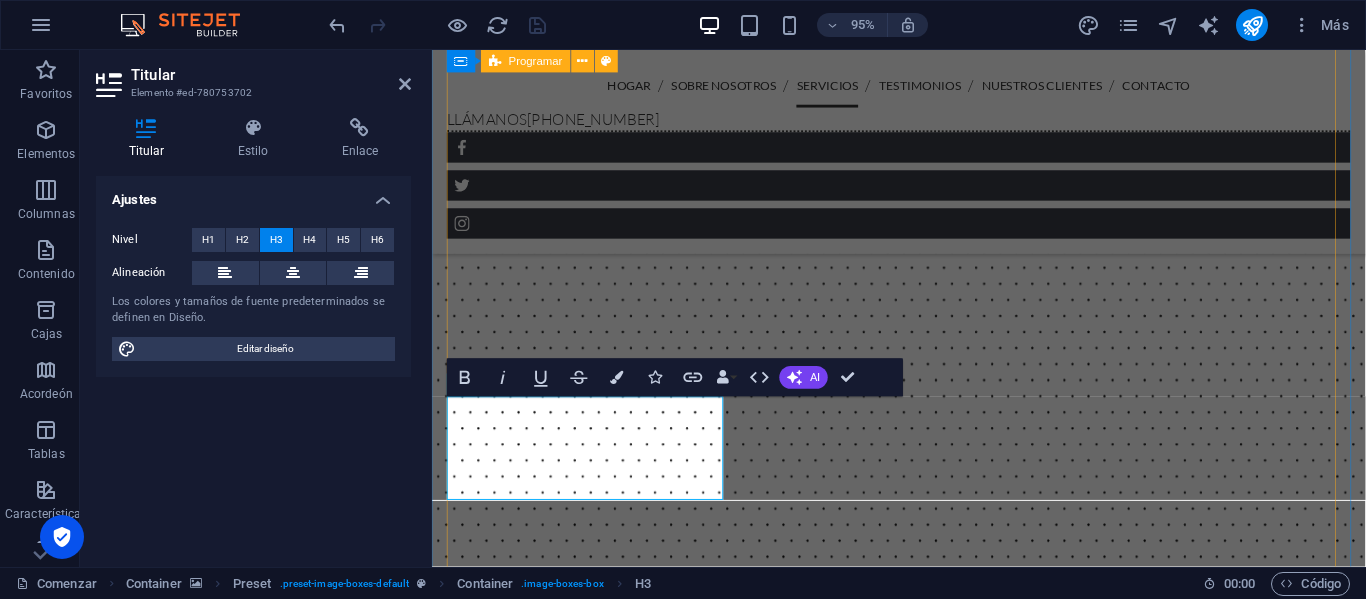 scroll, scrollTop: 754, scrollLeft: 5, axis: both 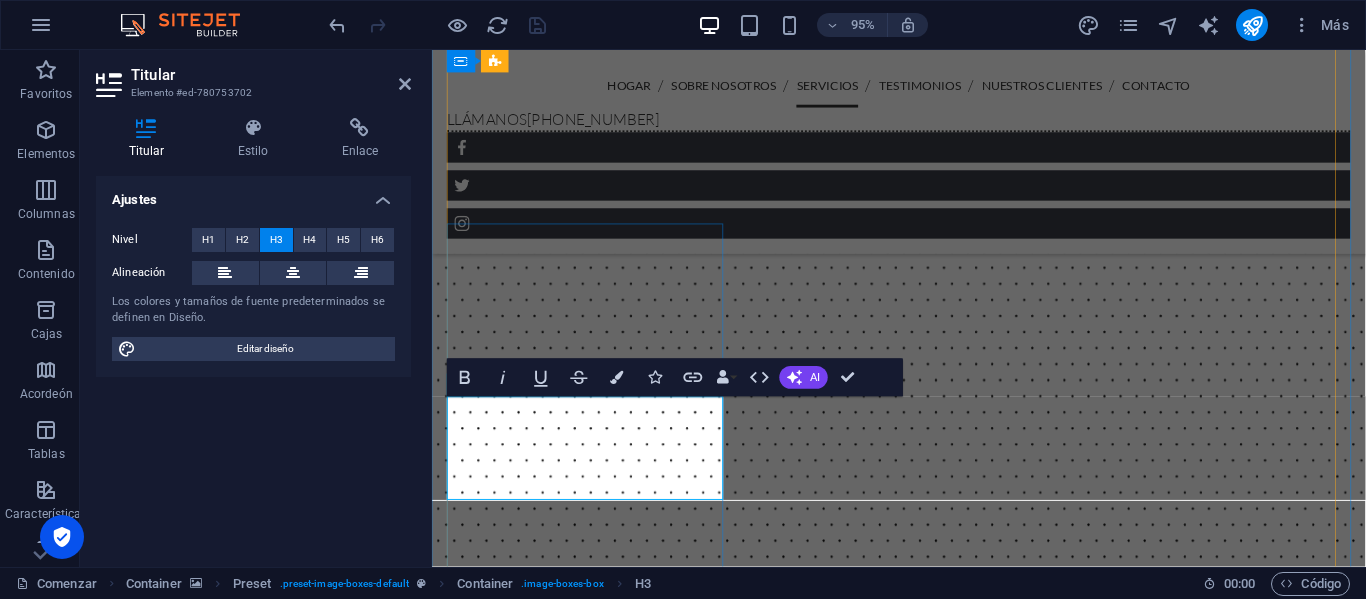 click on "5 - Mantenimiento para pozos eyectores de aguas lluvias y residuales" at bounding box center [923, 4445] 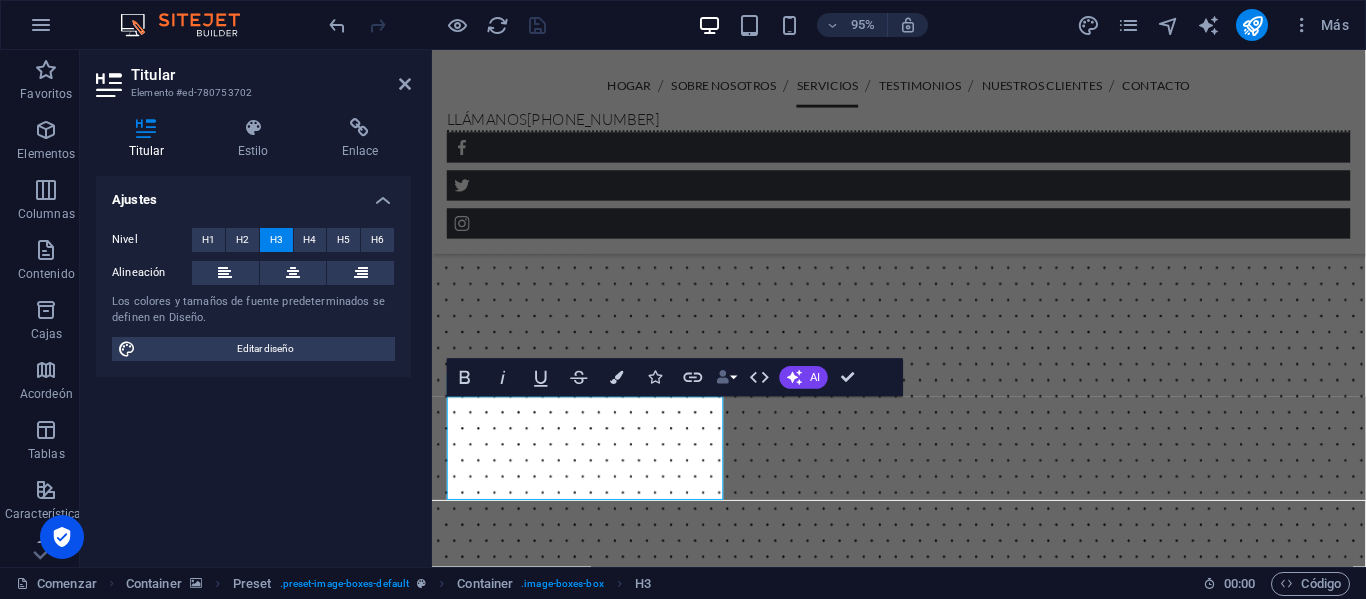 type 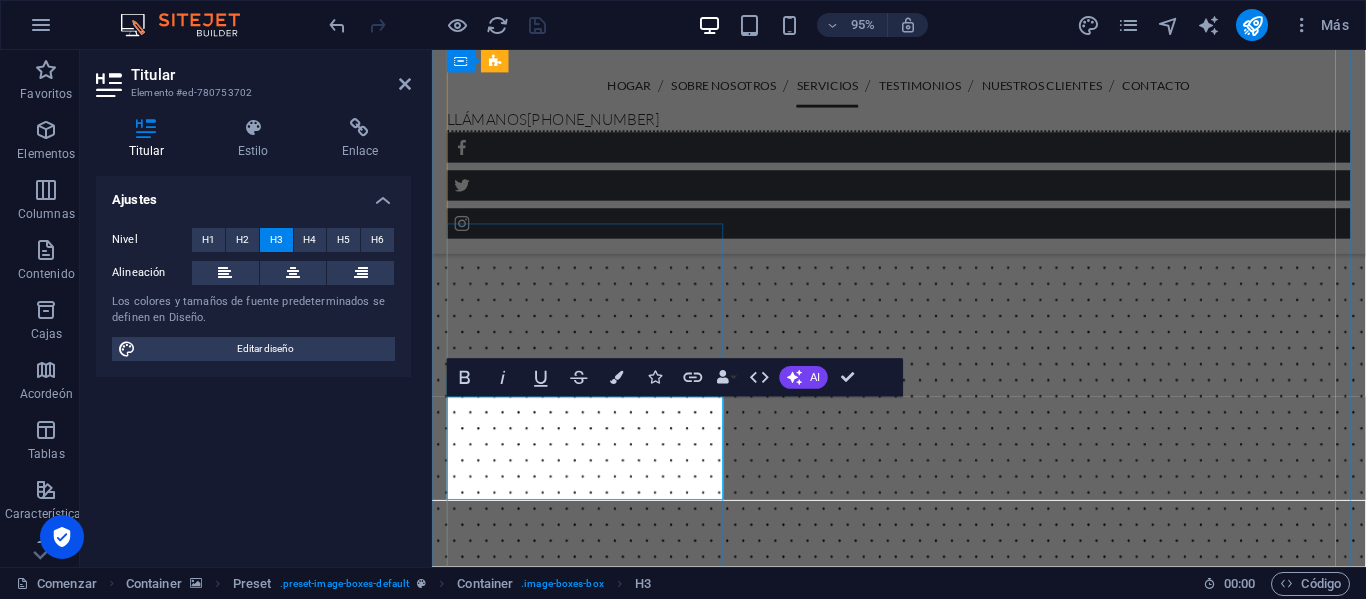 click on "Mantenimiento para Pozos eyectores de aguas lluvias y residuales" at bounding box center (924, 4445) 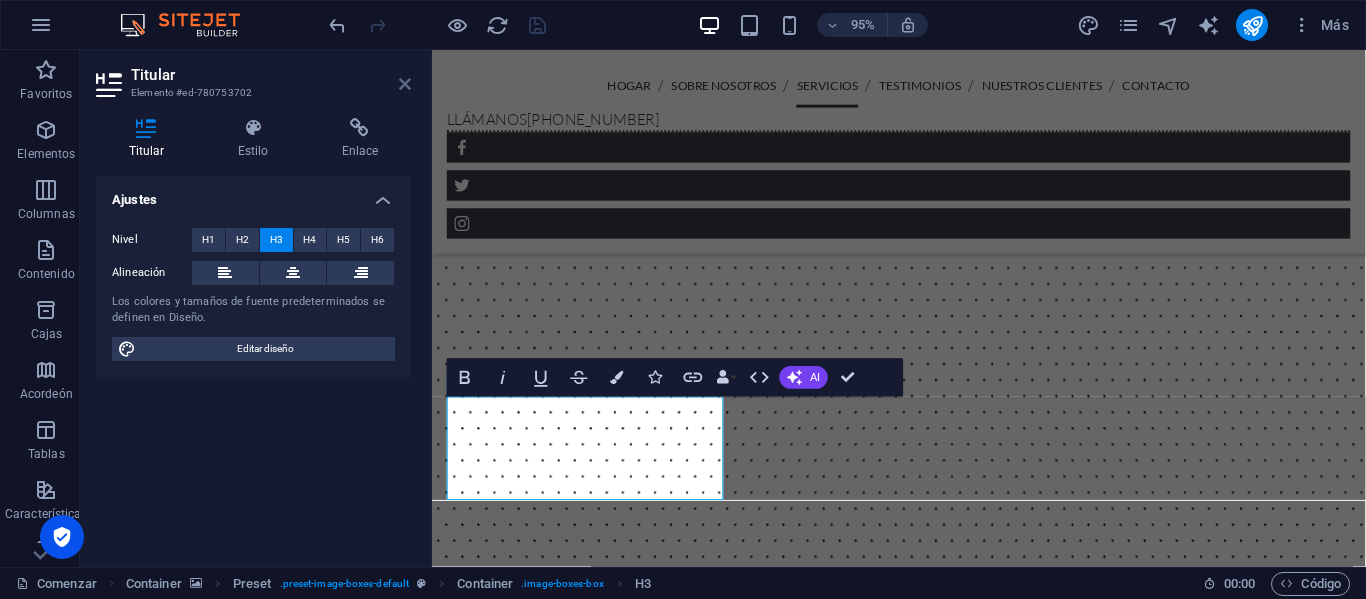 click at bounding box center [405, 84] 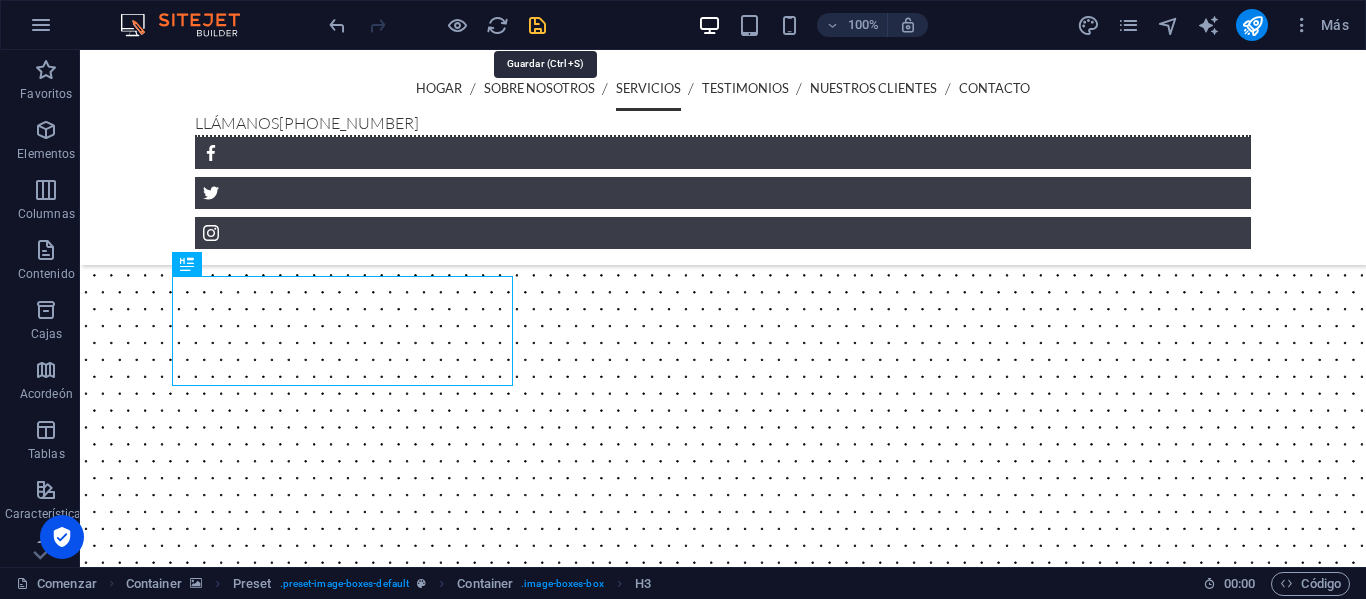 click at bounding box center [537, 25] 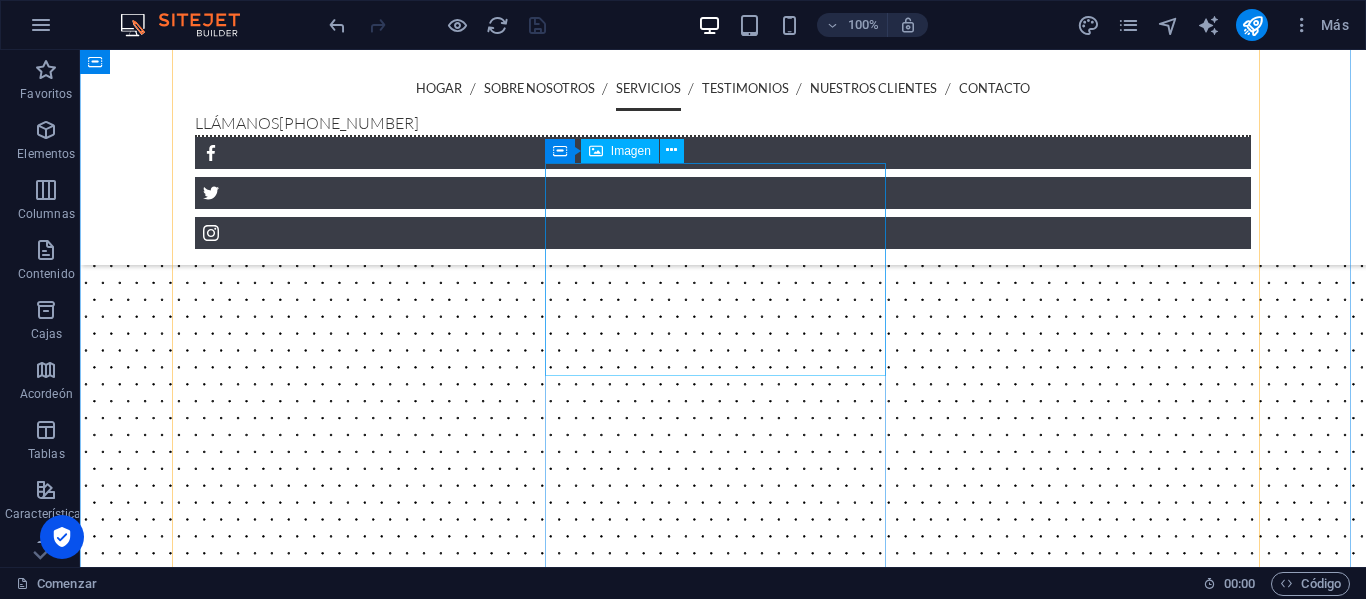 scroll, scrollTop: 3200, scrollLeft: 0, axis: vertical 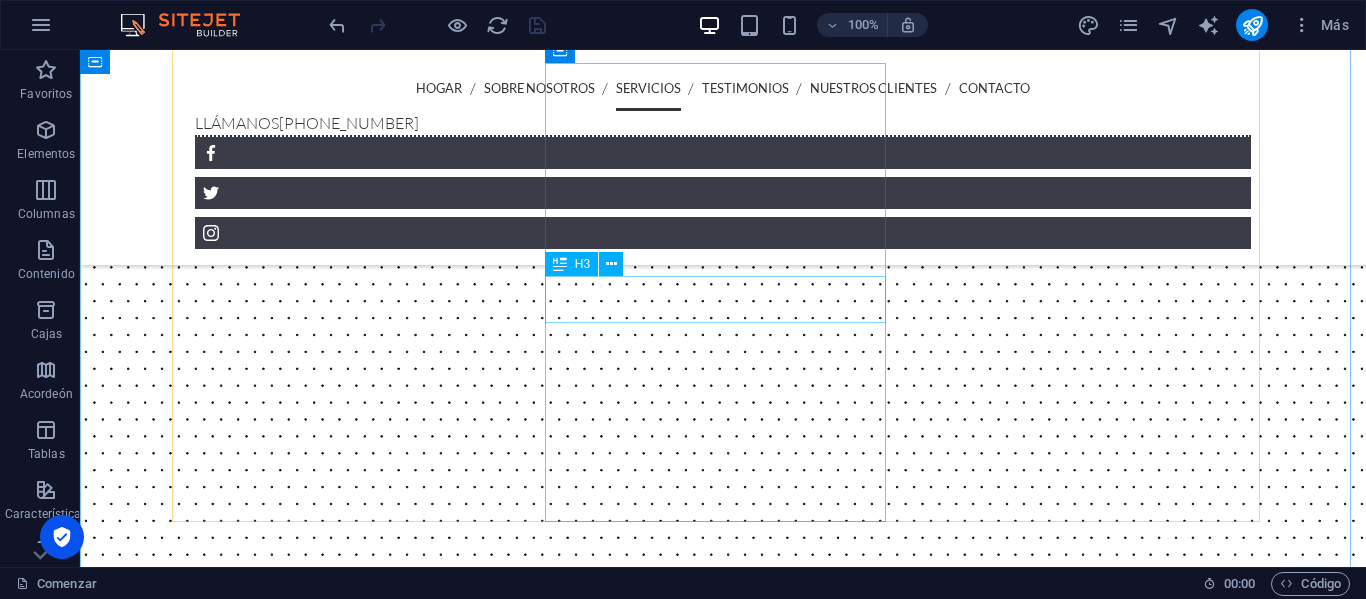 click on "Personal calificado" at bounding box center [723, 5407] 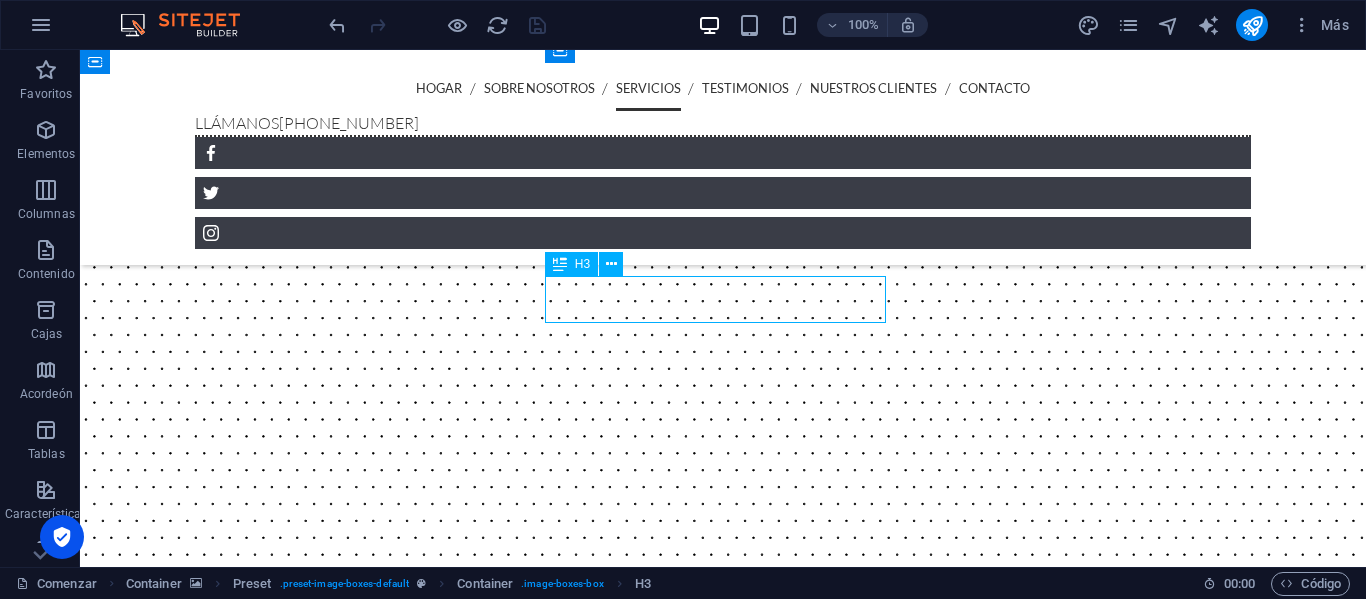 click on "Personal calificado" at bounding box center (723, 5407) 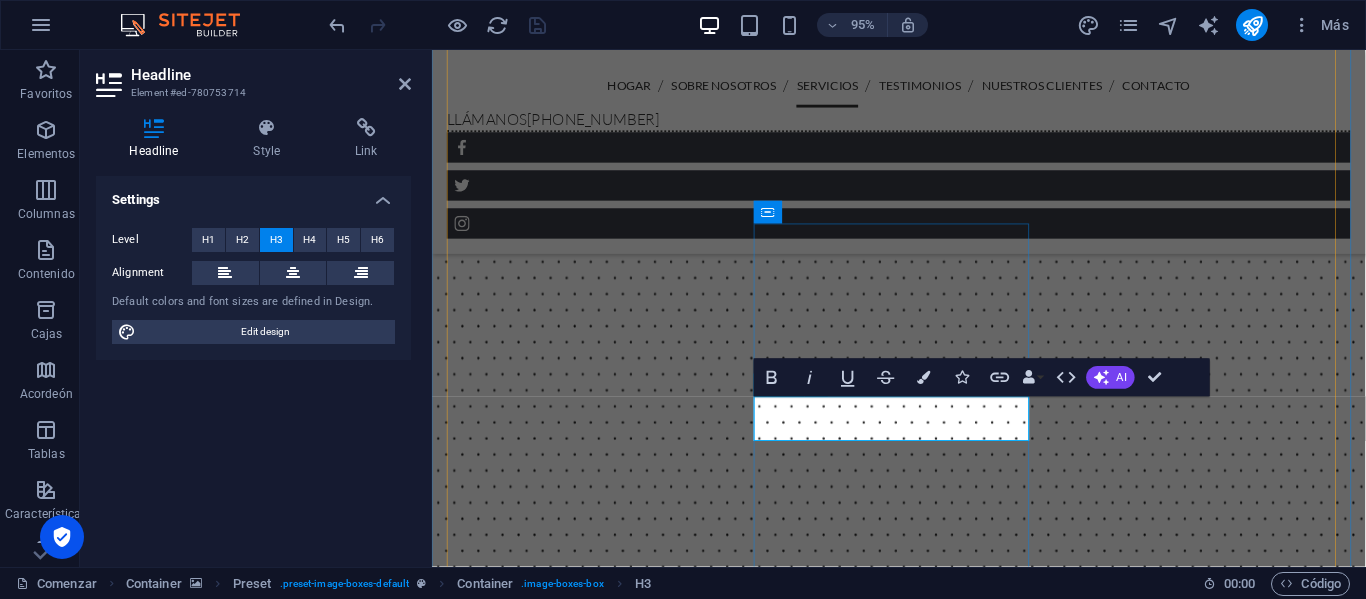 click on "Personal calificado" at bounding box center (923, 5094) 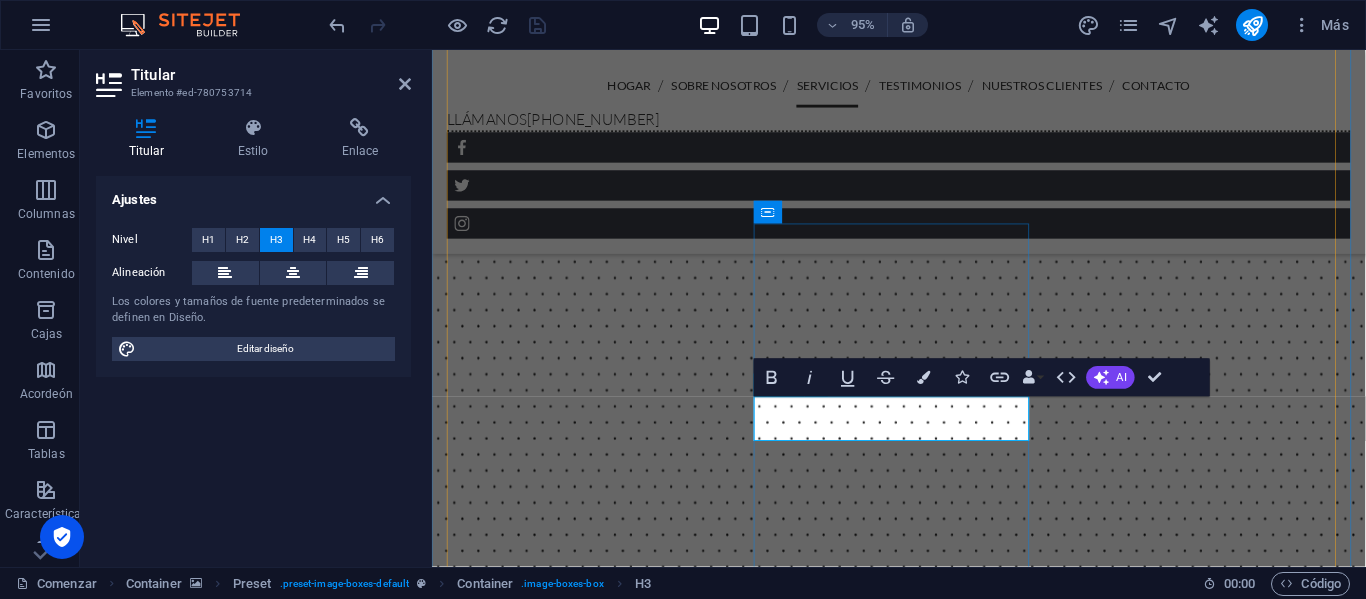 click on "Personal calificado" at bounding box center [923, 5094] 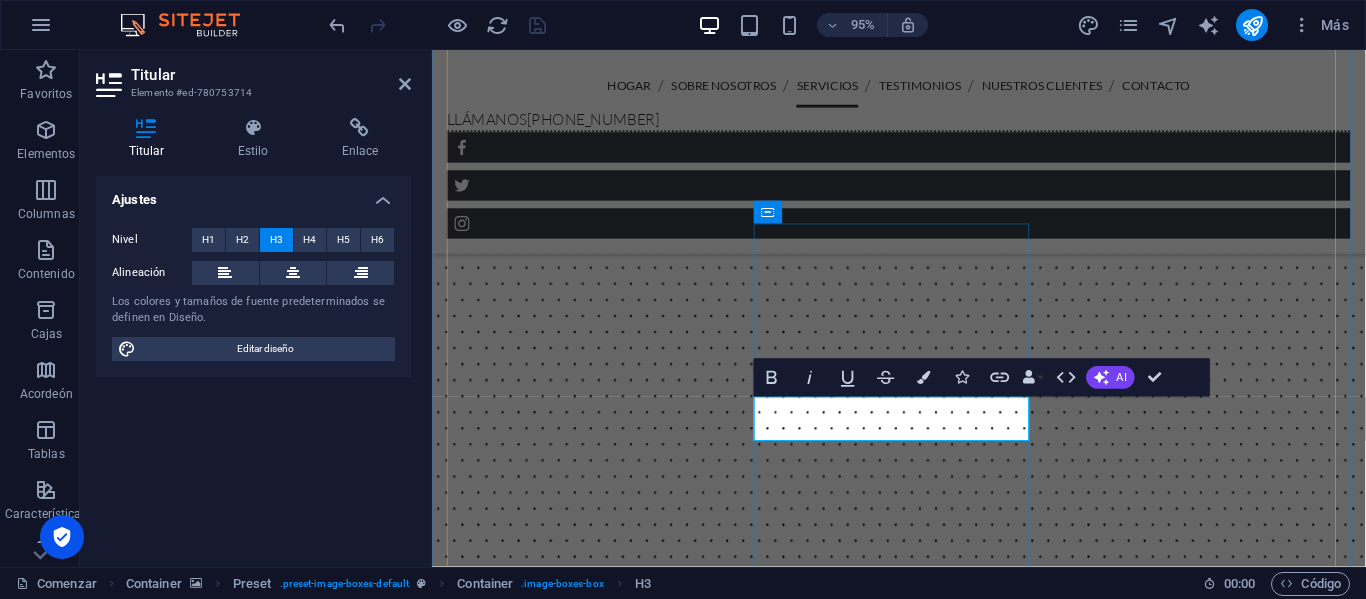 scroll, scrollTop: 306, scrollLeft: 5, axis: both 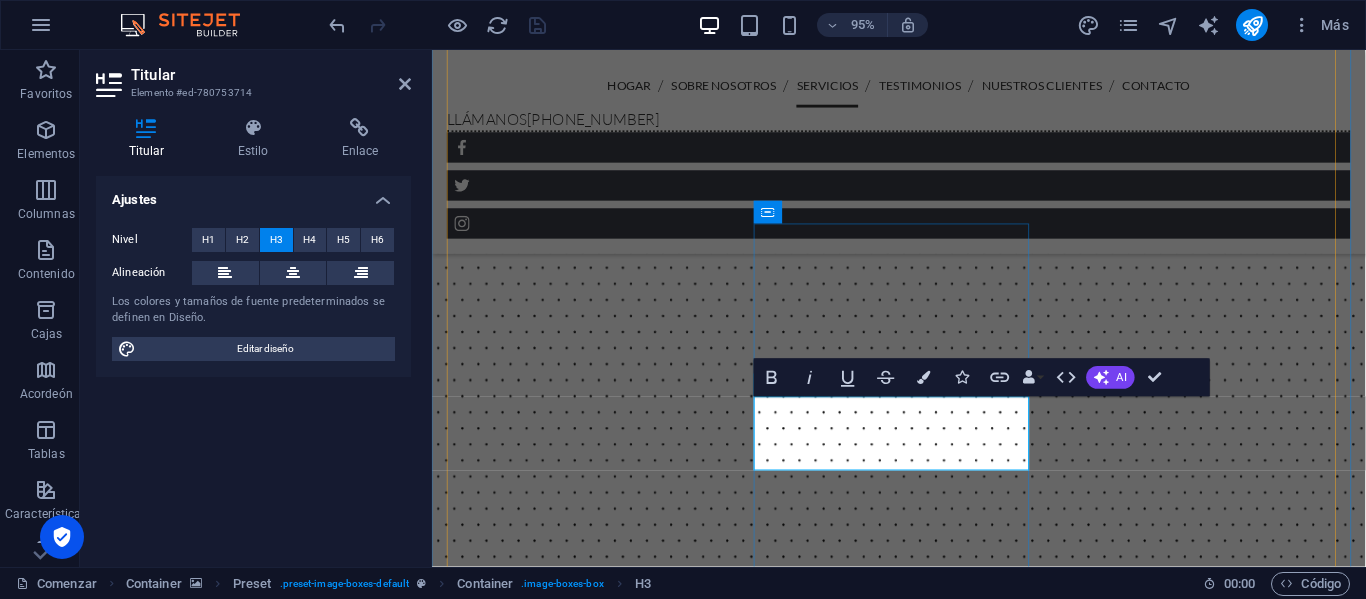 click on "7 - Reparación equipo de presión multi etapas" at bounding box center [923, 5166] 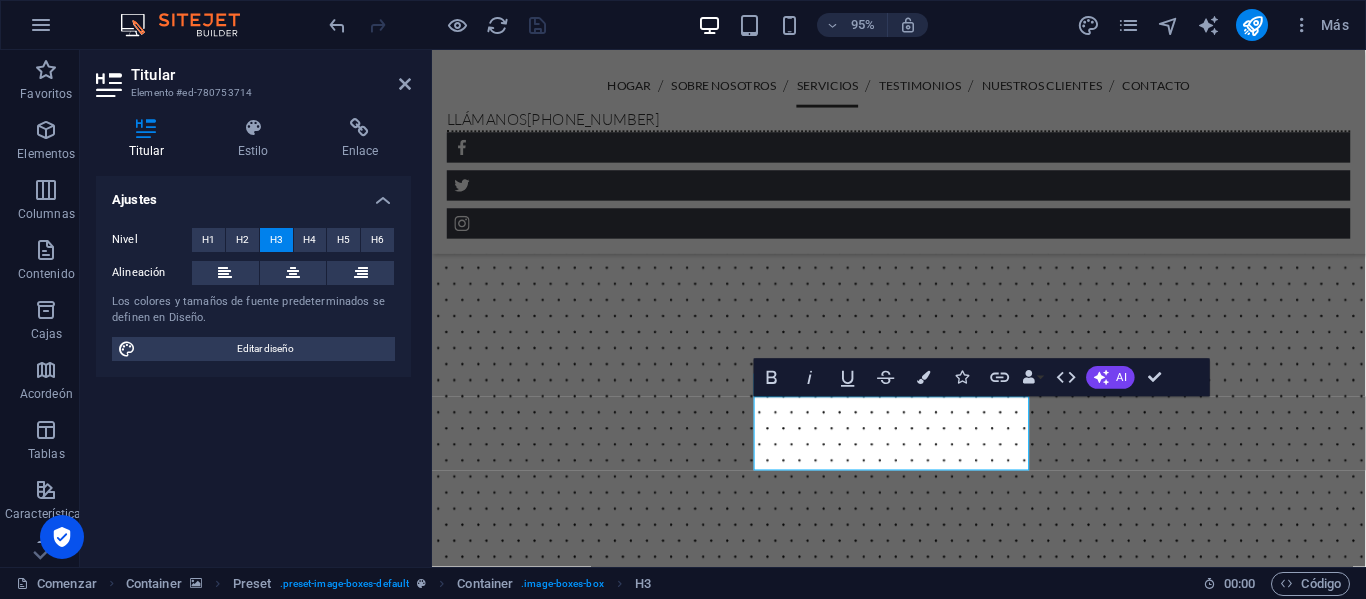 click on "Titular Elemento #ed-780753714 Titular Estilo Enlace Ajustes Nivel H1 H2 H3 H4 H5 H6 Alineación Los colores y tamaños de fuente predeterminados se definen en Diseño. Editar diseño Programar Elemento Disposición Cómo se expande este elemento dentro del diseño (Flexbox). Tamaño Por defecto auto píxeles % 1/1 1/2 1/3 1/4 1/5 1/6 1/7 1/8 1/9 1/10 Crecer Encoger Orden Disposición del contenedor Visible Visible Opacidad 100 % Rebosar Espaciado Margen Por defecto auto píxeles % movimiento rápido del ojo Volkswagen vh Costumbre Costumbre auto píxeles % movimiento rápido del ojo Volkswagen vh auto píxeles % movimiento rápido del ojo Volkswagen vh auto píxeles % movimiento rápido del ojo Volkswagen vh auto píxeles % movimiento rápido del ojo Volkswagen vh Relleno Por defecto píxeles movimiento rápido del ojo % vh Volkswagen Costumbre Costumbre píxeles movimiento rápido del ojo % vh Volkswagen píxeles movimiento rápido del ojo % vh Volkswagen píxeles movimiento rápido del ojo % vh Volkswagen" at bounding box center (256, 308) 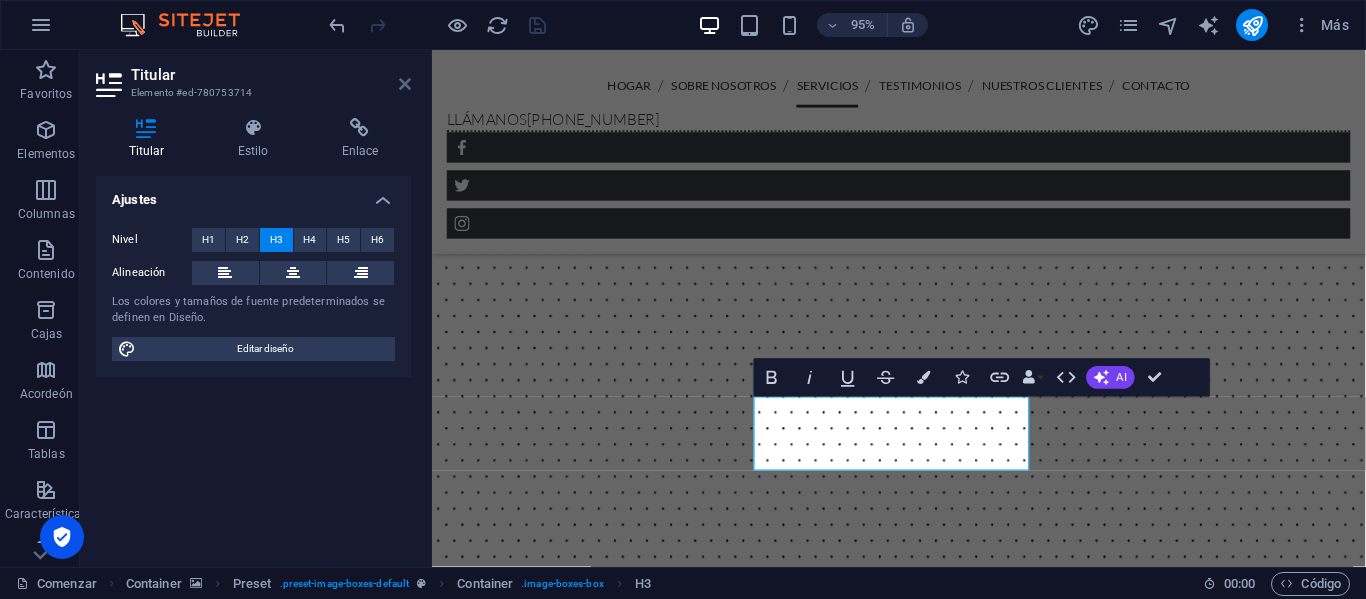 click at bounding box center (405, 84) 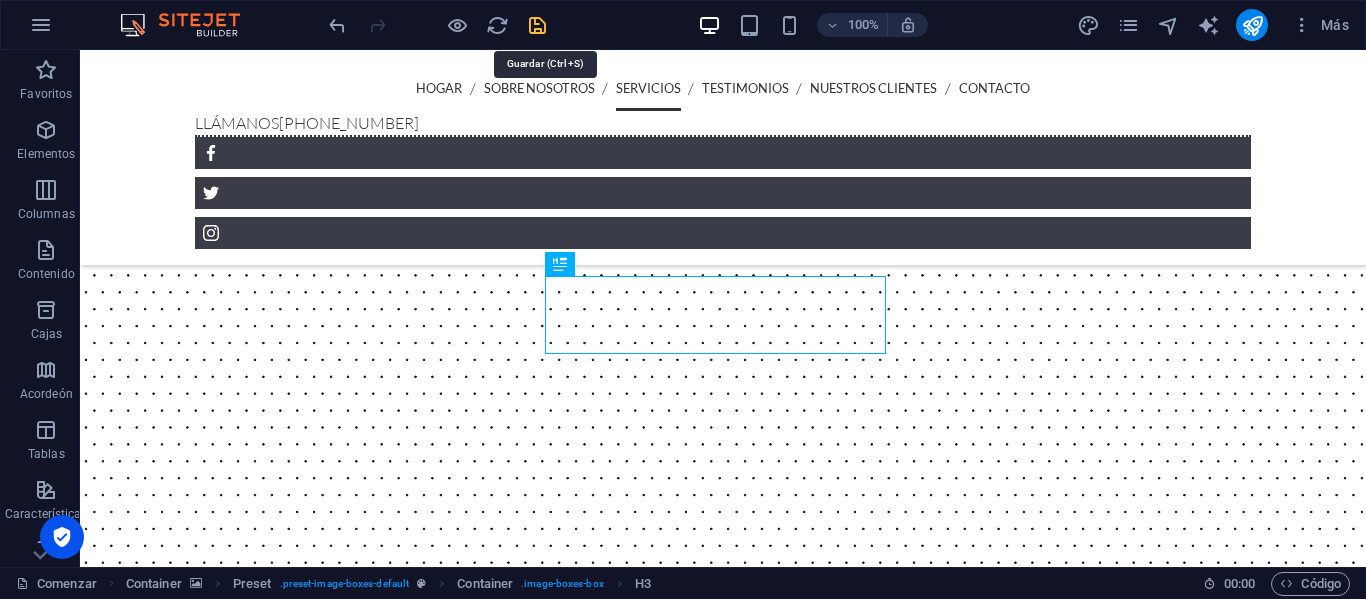 click at bounding box center (537, 25) 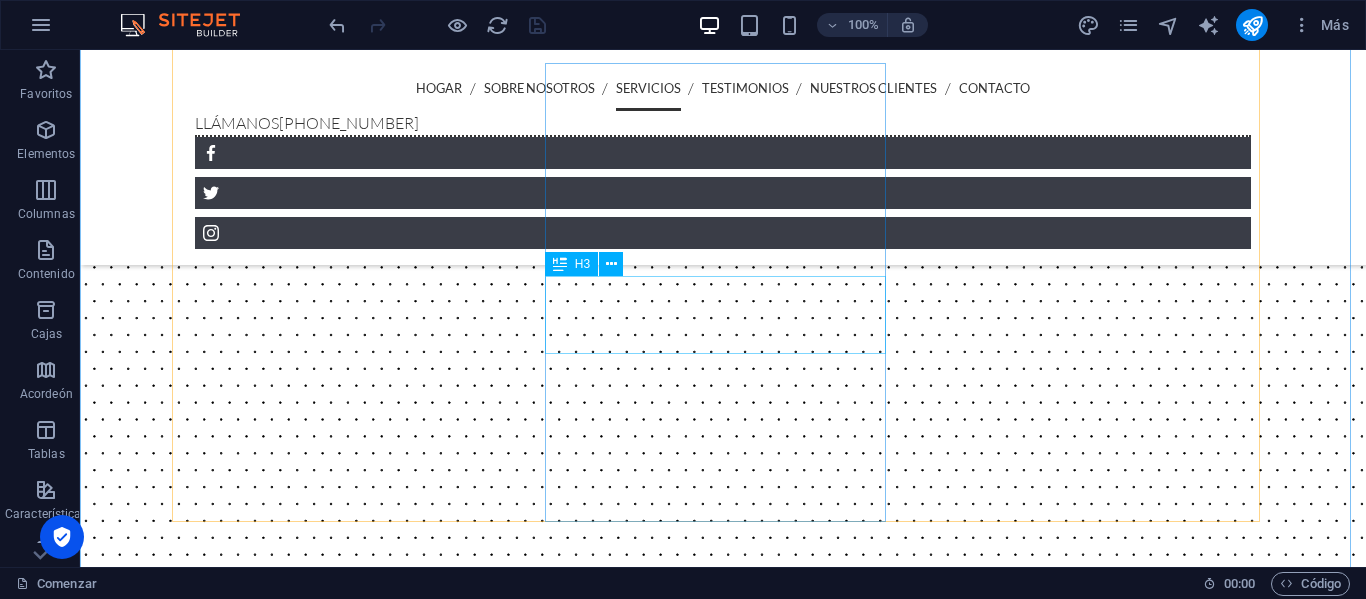 click on "Reparación Equipo de Presión Multi Etapa" at bounding box center [723, 5407] 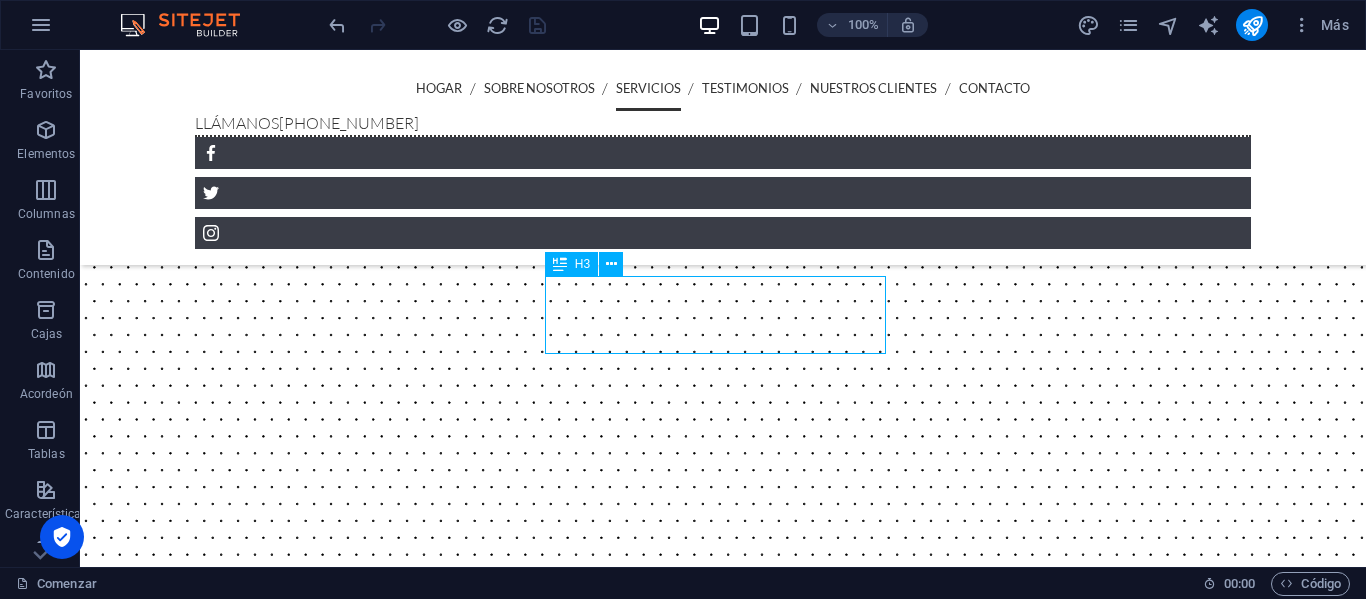 click on "Reparación Equipo de Presión Multi Etapa" at bounding box center (723, 5407) 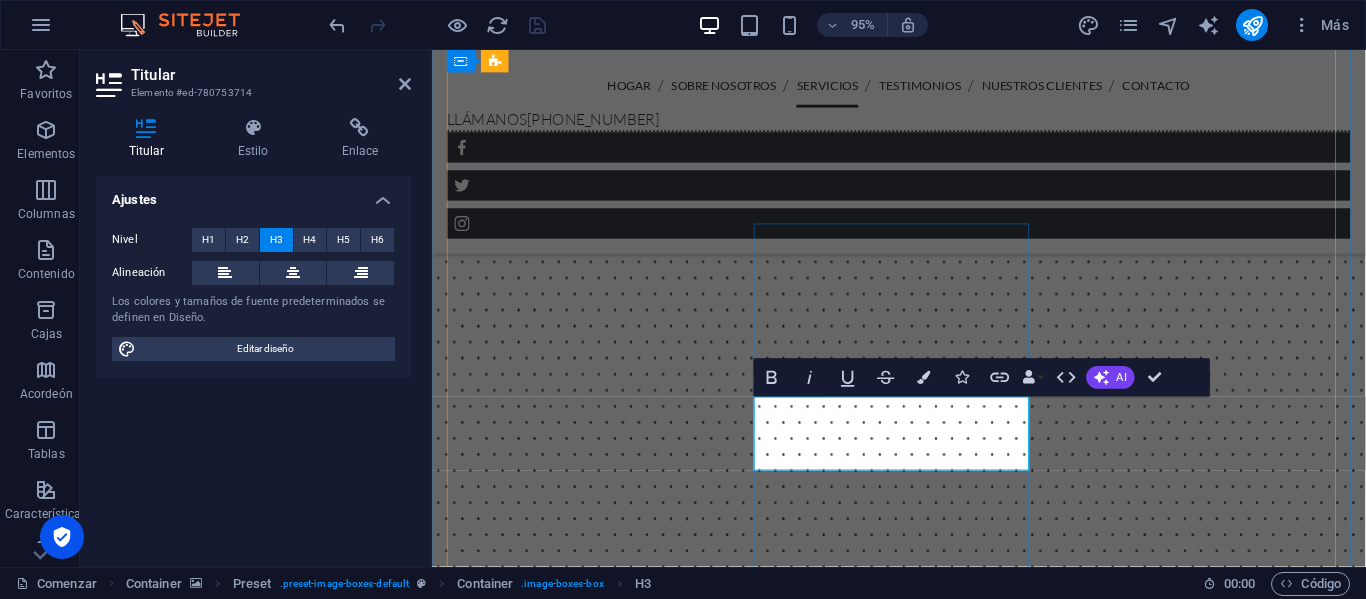 click on "Reparación Equipo de Presión Multi Etapa" at bounding box center (923, 5094) 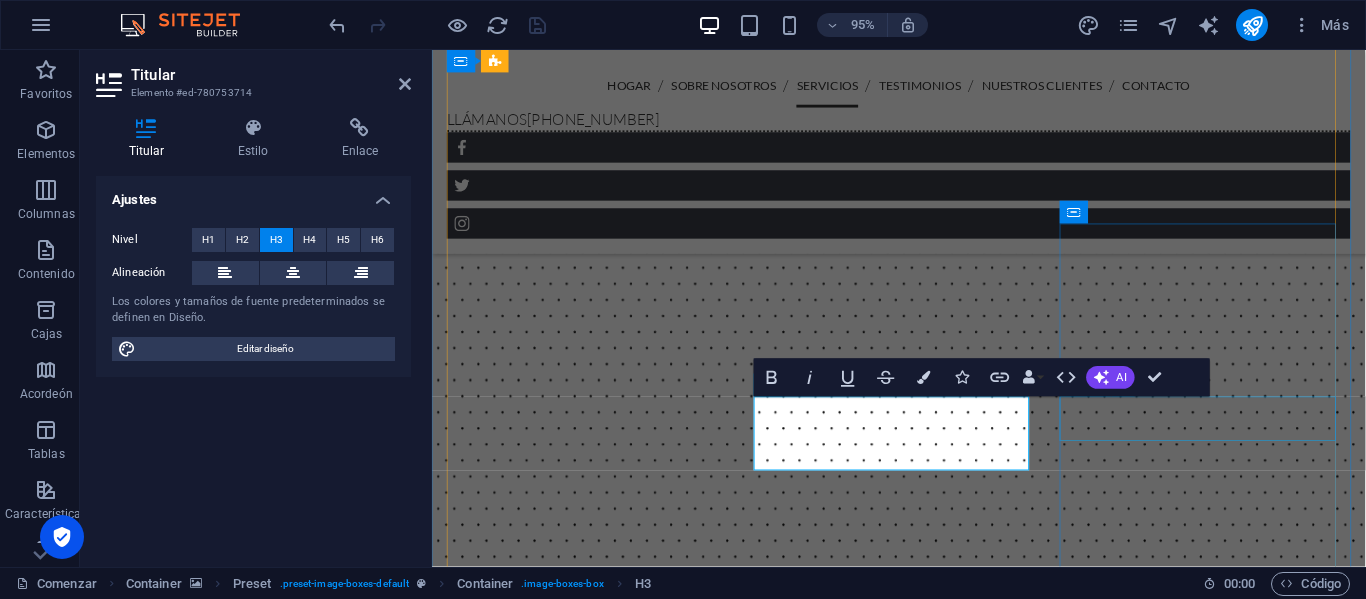 type 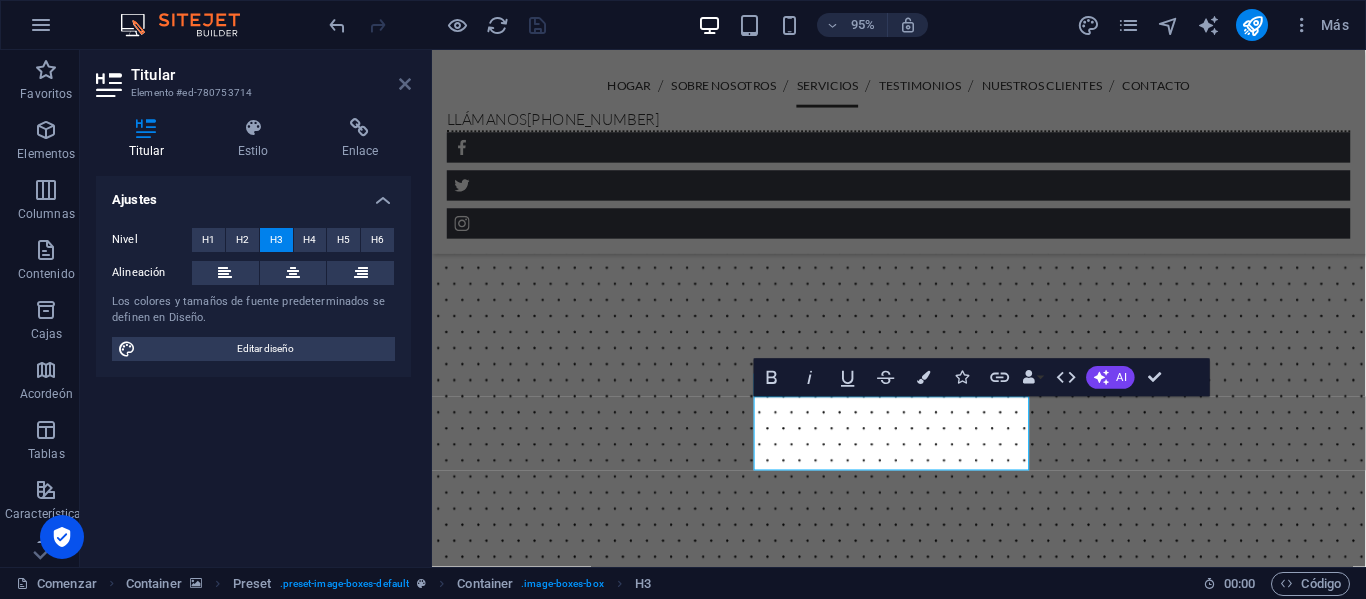 click at bounding box center [405, 84] 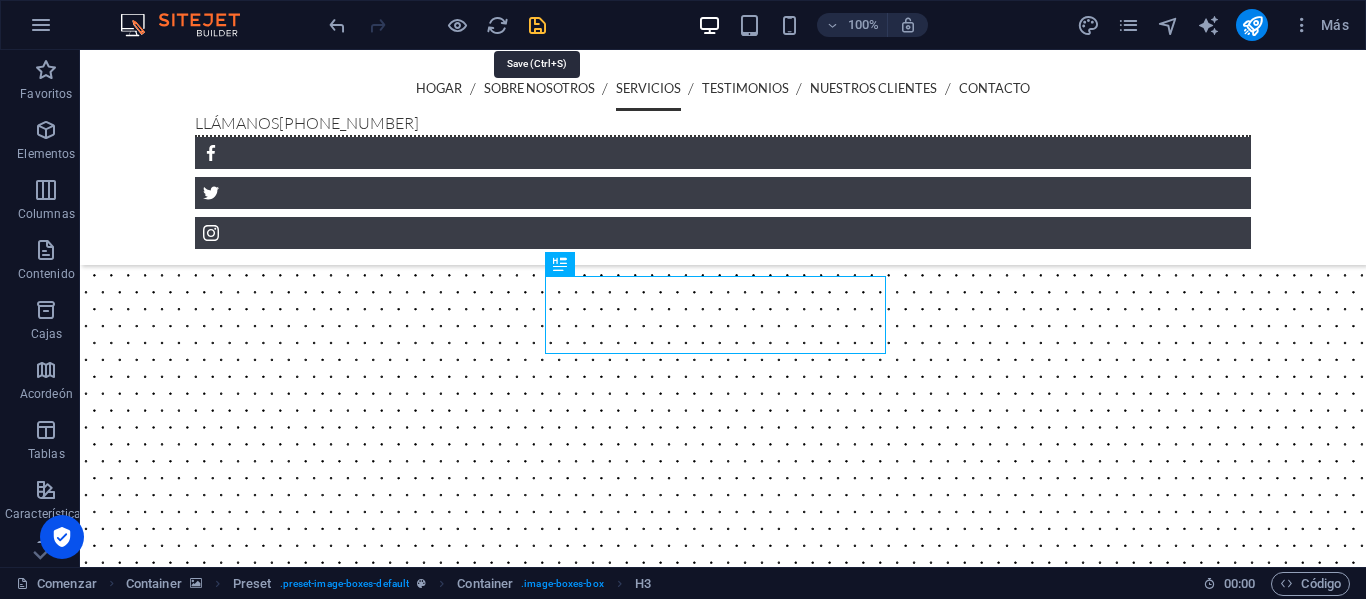 click at bounding box center (537, 25) 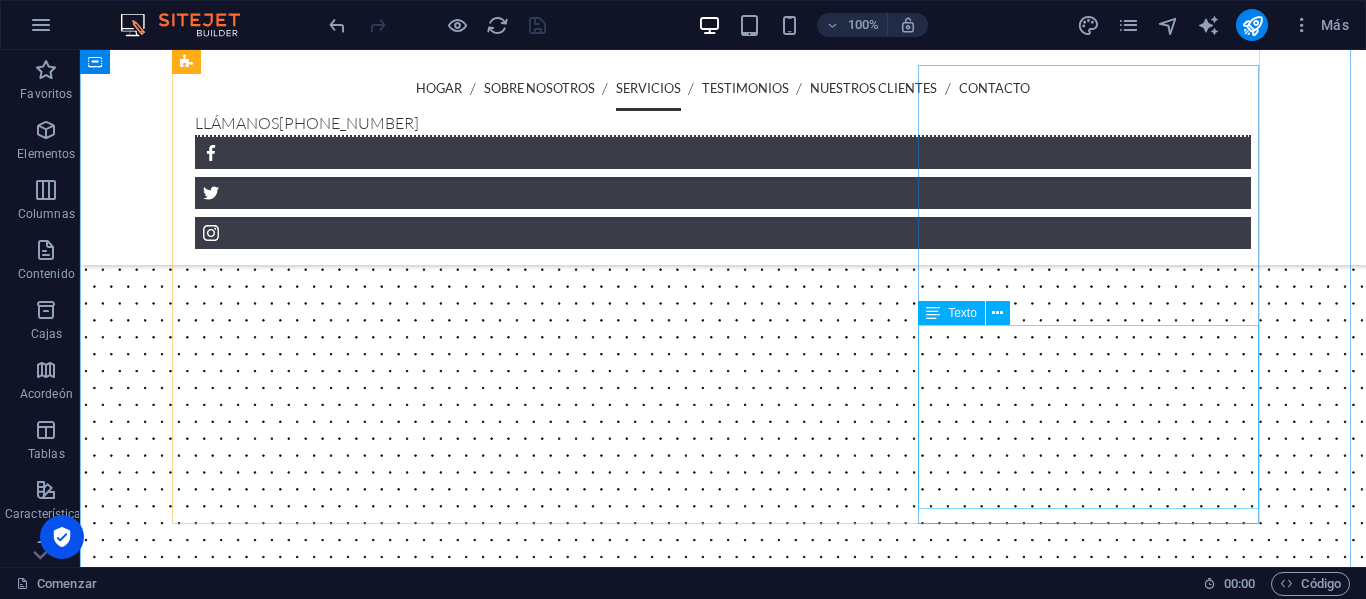 scroll, scrollTop: 3200, scrollLeft: 0, axis: vertical 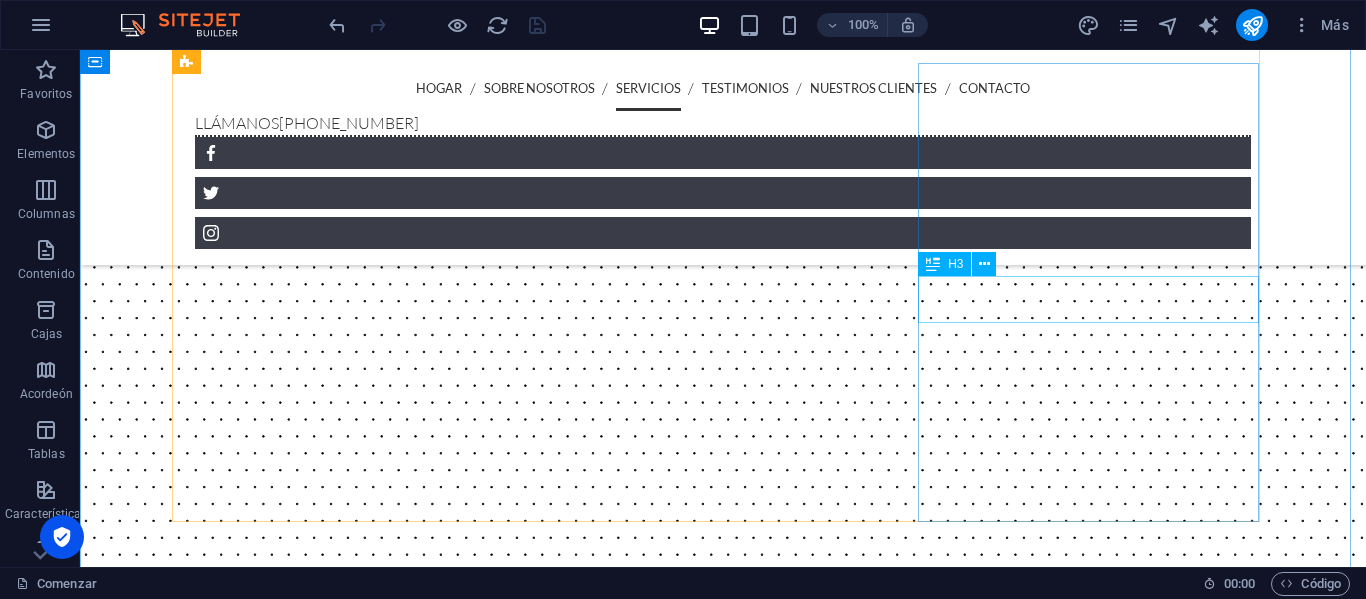 click on "Lavado de tanques" at bounding box center [723, 6214] 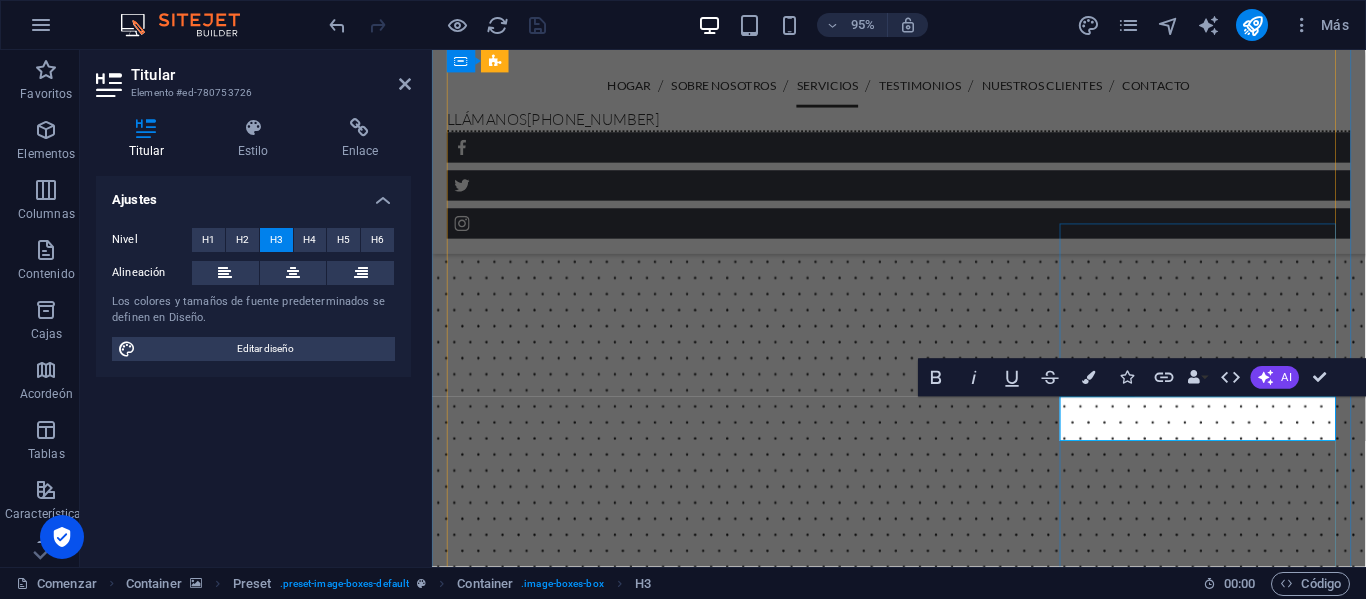 click on "Lavado de tanques" at bounding box center [924, 5816] 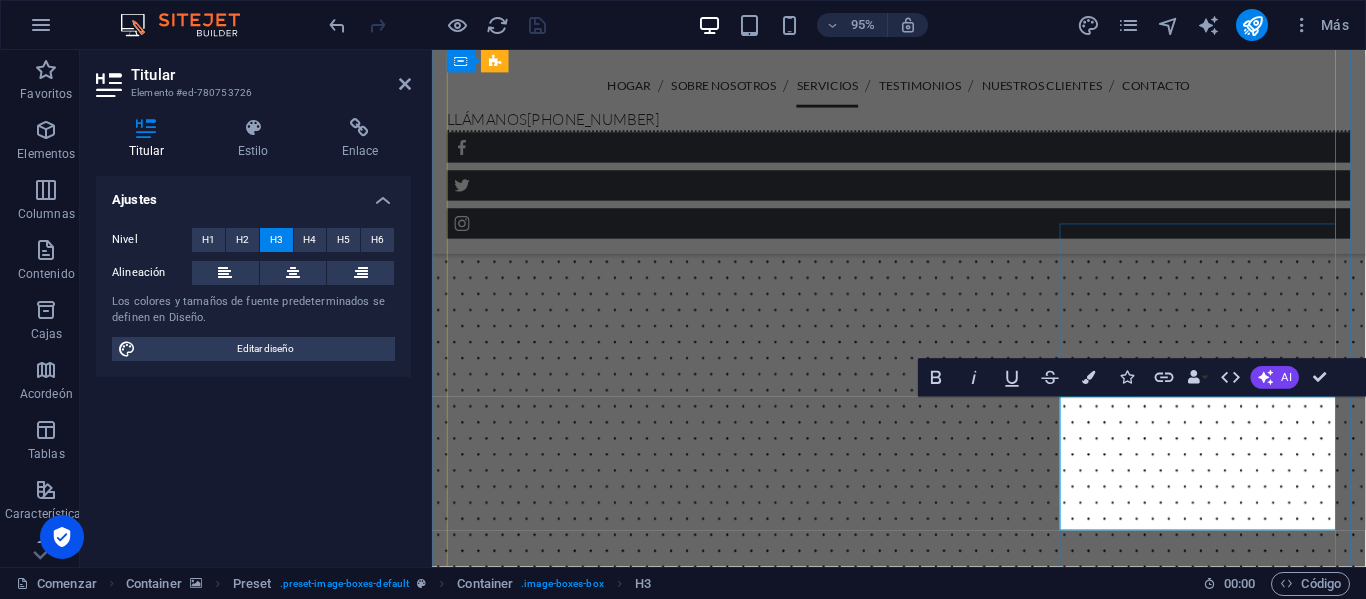 scroll, scrollTop: 1090, scrollLeft: 7, axis: both 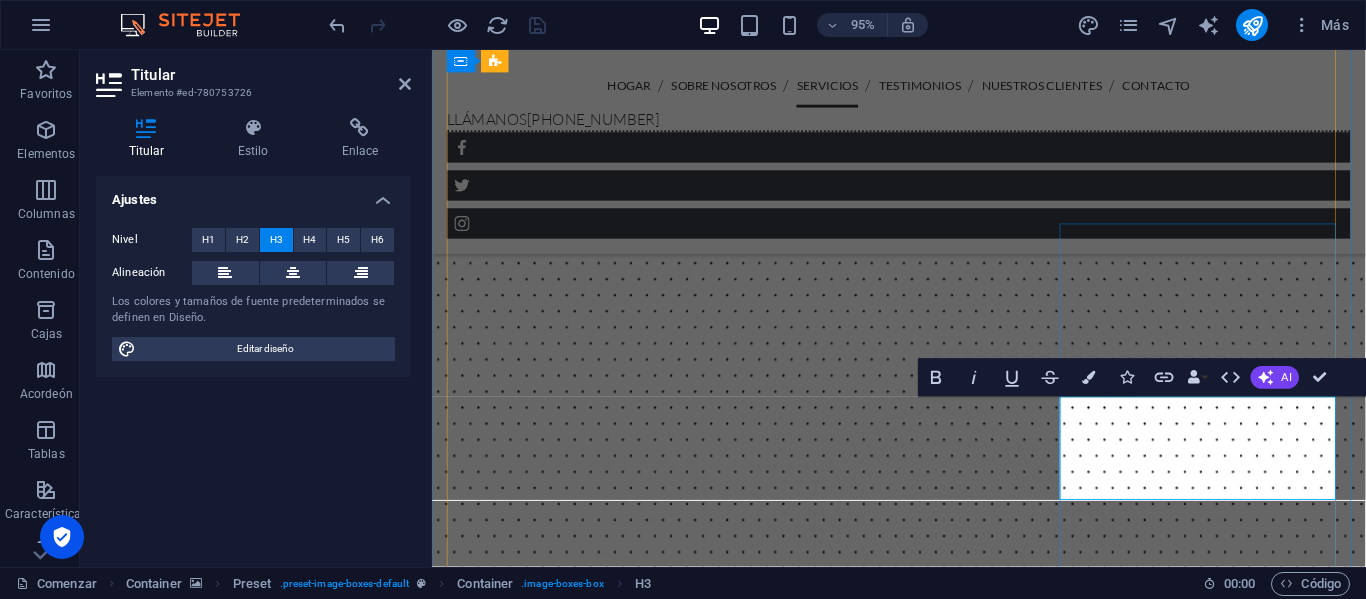 type 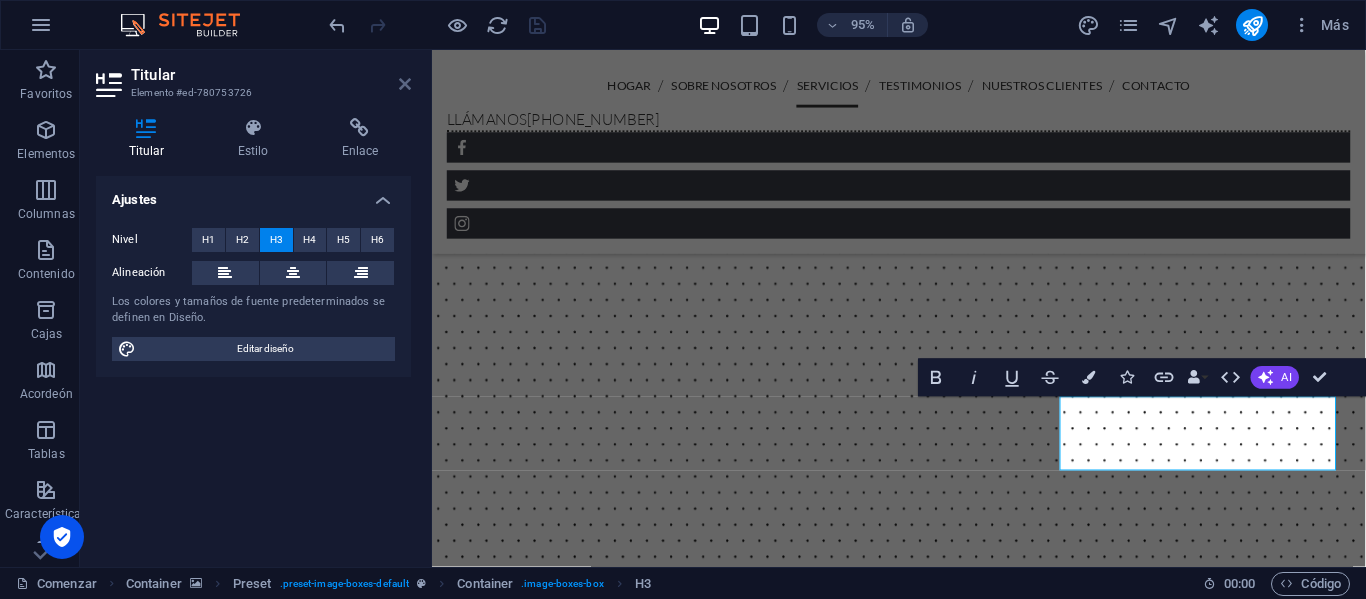 click at bounding box center [405, 84] 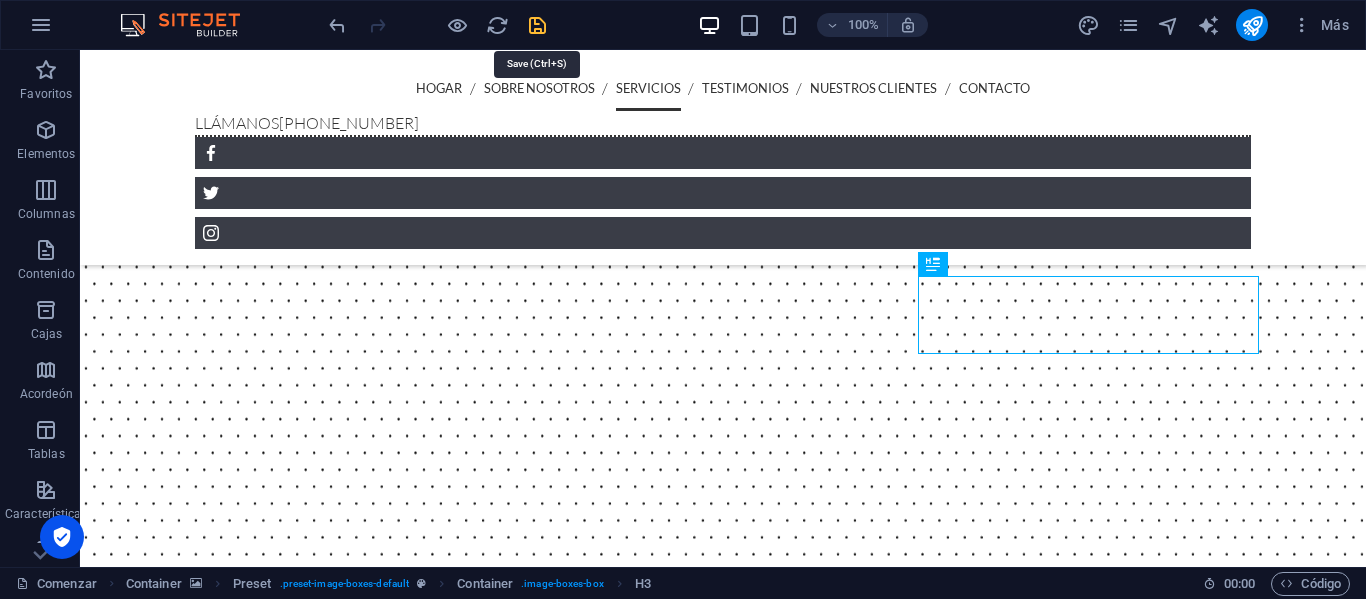click at bounding box center (537, 25) 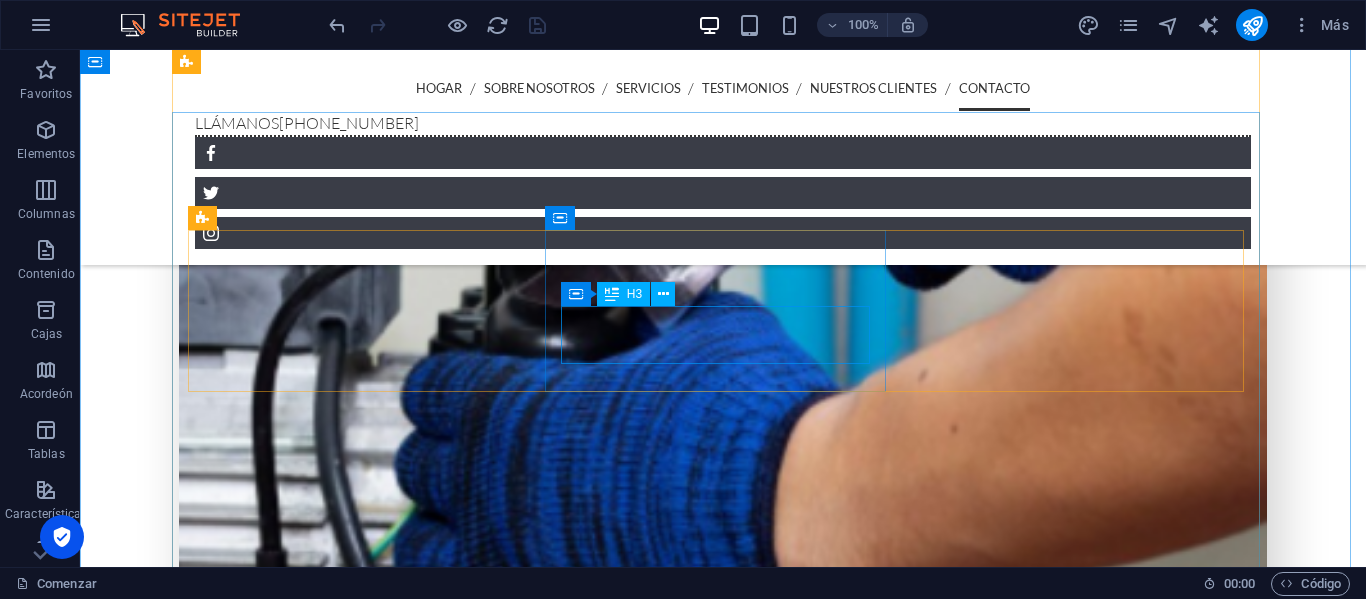 scroll, scrollTop: 5500, scrollLeft: 0, axis: vertical 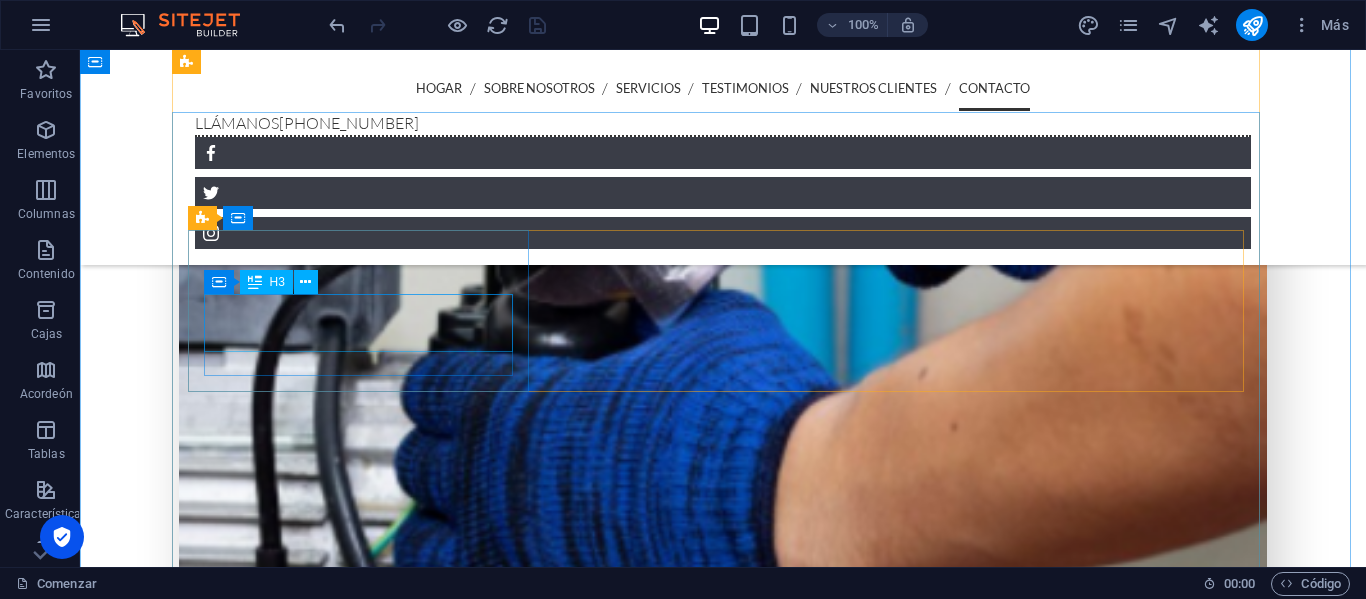 click on "DIRECCIÓN" at bounding box center [632, 11794] 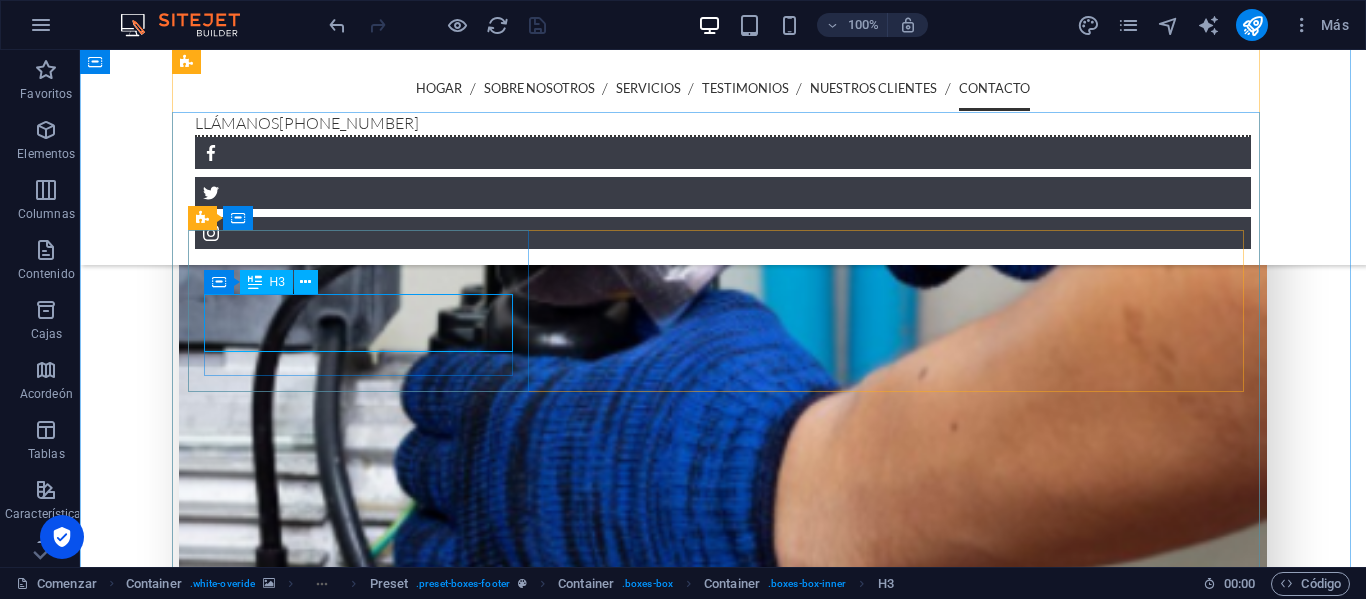 click on "DIRECCIÓN" at bounding box center [632, 11794] 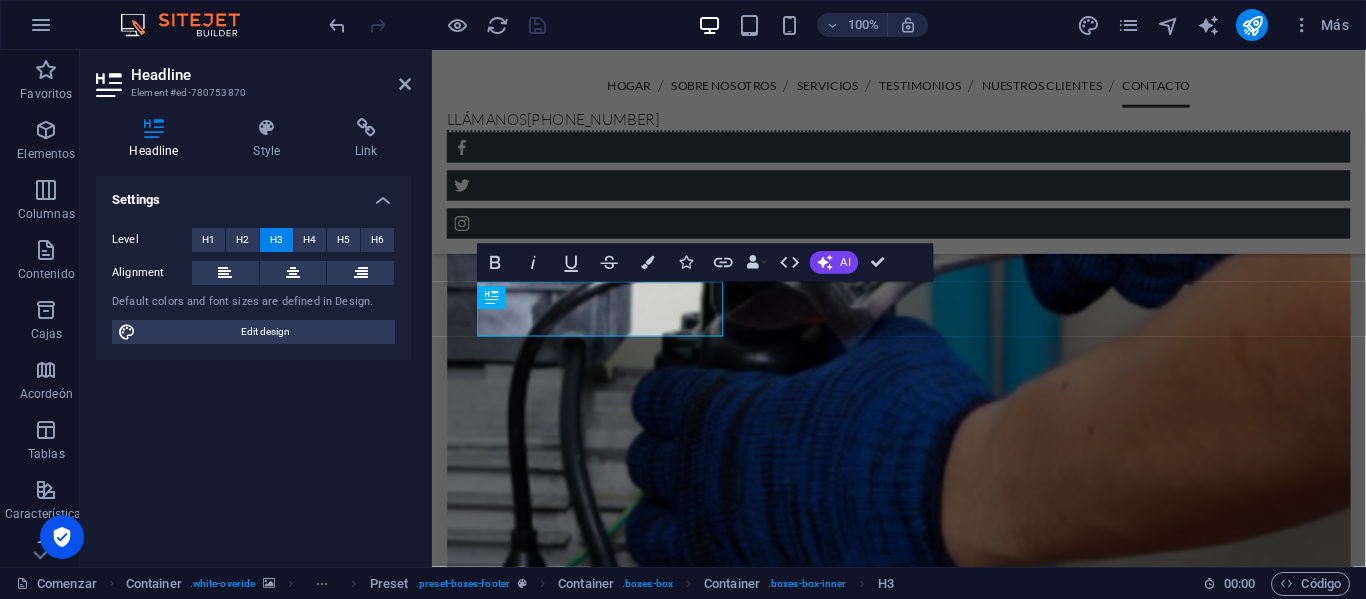 scroll, scrollTop: 5606, scrollLeft: 0, axis: vertical 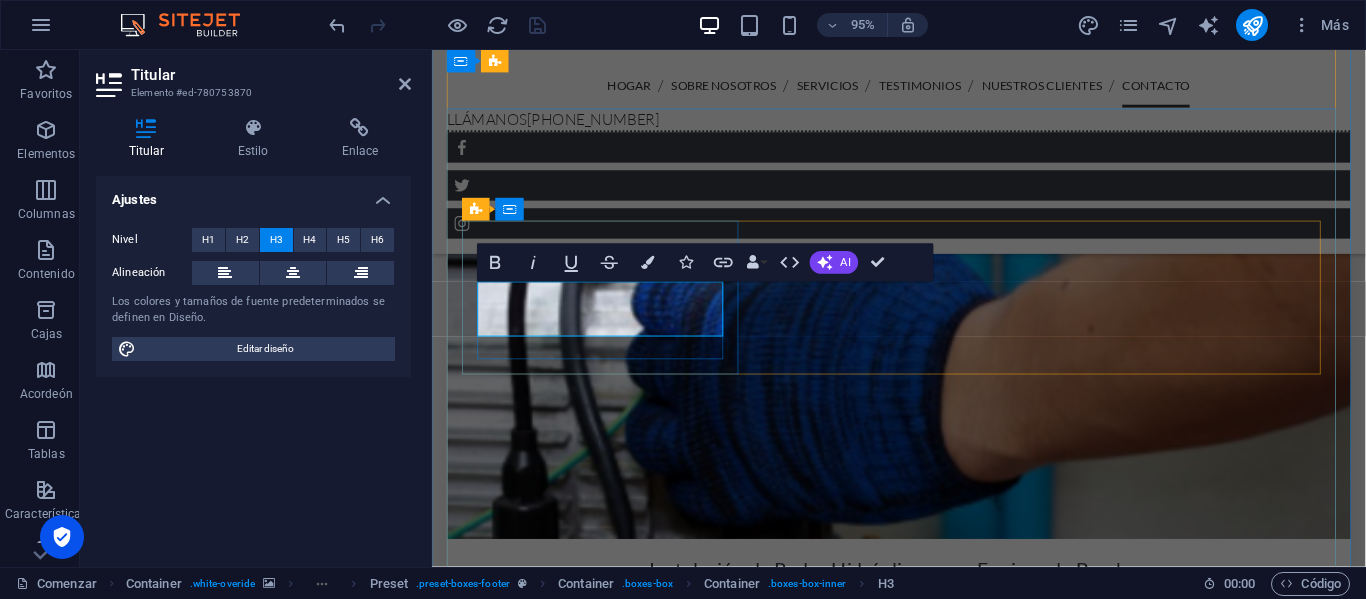 click on "DIRECCIÓN" at bounding box center [833, 11521] 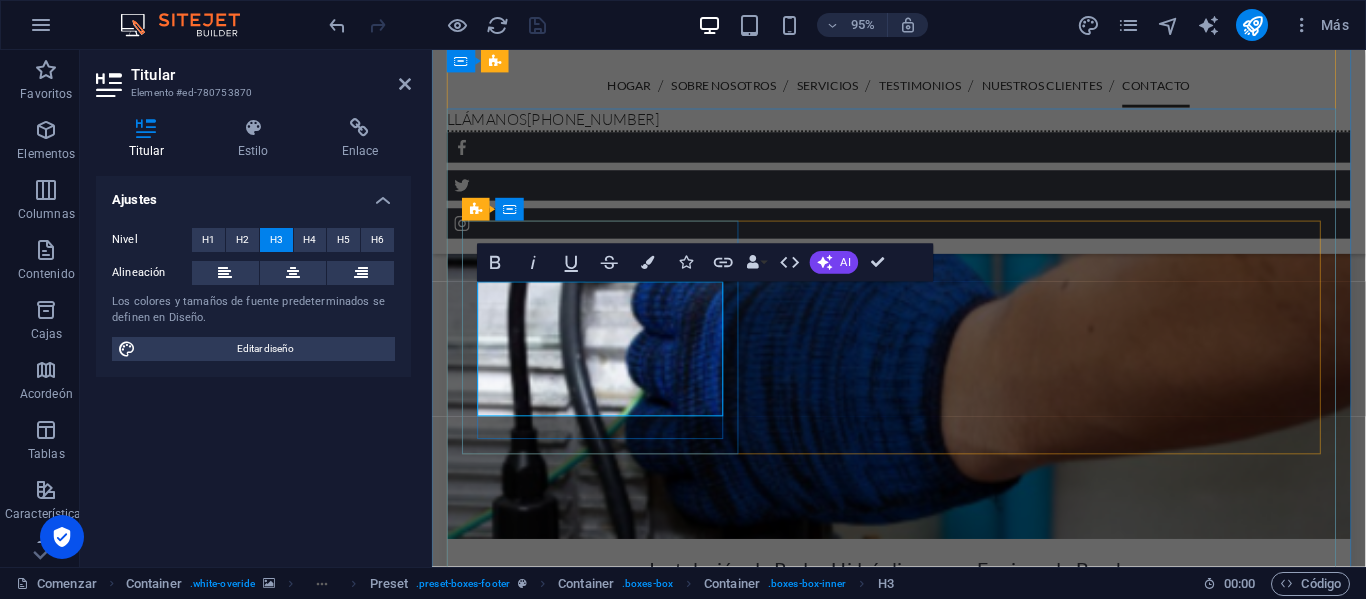 type 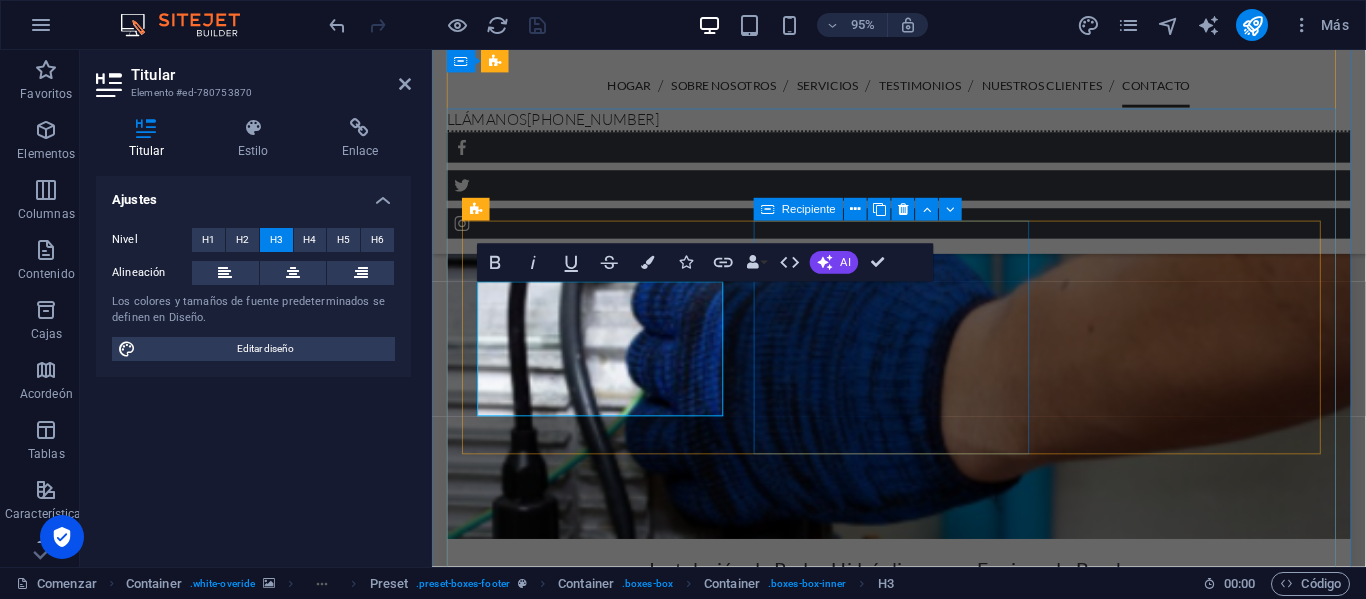click on "Teléfono" at bounding box center [833, 11643] 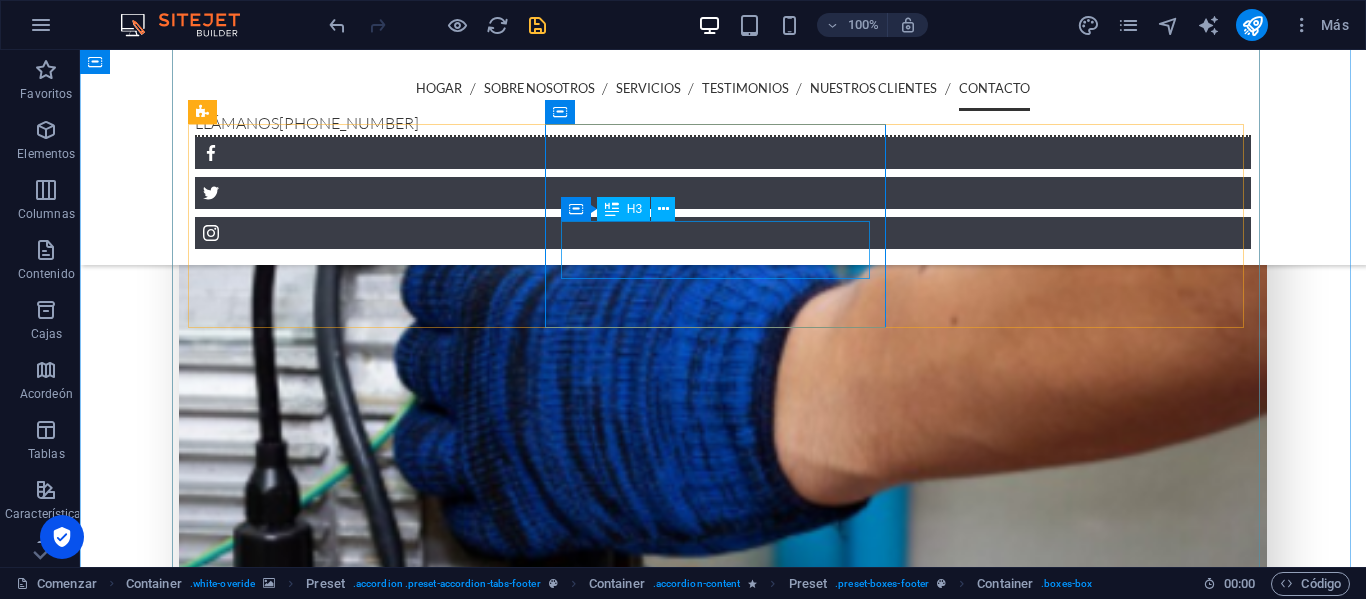 click on "Teléfono" at bounding box center (632, 11792) 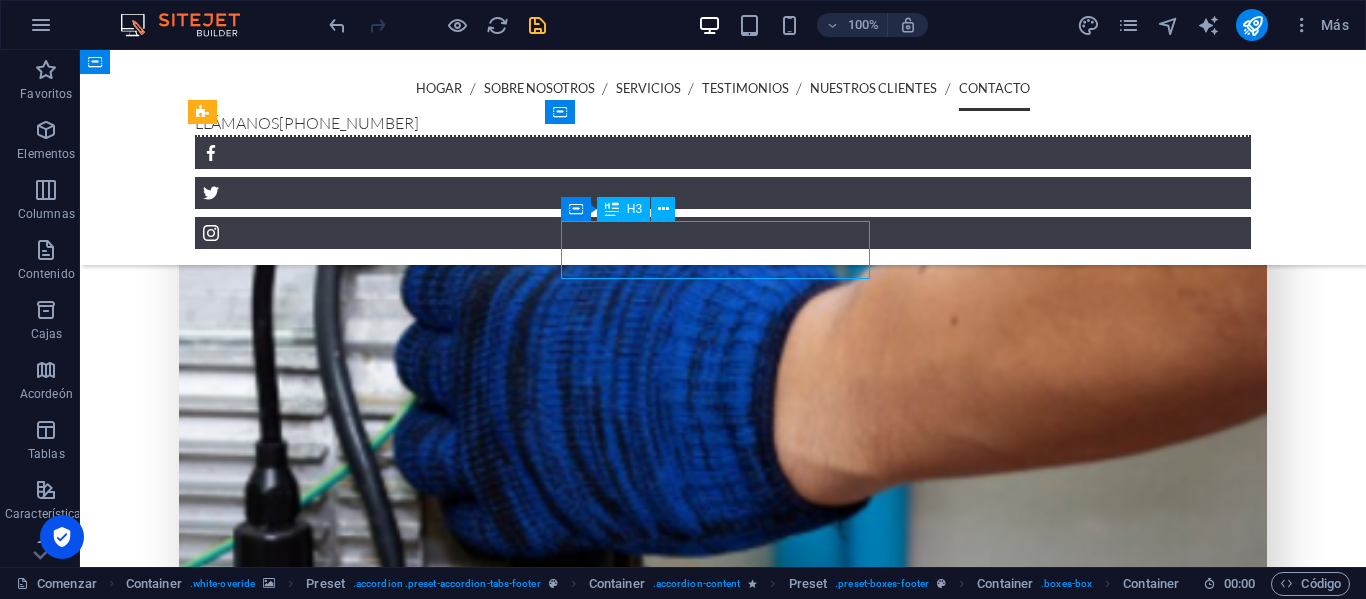 click on "Teléfono" at bounding box center (632, 11792) 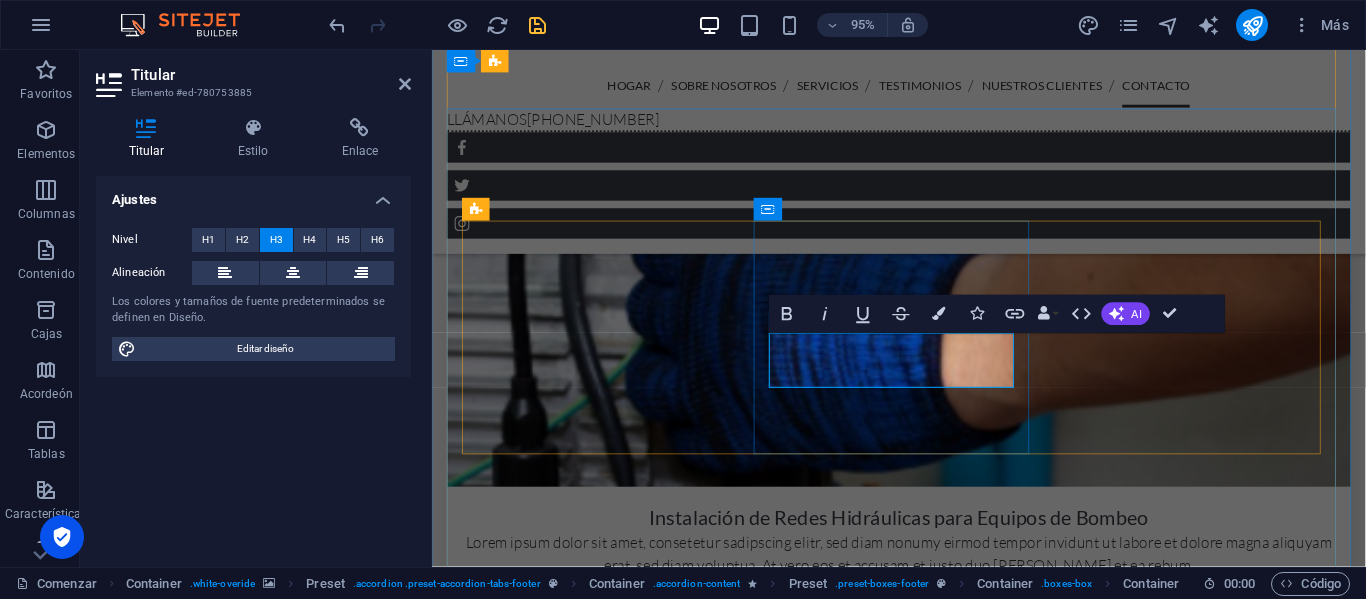 type 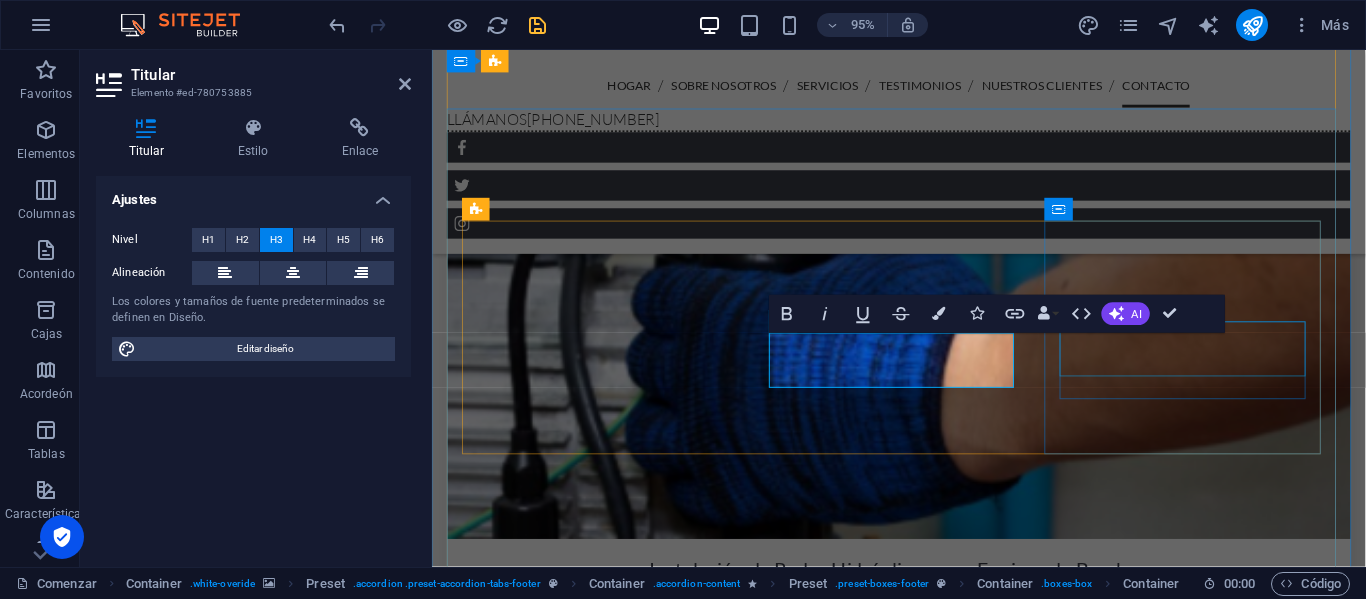 click on "Correo electrónico" at bounding box center [833, 11813] 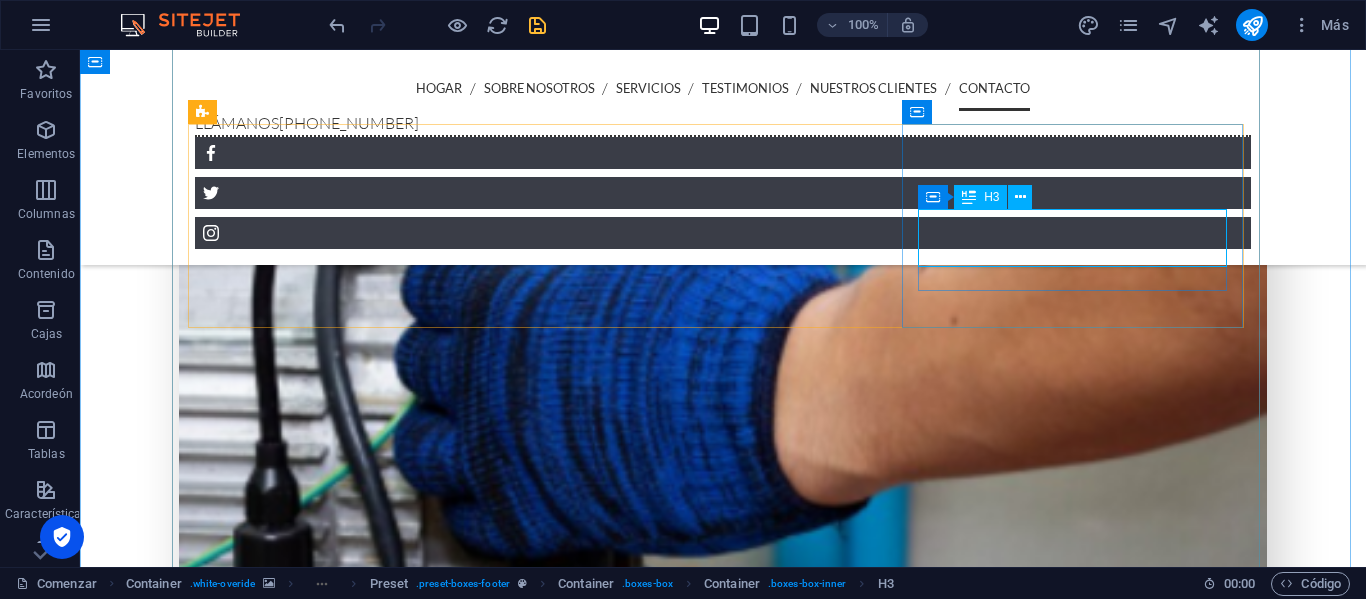 click on "Correo electrónico" at bounding box center (632, 11938) 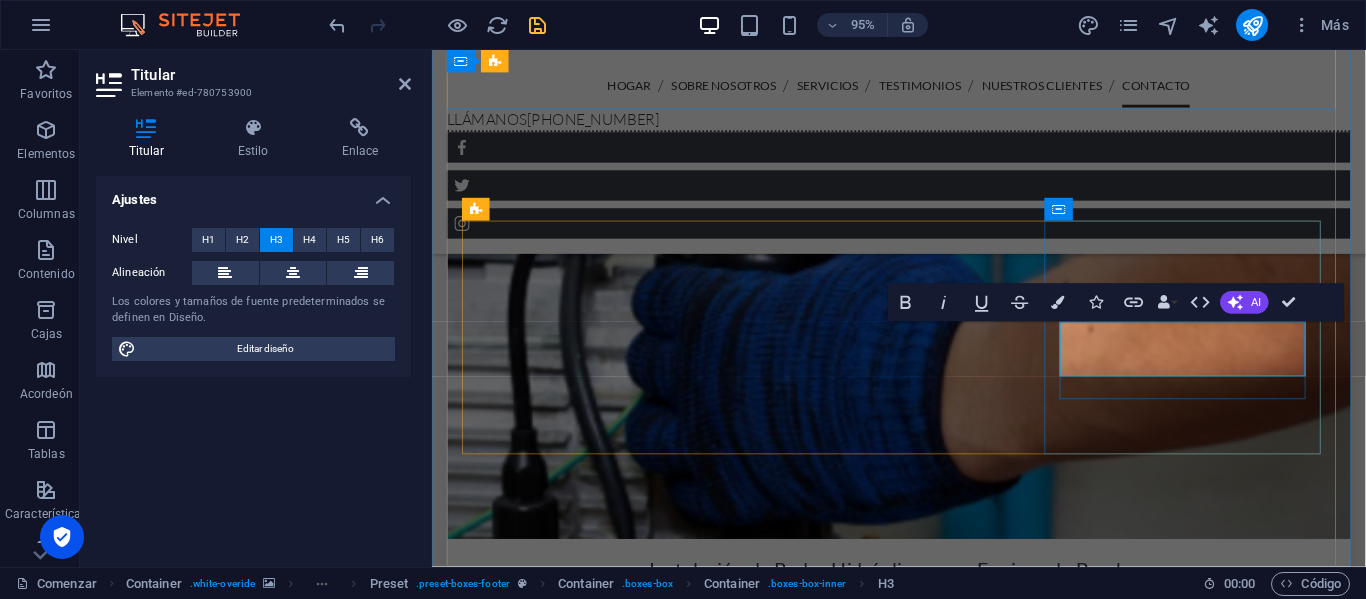 type 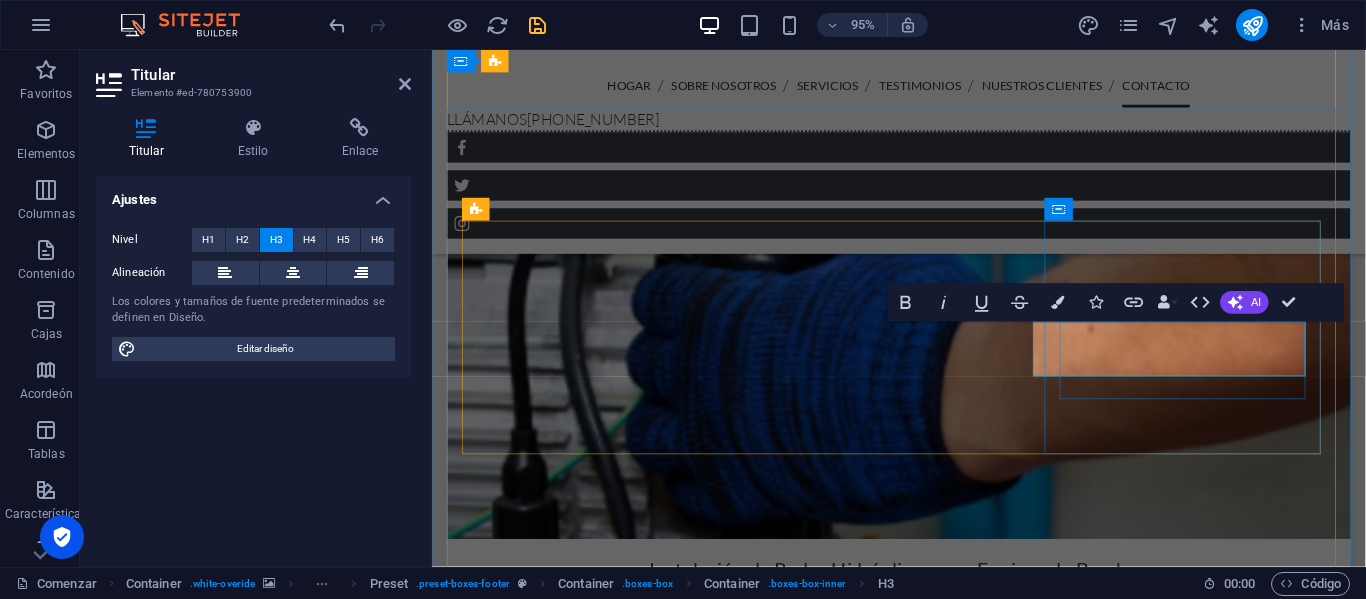 scroll, scrollTop: 0, scrollLeft: 52, axis: horizontal 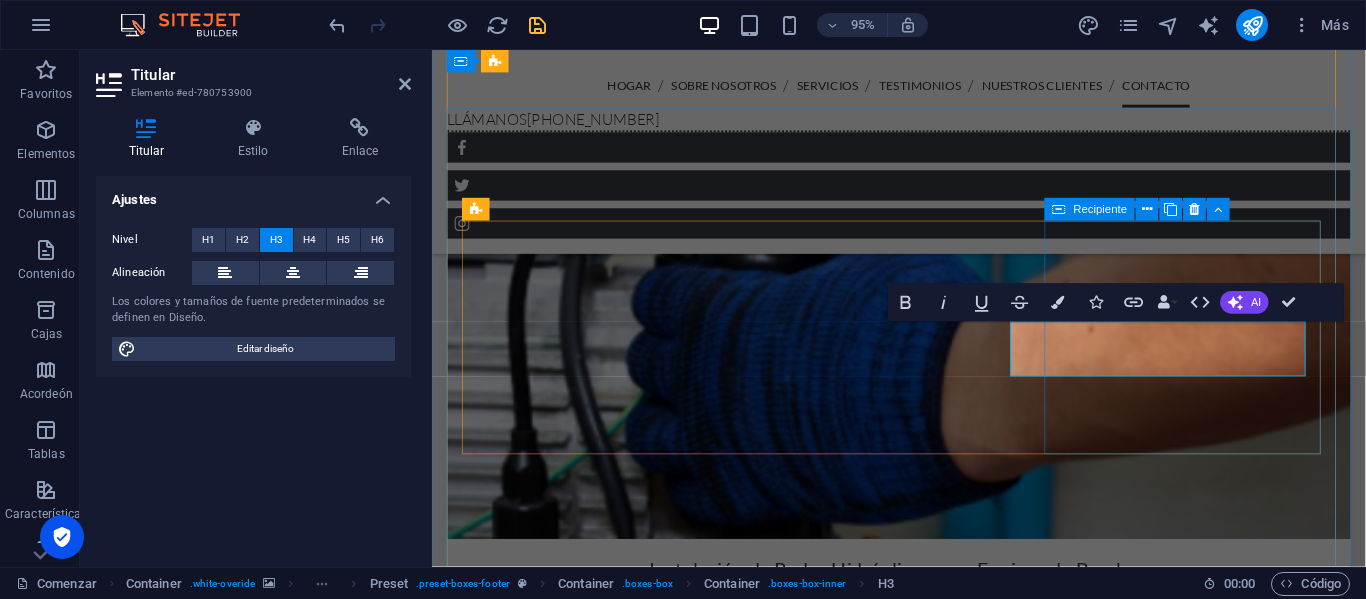 drag, startPoint x: 1331, startPoint y: 367, endPoint x: 1103, endPoint y: 358, distance: 228.17757 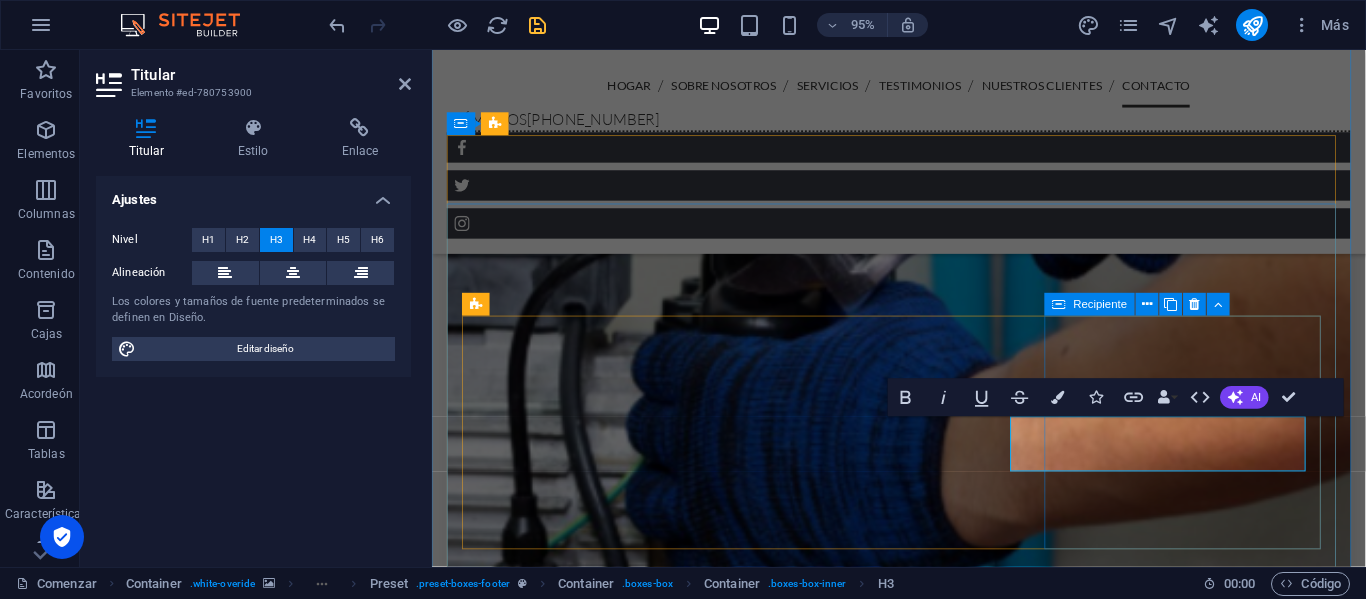 scroll, scrollTop: 5506, scrollLeft: 0, axis: vertical 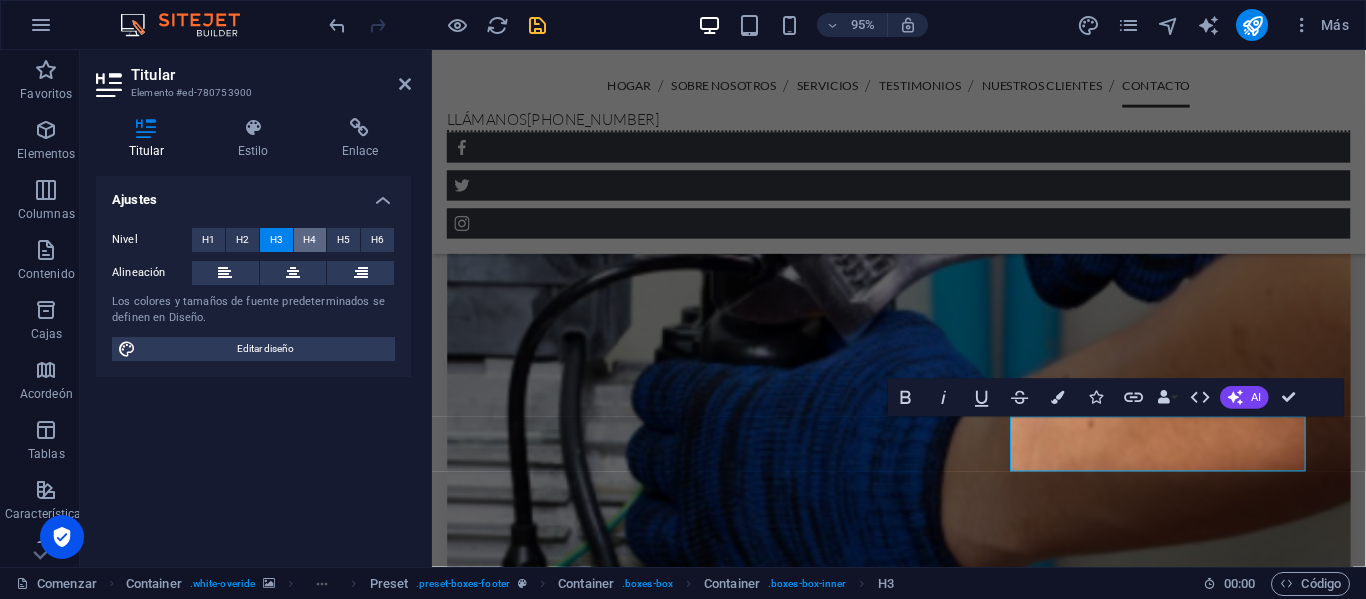 click on "H4" at bounding box center [309, 239] 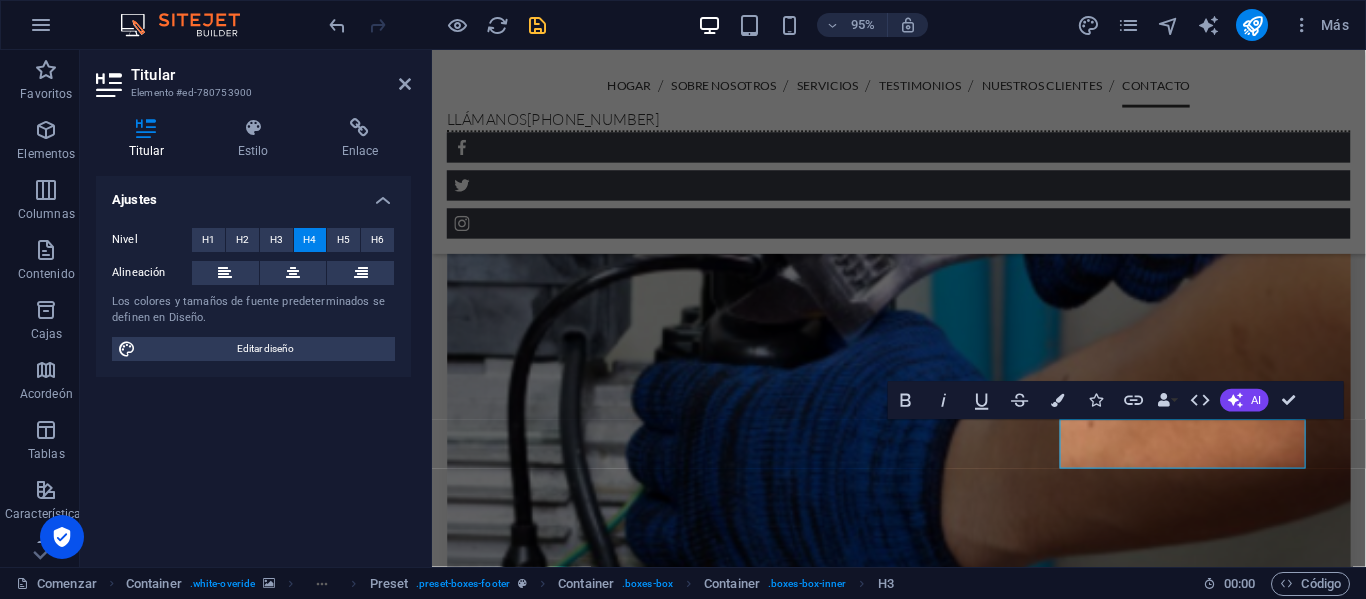 scroll, scrollTop: 0, scrollLeft: 0, axis: both 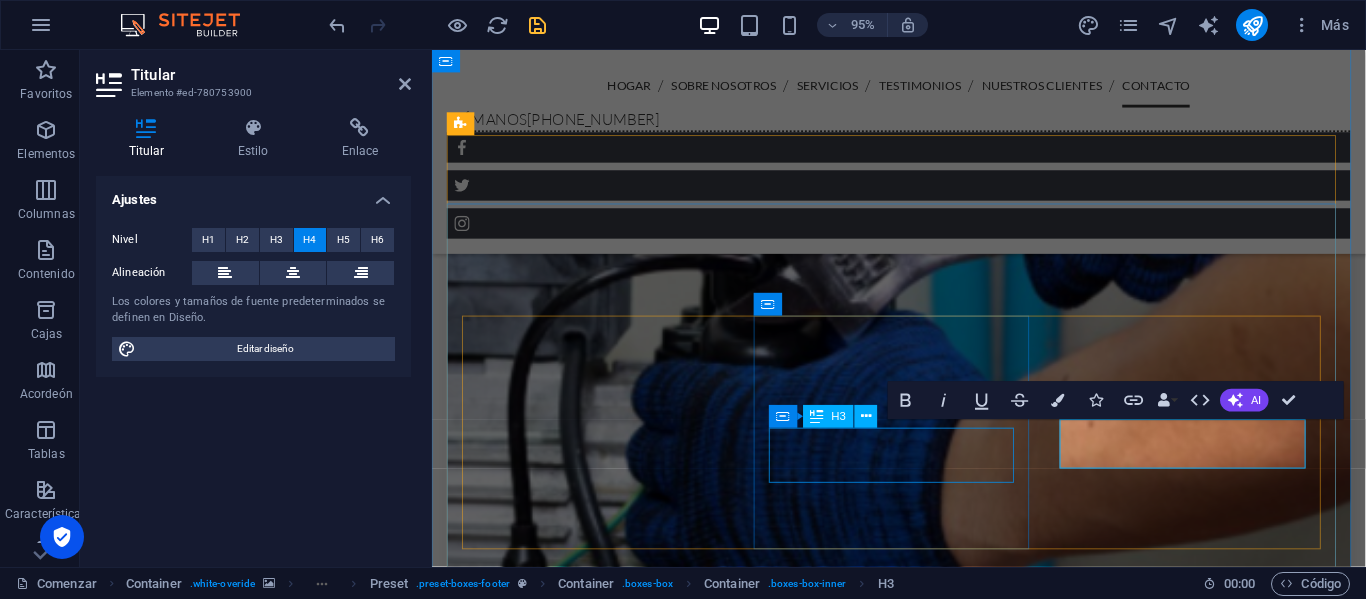 drag, startPoint x: 891, startPoint y: 467, endPoint x: 1222, endPoint y: 447, distance: 331.60367 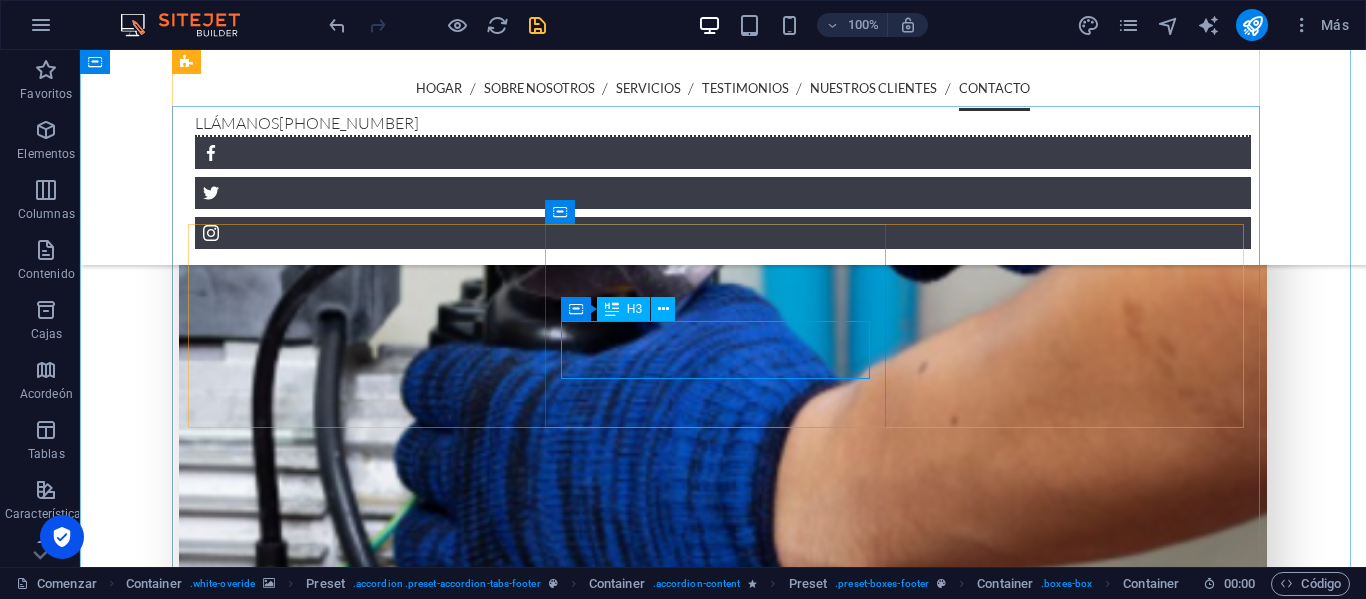 click on "[PHONE_NUMBER]" at bounding box center [632, 11892] 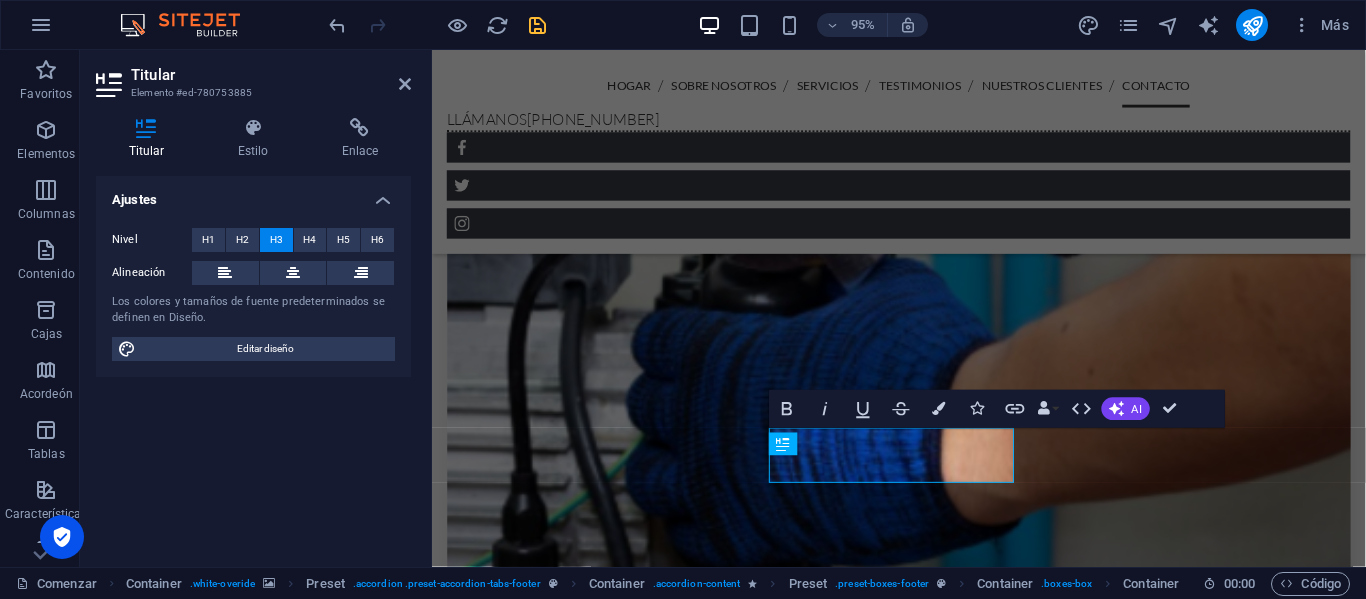 click on "H3" at bounding box center (276, 239) 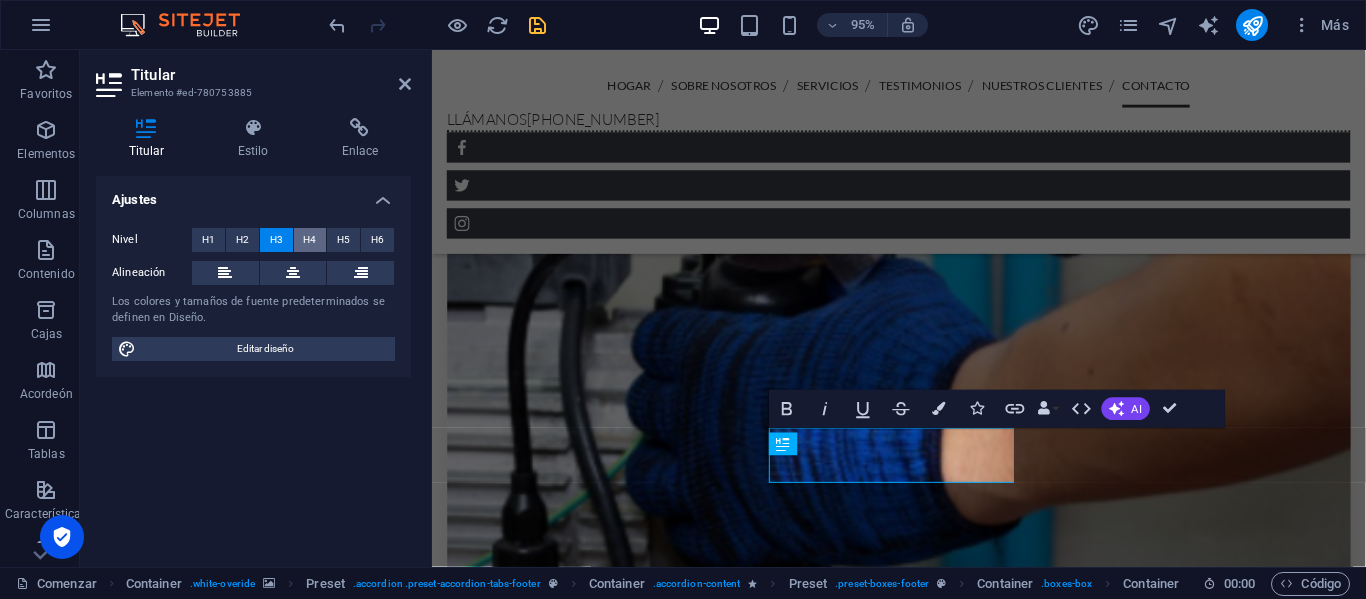click on "H4" at bounding box center [309, 239] 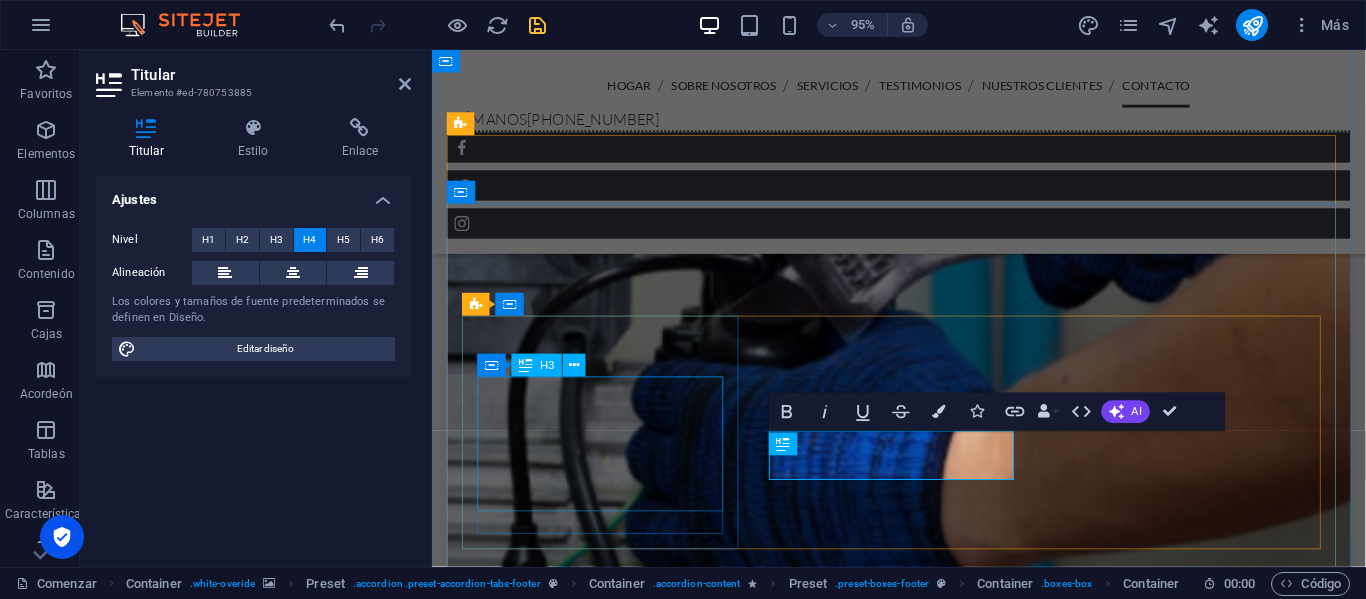 click on "Cra 20 #9a -53 Sur   [GEOGRAPHIC_DATA], [GEOGRAPHIC_DATA]." at bounding box center [833, 11555] 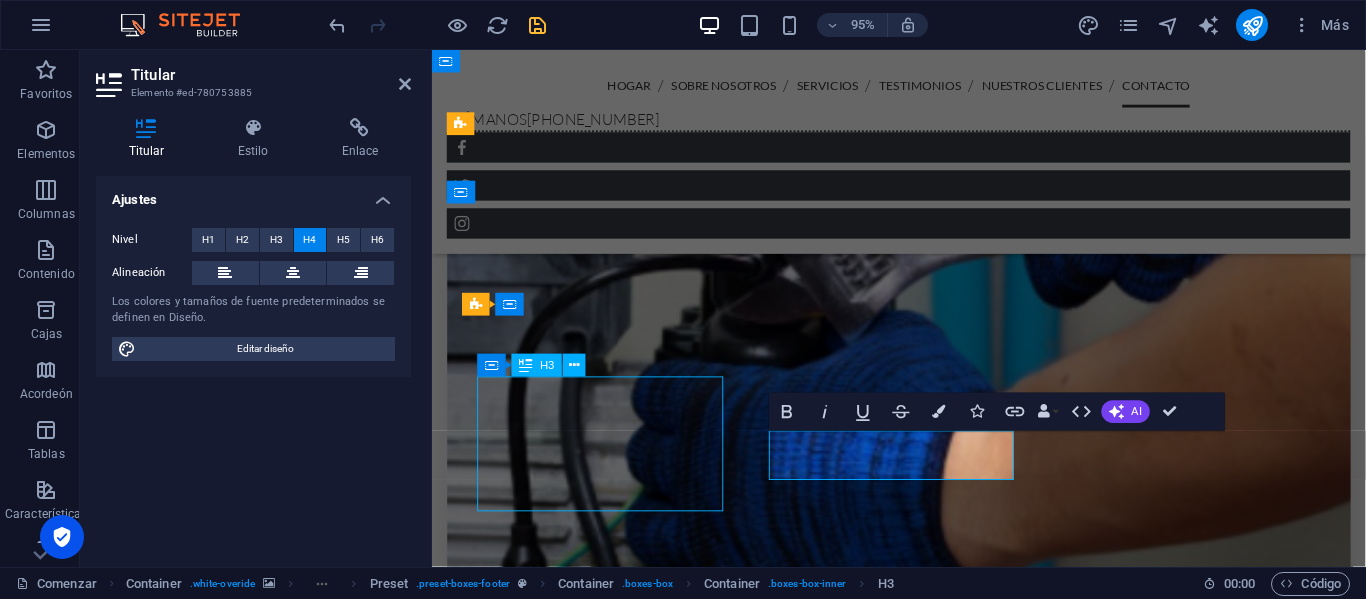 click on "Cra 20 #9a -53 Sur   [GEOGRAPHIC_DATA], [GEOGRAPHIC_DATA]." at bounding box center (833, 11555) 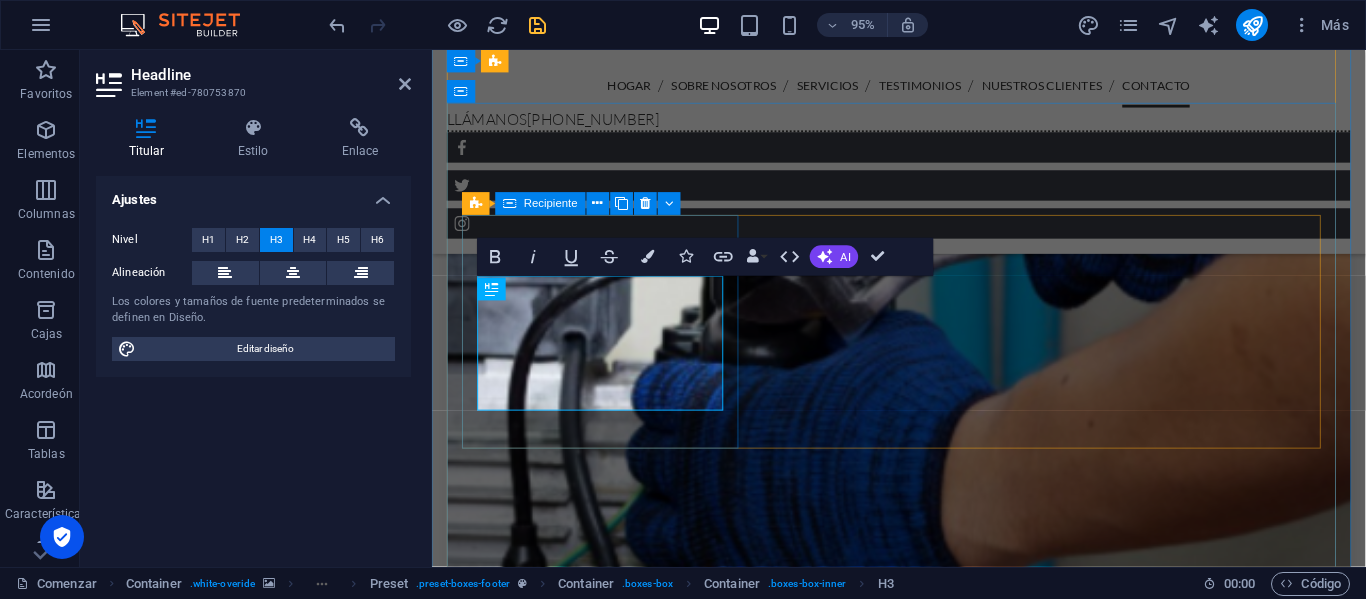 scroll, scrollTop: 5612, scrollLeft: 0, axis: vertical 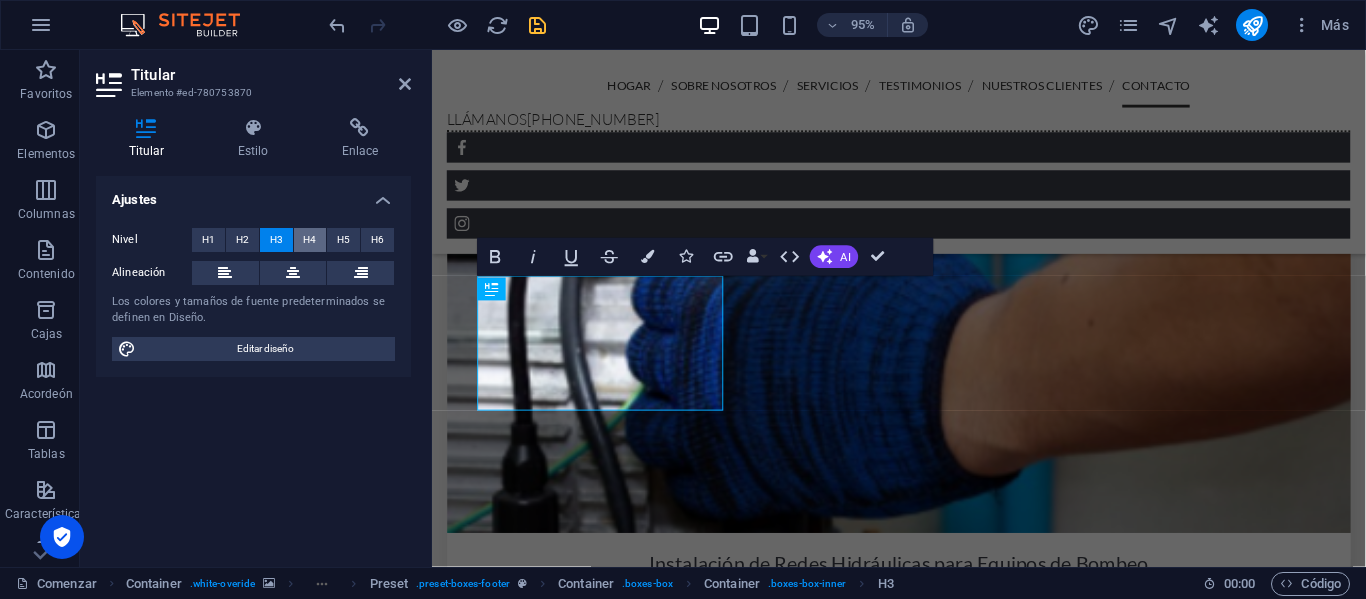 click on "H4" at bounding box center (309, 239) 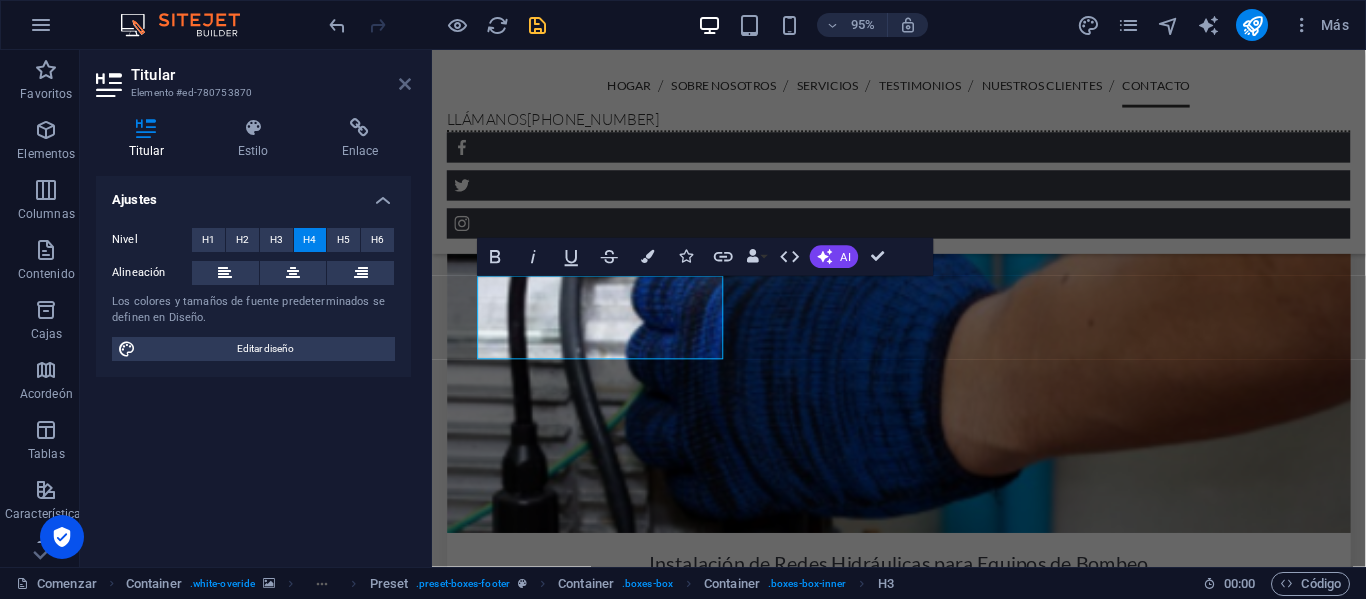 click at bounding box center [405, 84] 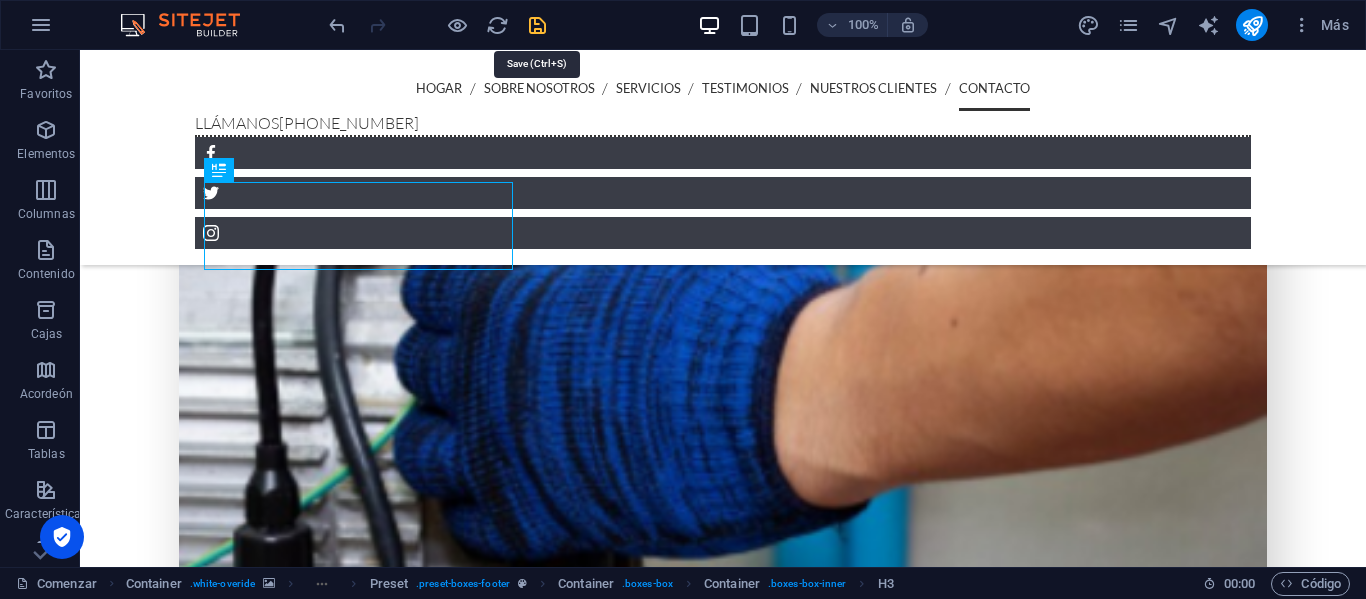 click at bounding box center [537, 25] 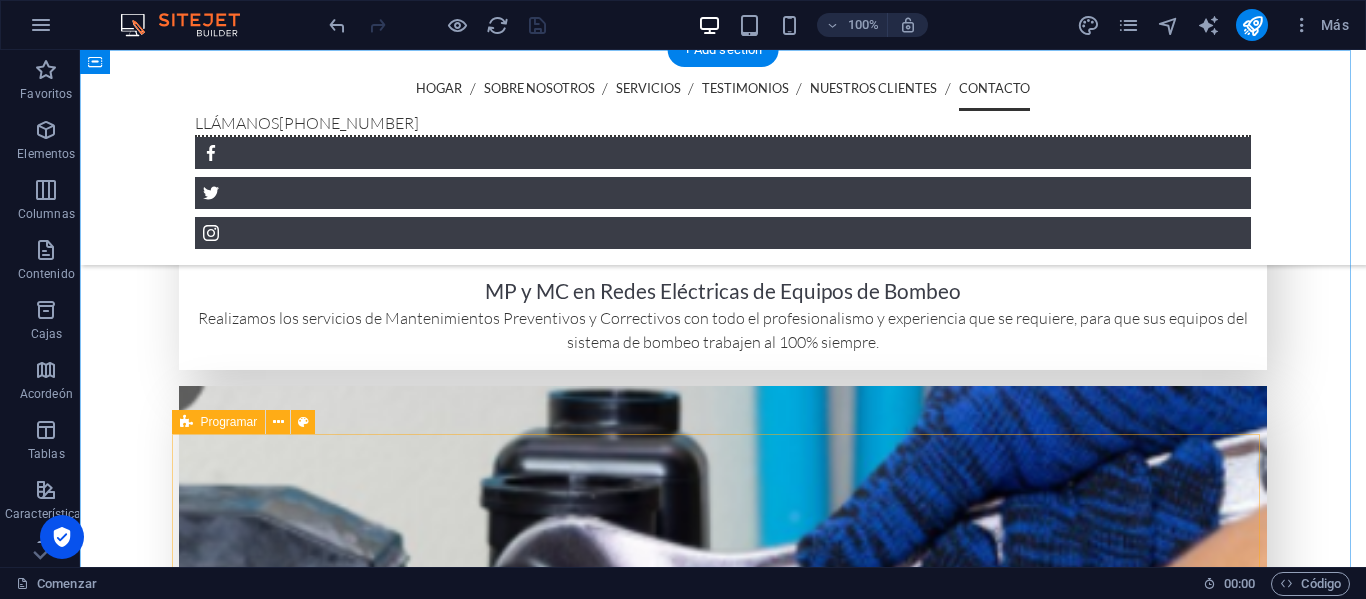 scroll, scrollTop: 5106, scrollLeft: 0, axis: vertical 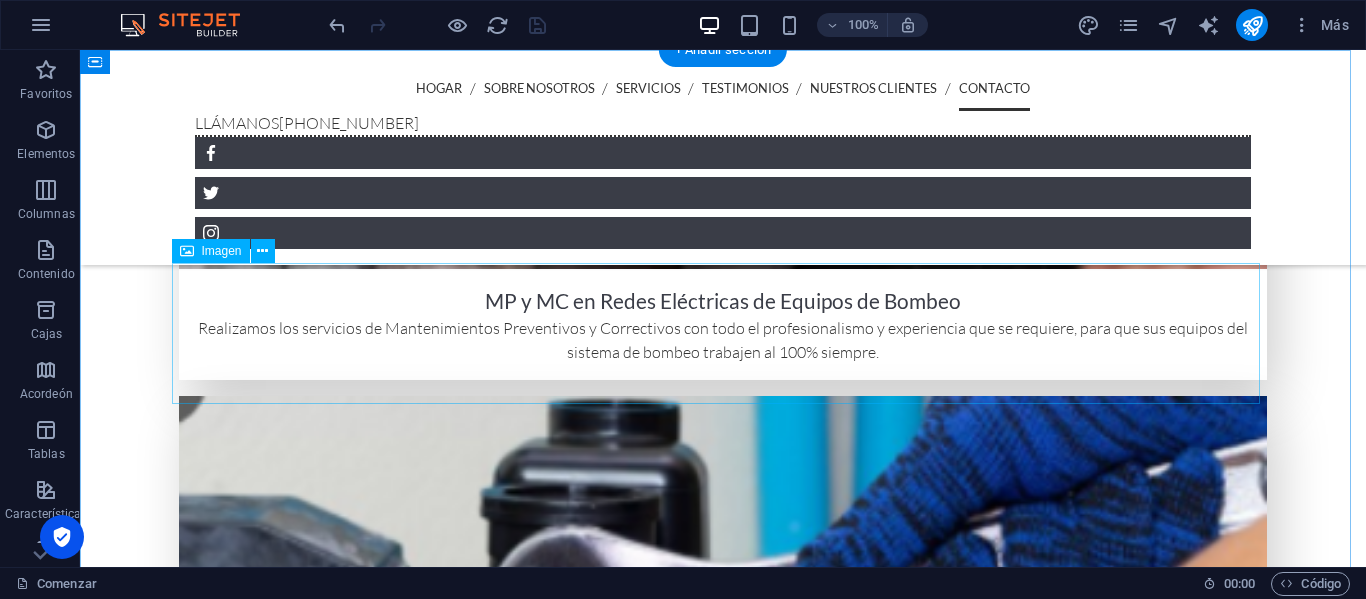 click at bounding box center [723, 11562] 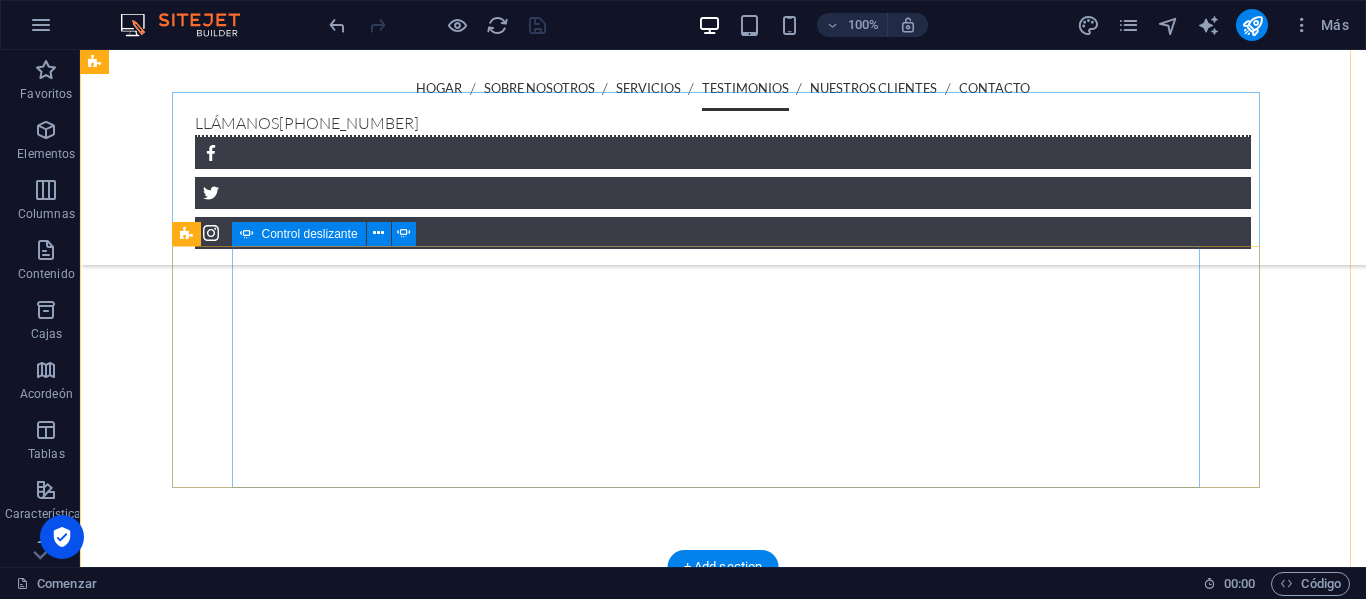 scroll, scrollTop: 3806, scrollLeft: 0, axis: vertical 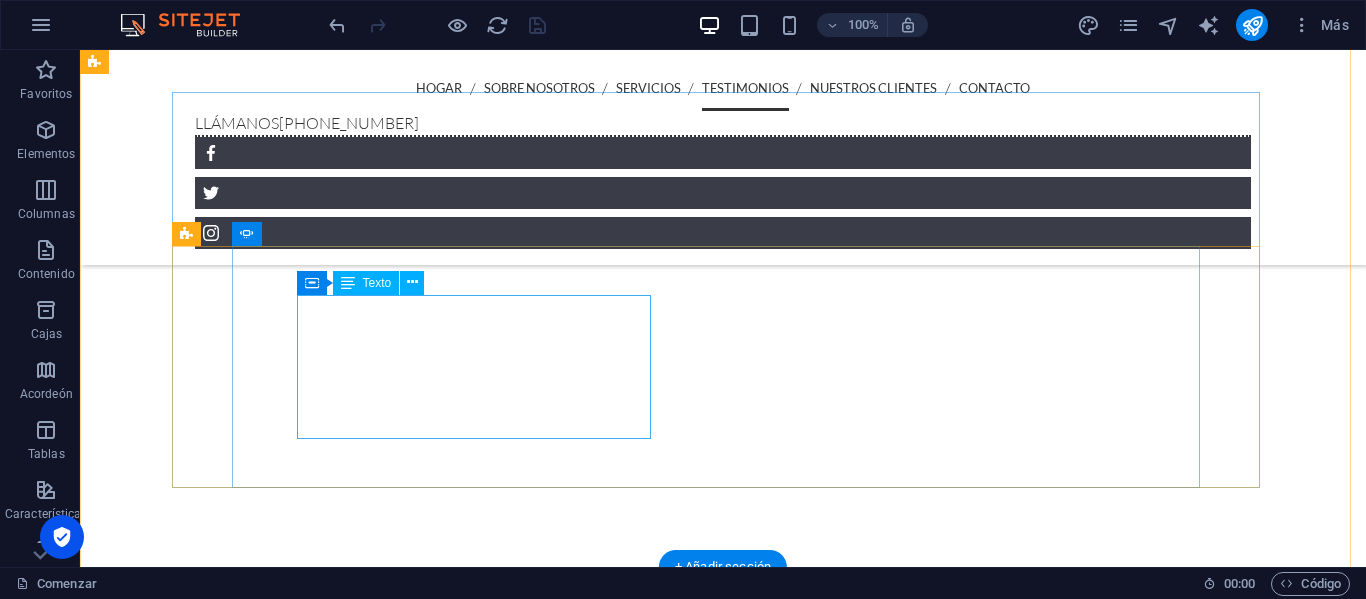 click on "Lorem ipsum dolor sit amet, consetetur sadipscing elitr, sed diam nonumy eirmod tempor invidunt ut labore et dolore magna aliquyam erat, sed diam voluptua. - ArrowPark Ltd" at bounding box center (-1020, 7542) 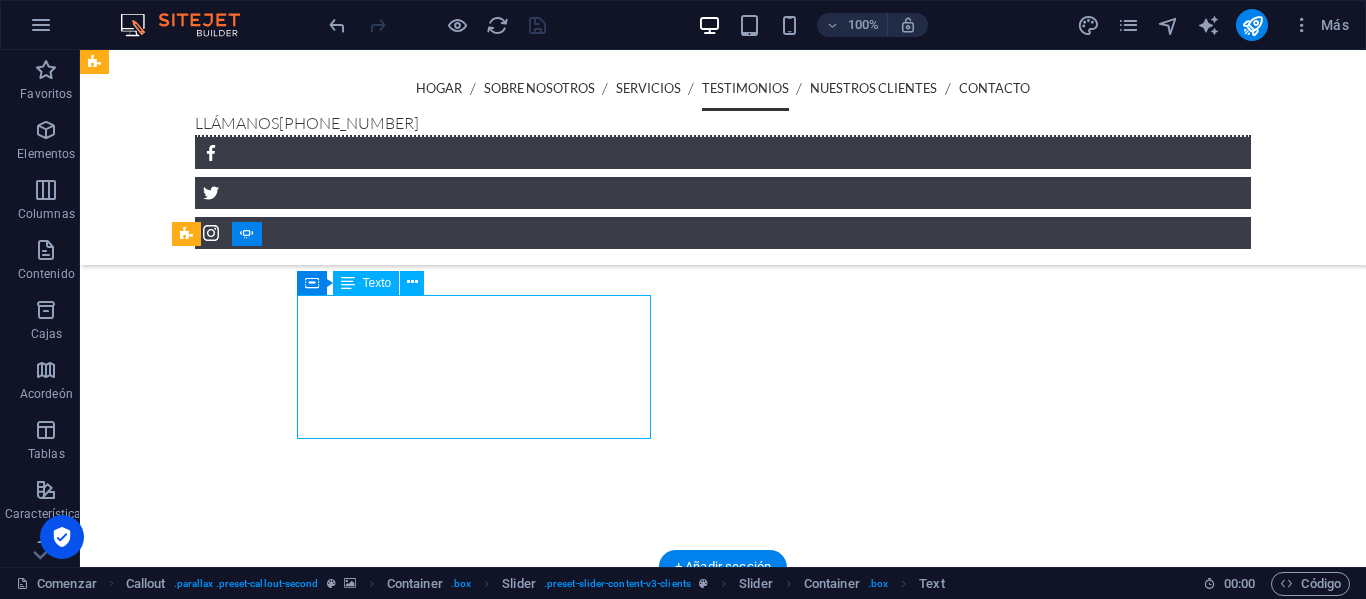 click on "Lorem ipsum dolor sit amet, consetetur sadipscing elitr, sed diam nonumy eirmod tempor invidunt ut labore et dolore magna aliquyam erat, sed diam voluptua. - ArrowPark Ltd" at bounding box center (-1020, 7542) 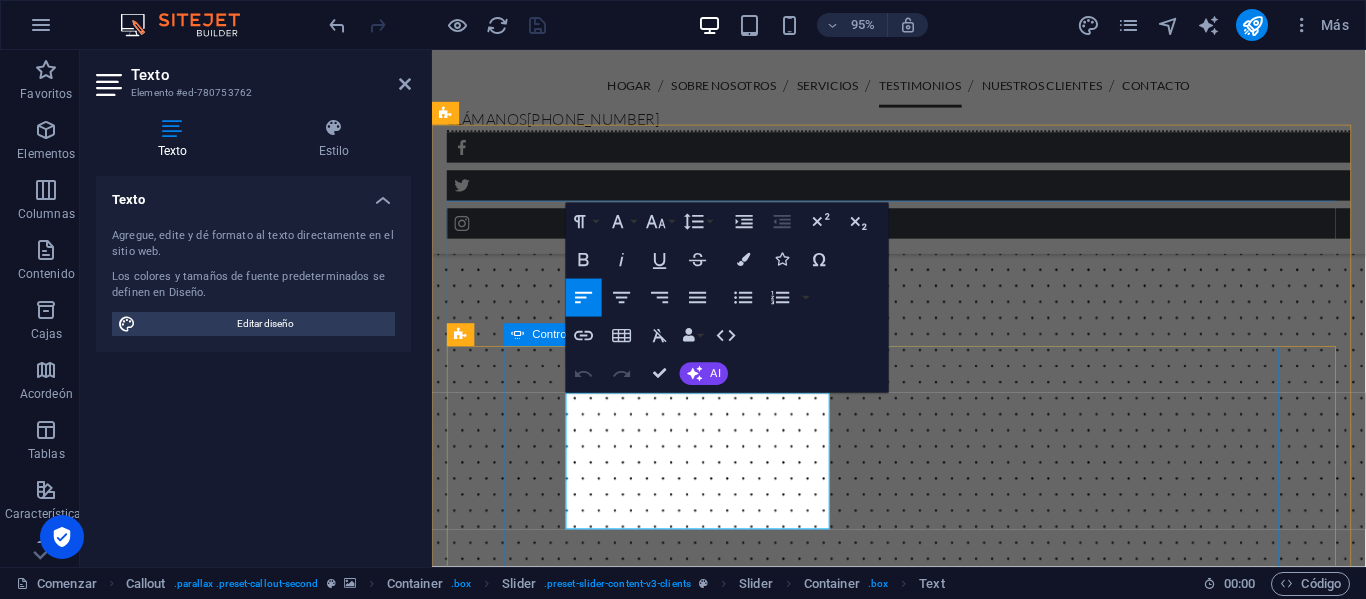 scroll, scrollTop: 3906, scrollLeft: 0, axis: vertical 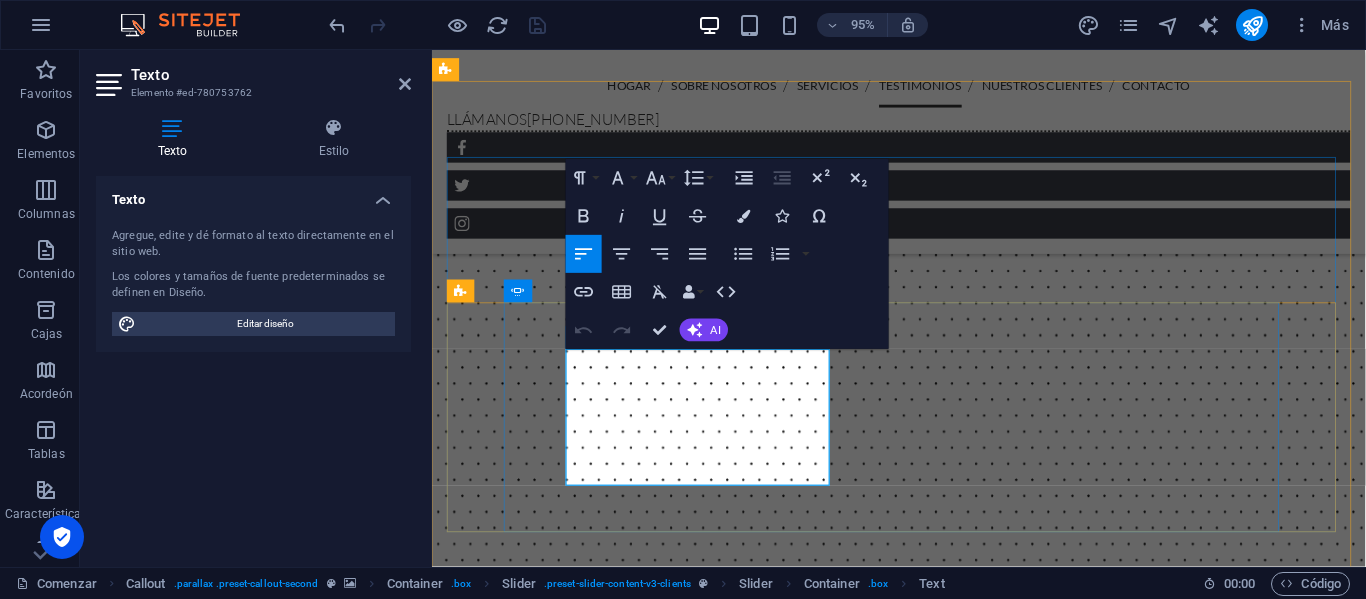 click on "Lorem ipsum dolor sit amet, consetetur sadipscing elitr, sed diam nonumy eirmod tempor invidunt ut labore et dolore magna aliquyam erat, sed diam voluptua." at bounding box center [-561, 7290] 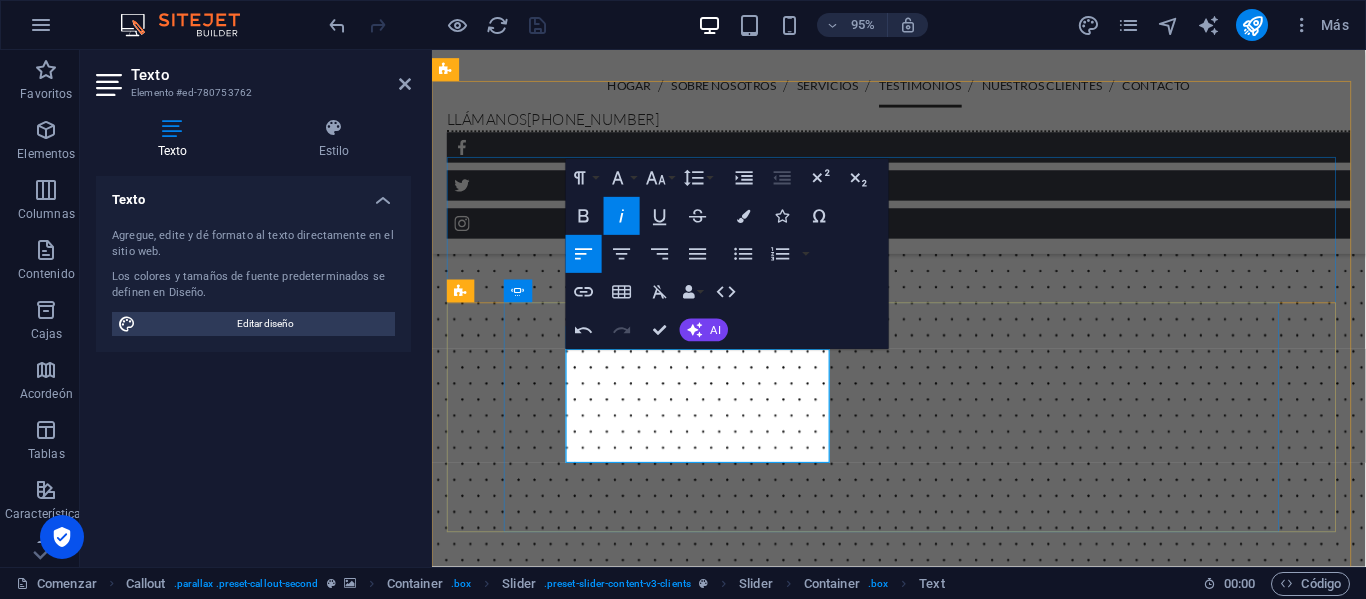 drag, startPoint x: 683, startPoint y: 373, endPoint x: 730, endPoint y: 420, distance: 66.46804 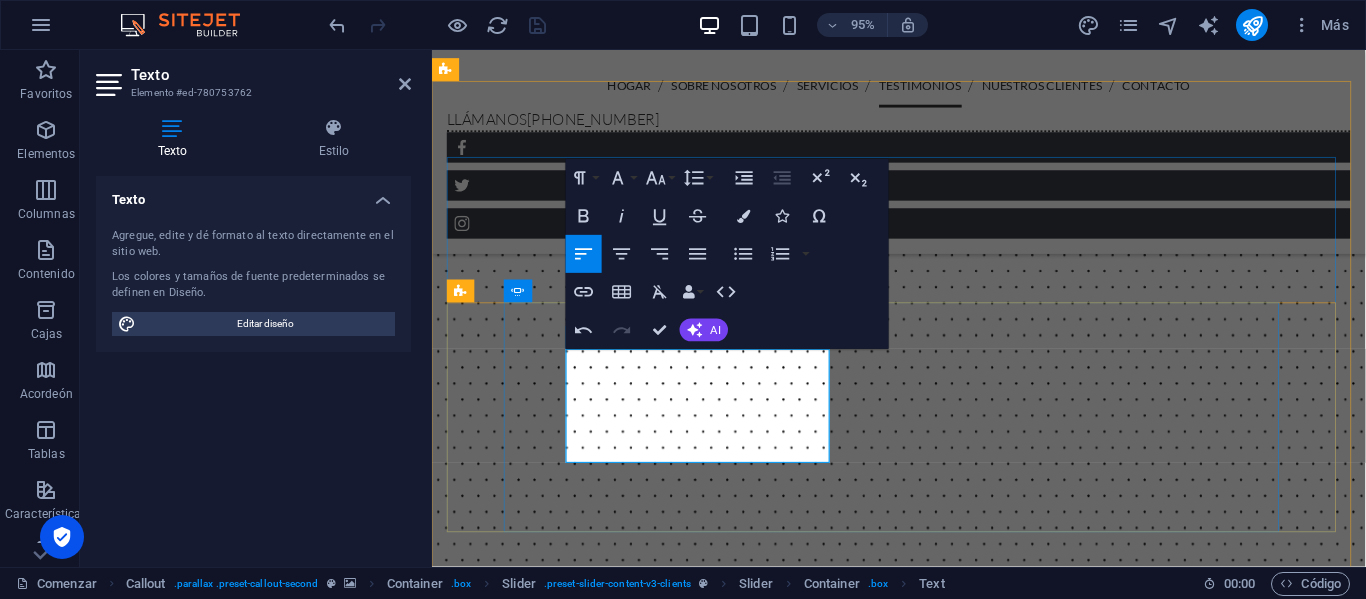 type 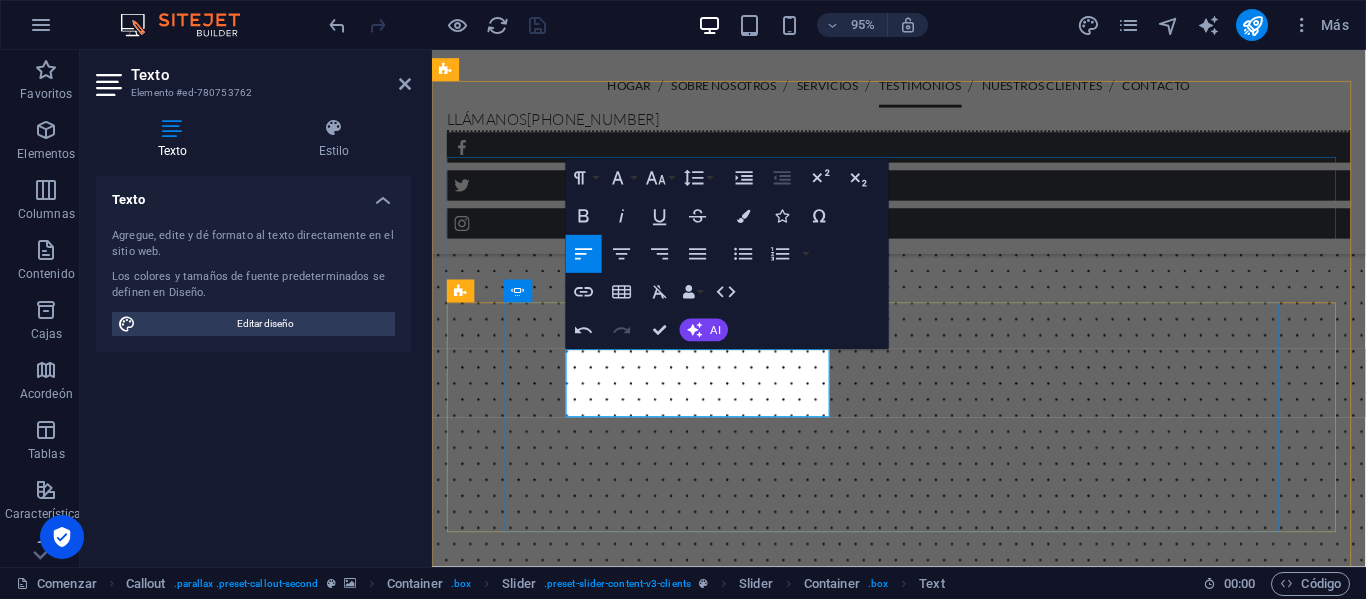 click on "⭐⭐⭐⭐⭐" at bounding box center [-561, 7218] 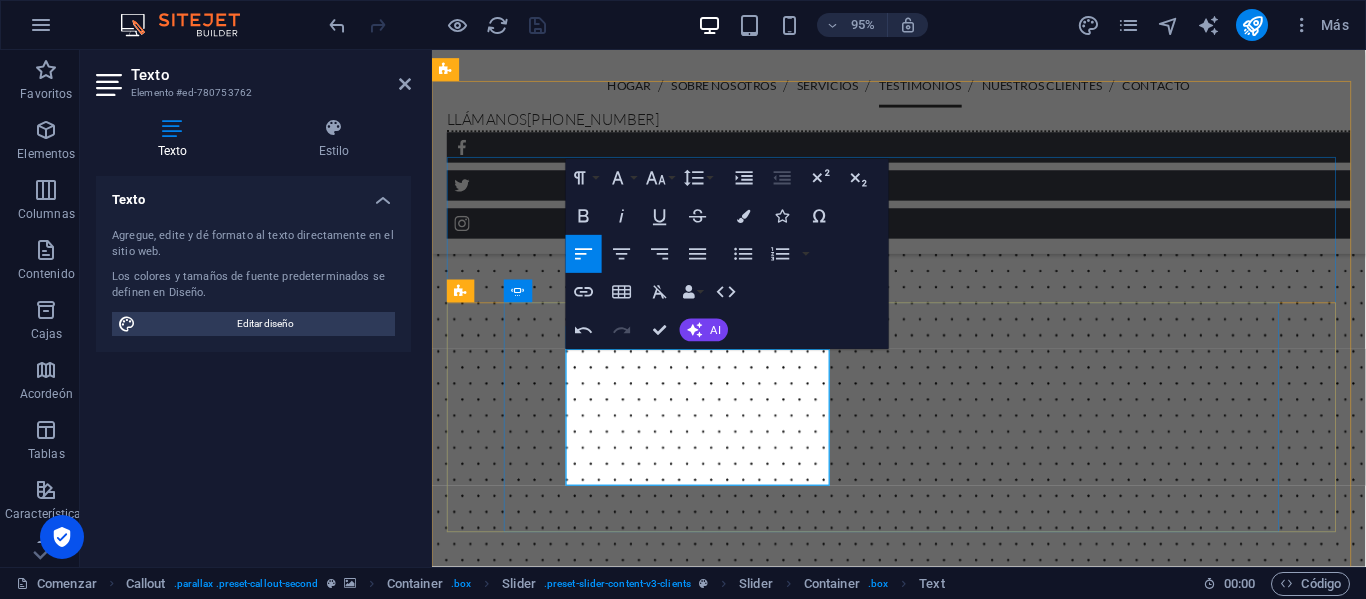 drag, startPoint x: 681, startPoint y: 403, endPoint x: 765, endPoint y: 391, distance: 84.85281 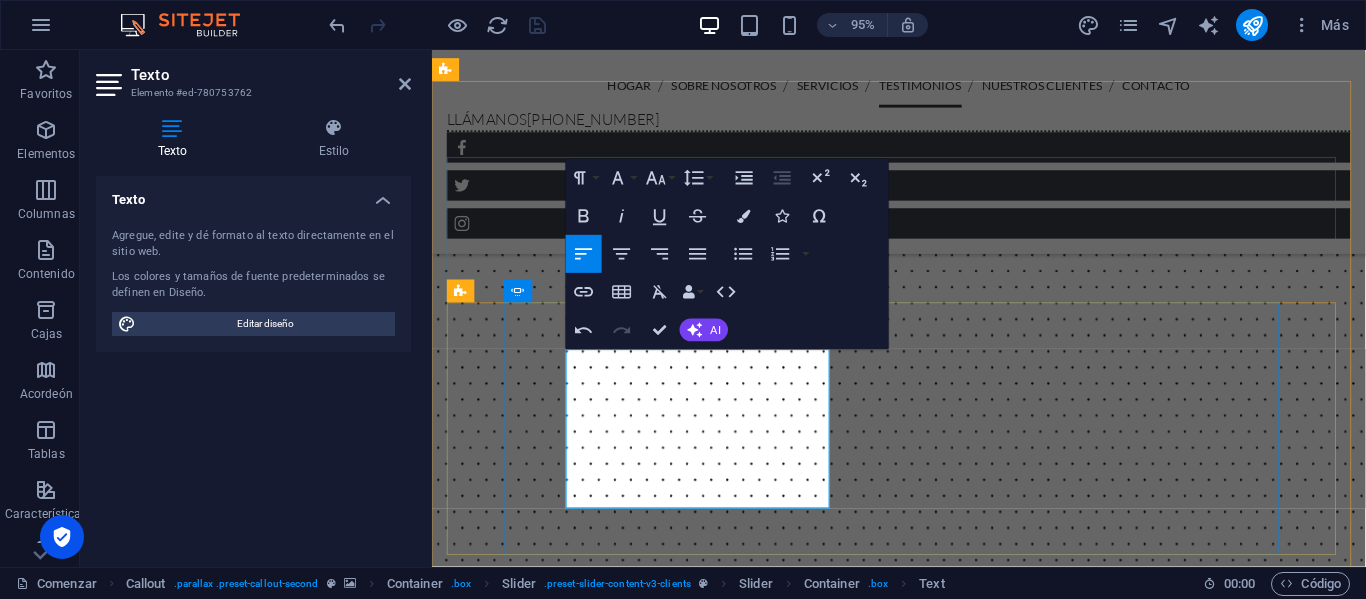 click on "[PERSON_NAME]" at bounding box center (-590, 7355) 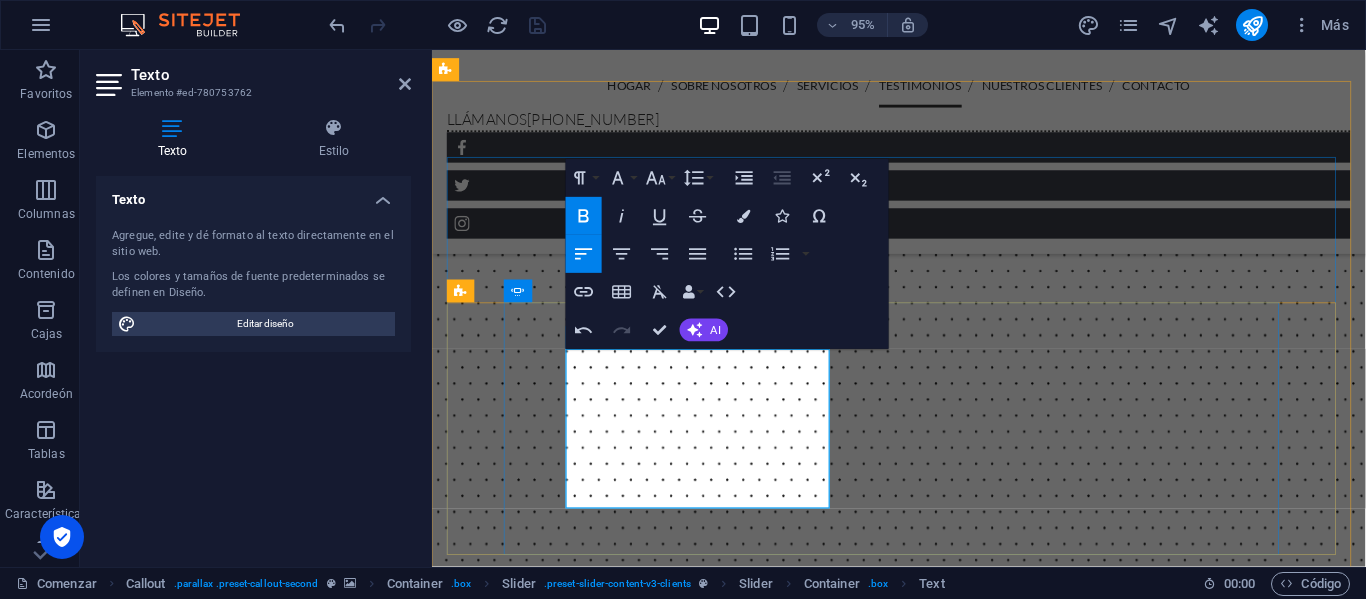 click on "“Excelente atención al cliente. Solucionaron nuestro problema y el servicio está al 100 % en funcionamiento.”" at bounding box center (-561, 7283) 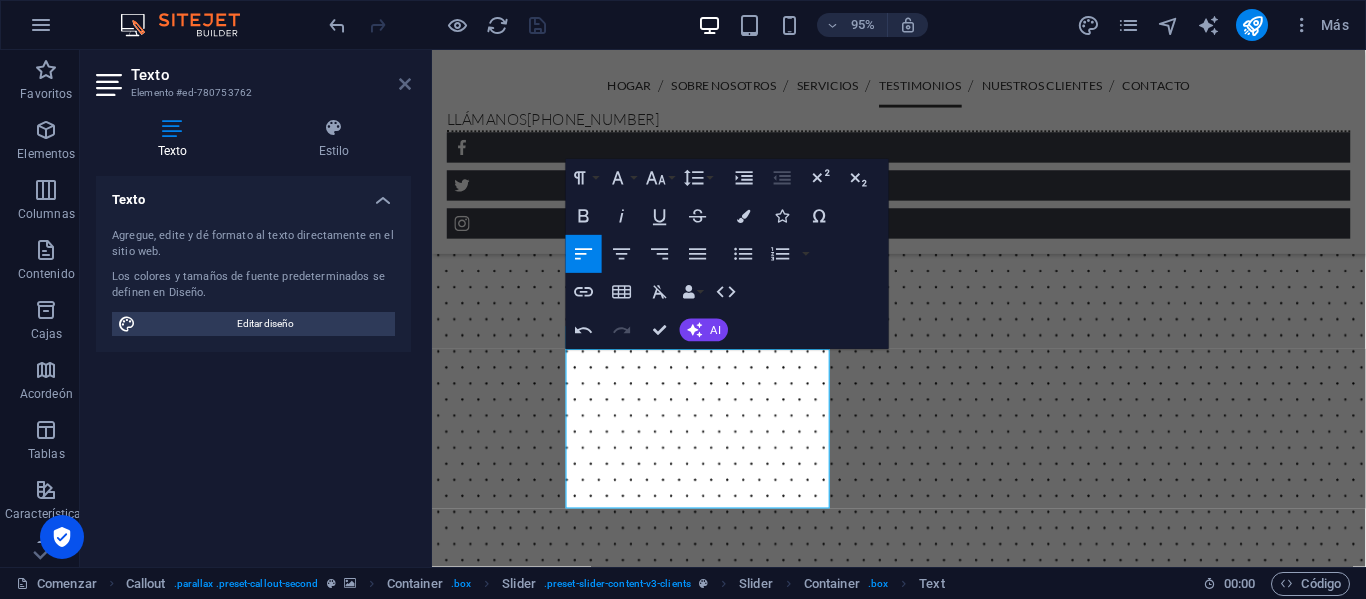 click at bounding box center [405, 84] 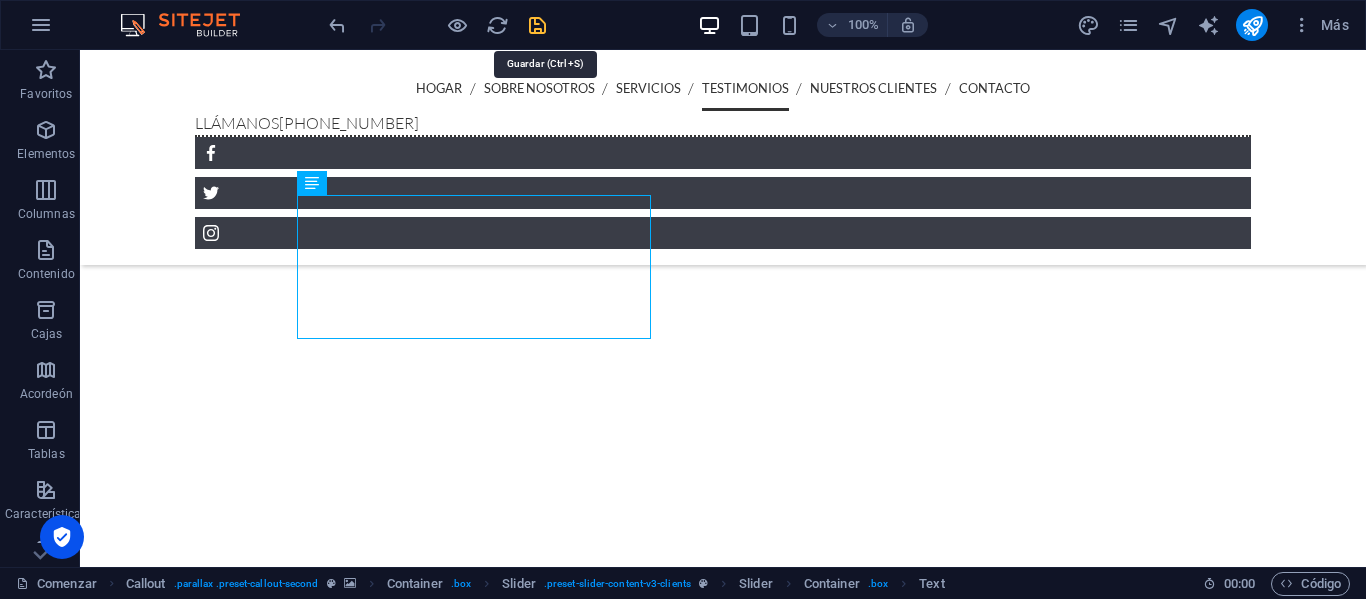 click at bounding box center (537, 25) 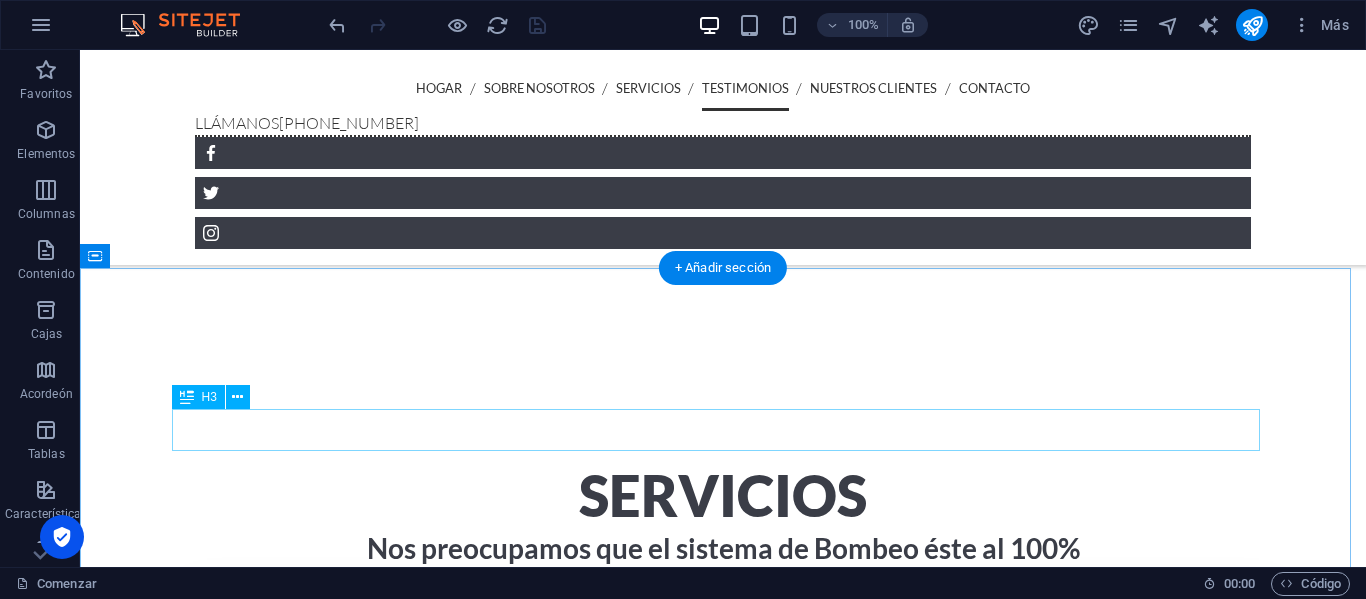 scroll, scrollTop: 4206, scrollLeft: 0, axis: vertical 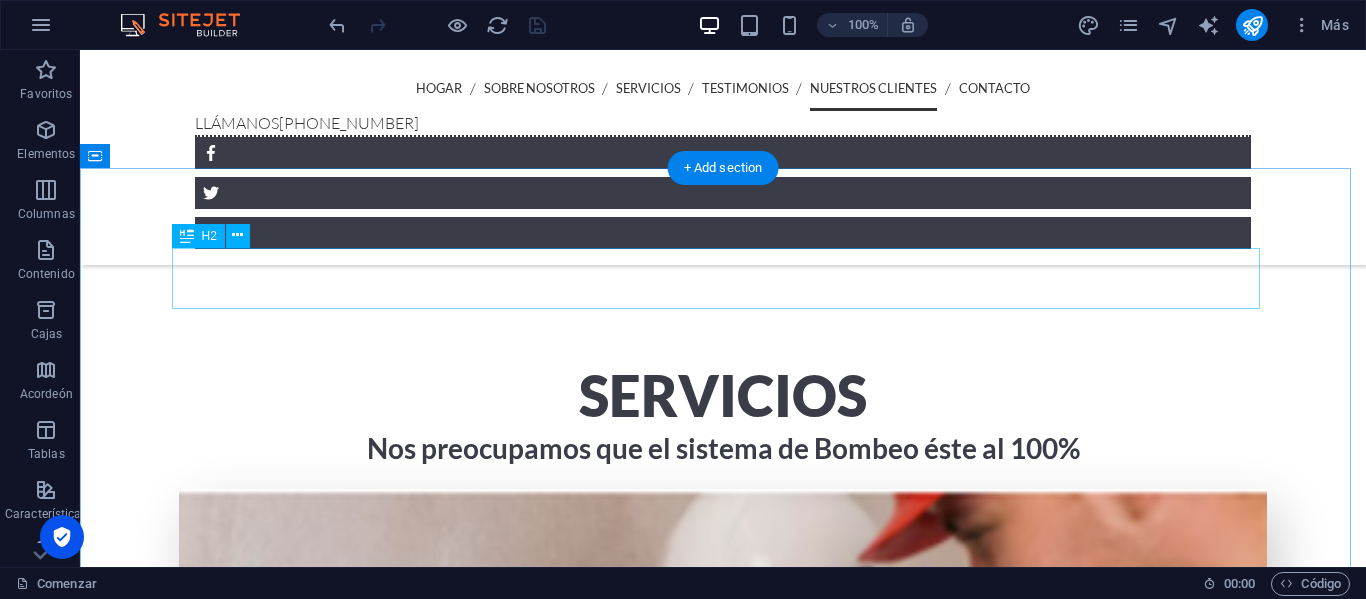 click on "Clientela" at bounding box center [723, 8304] 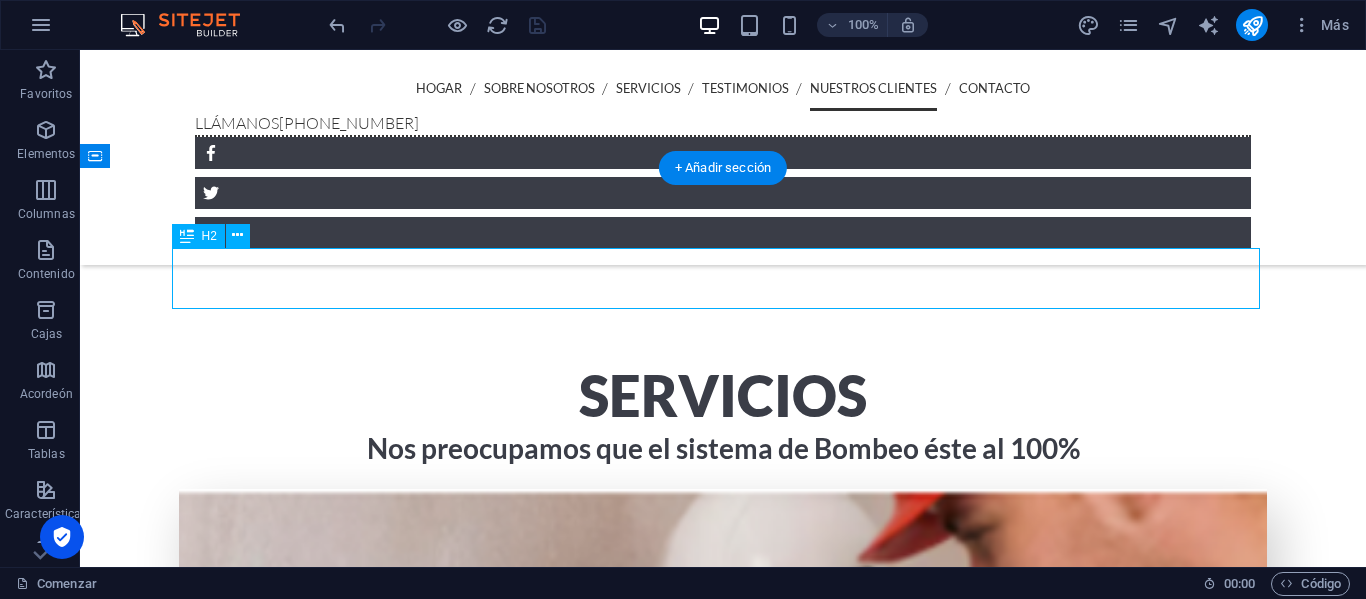 click on "Clientela" at bounding box center [723, 8304] 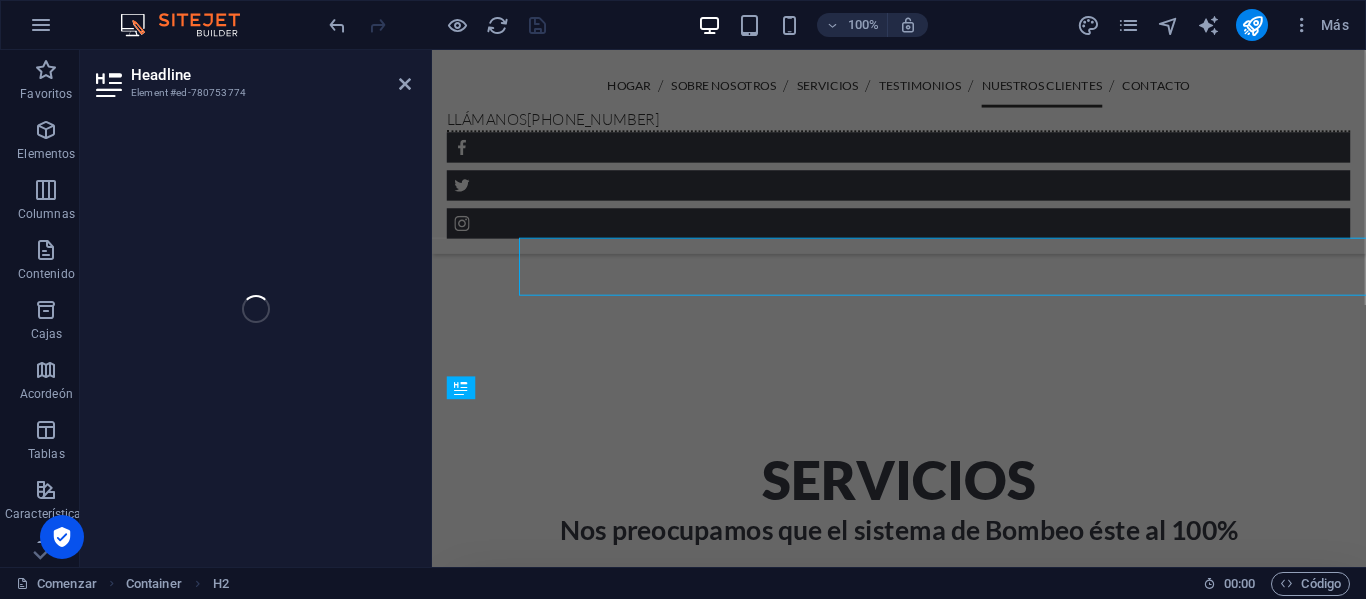 scroll, scrollTop: 4230, scrollLeft: 0, axis: vertical 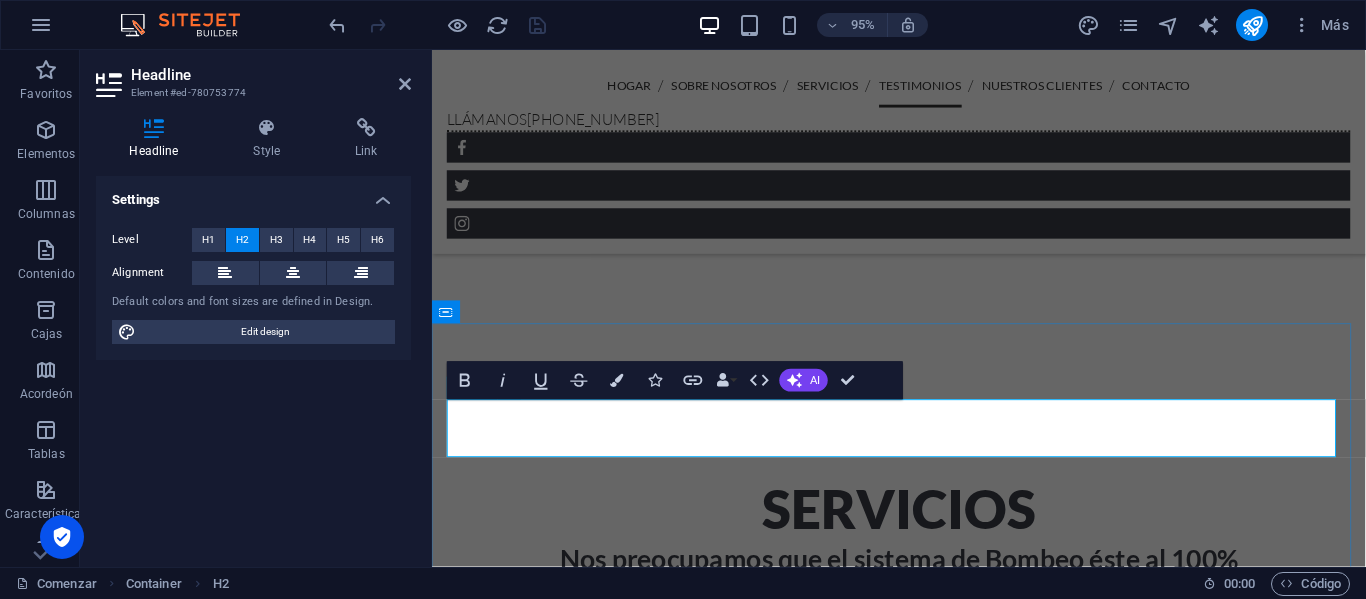 click on "Clientela" at bounding box center [923, 8361] 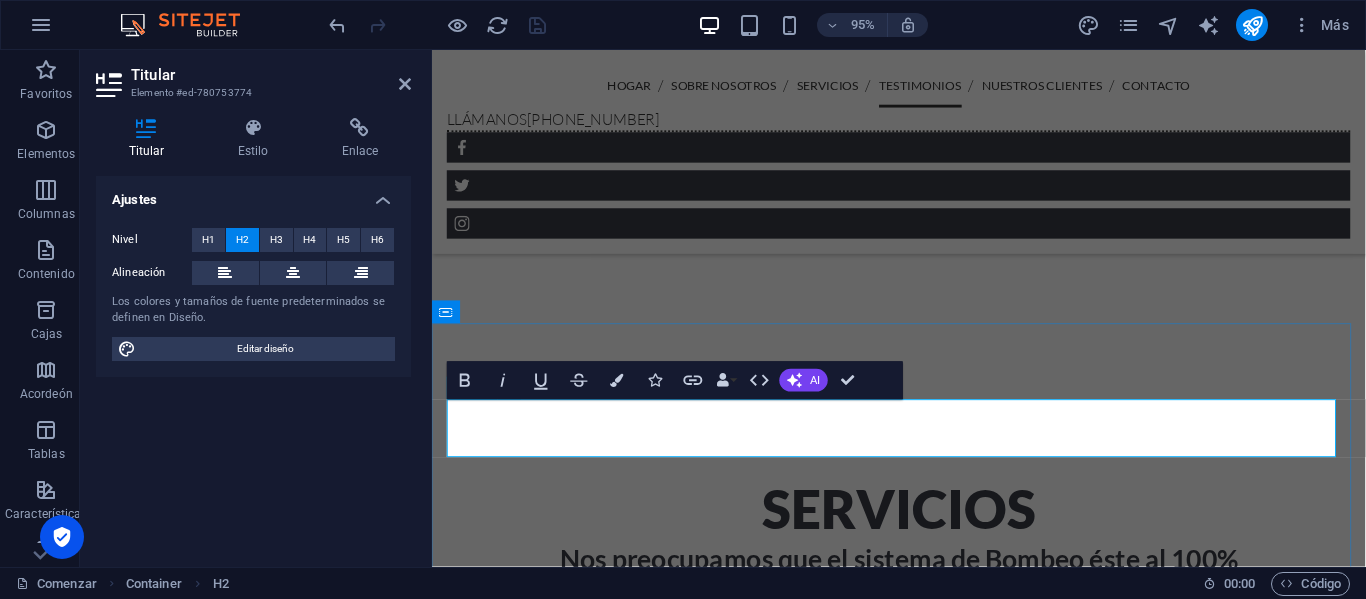 type 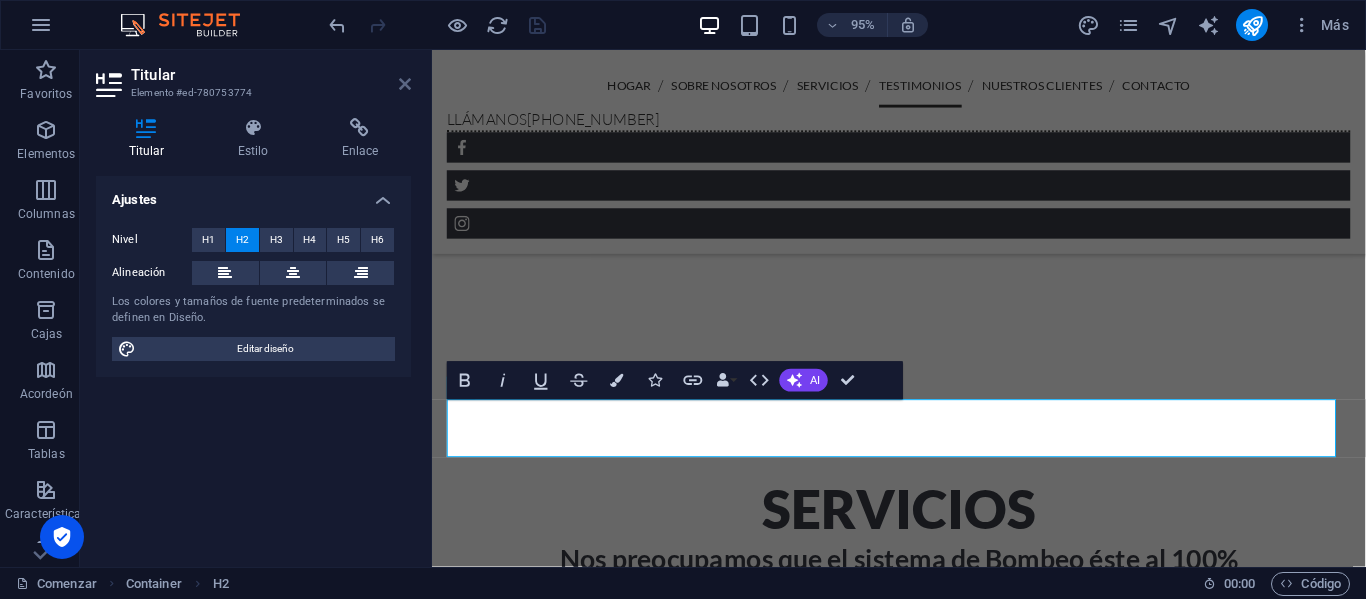 click at bounding box center [405, 84] 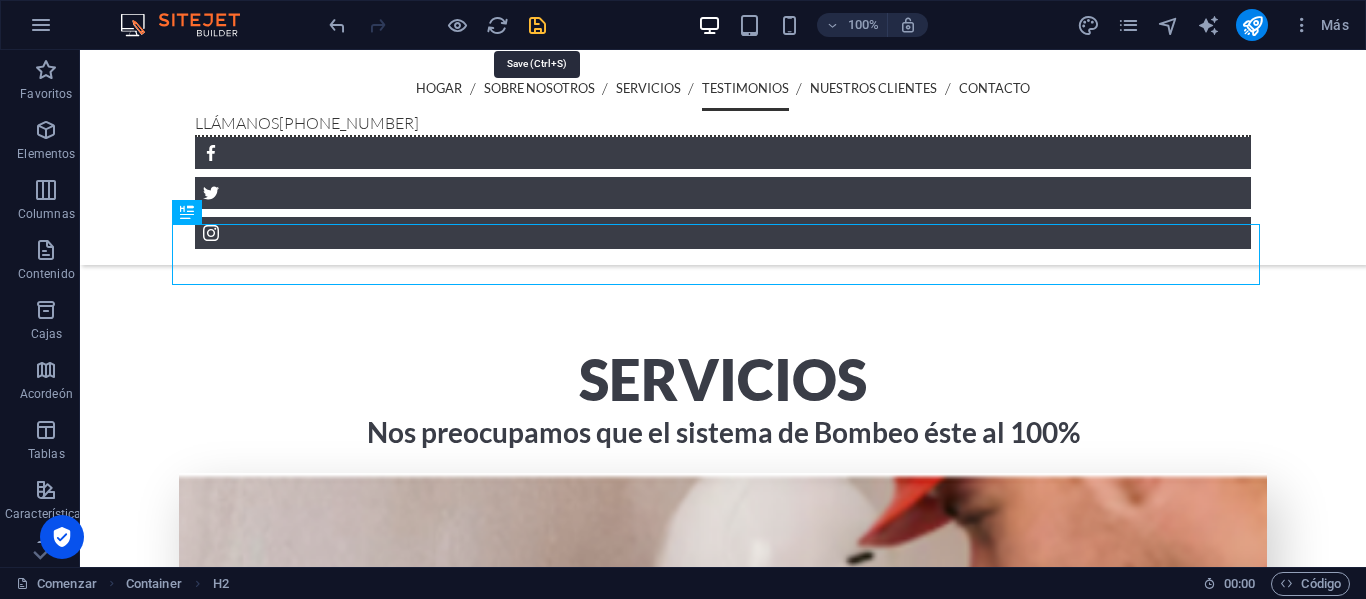 click at bounding box center [537, 25] 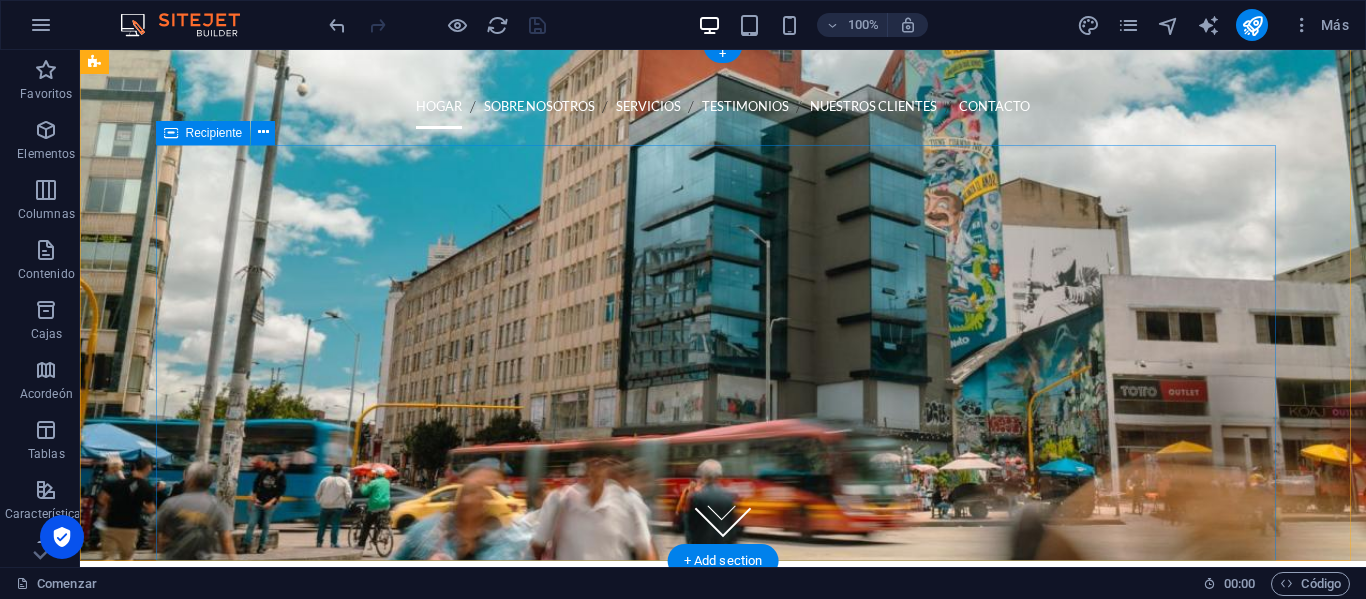 scroll, scrollTop: 0, scrollLeft: 0, axis: both 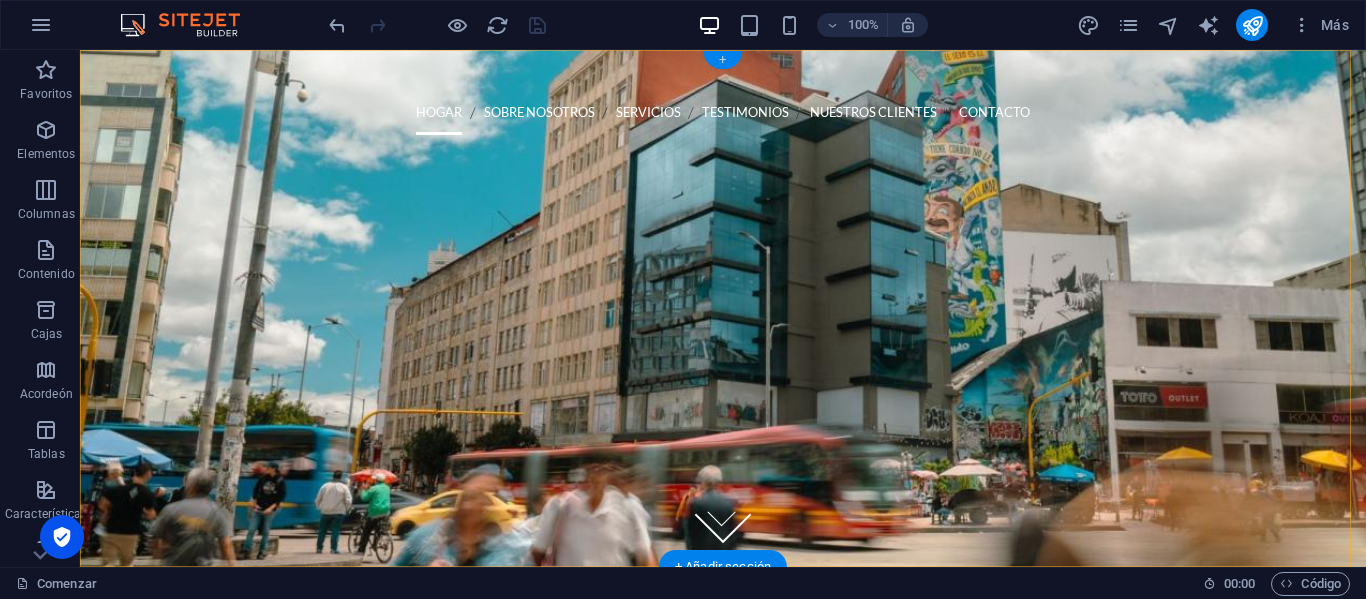click on "+" at bounding box center [722, 59] 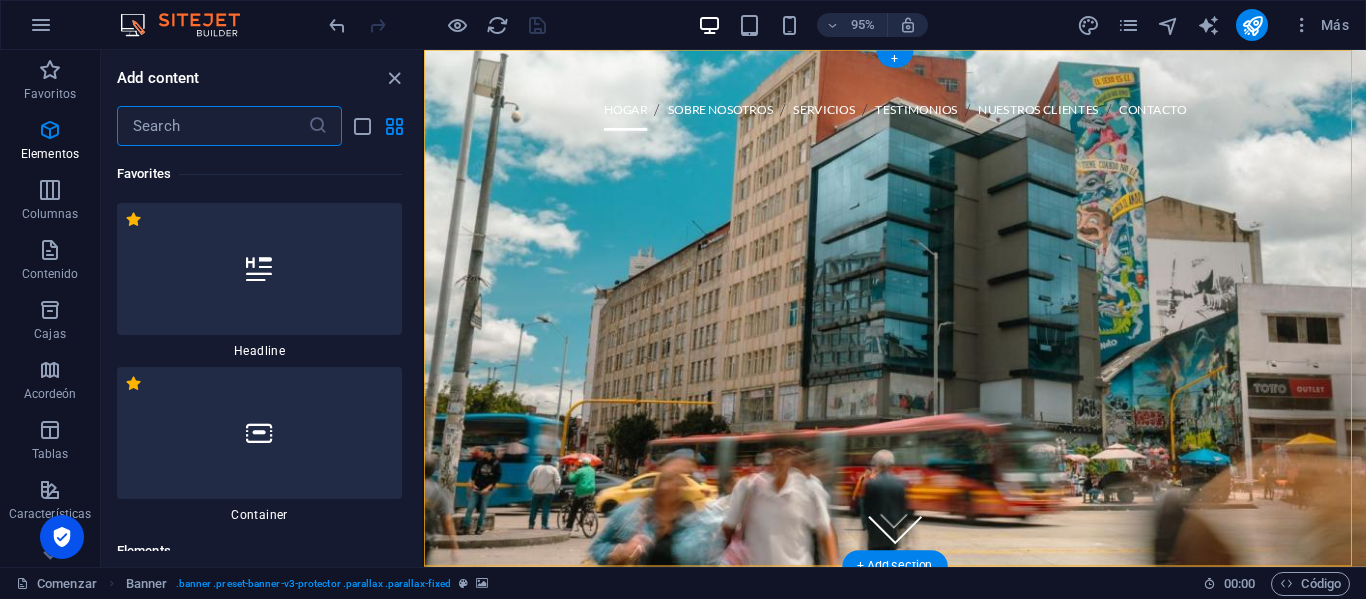 scroll, scrollTop: 6808, scrollLeft: 0, axis: vertical 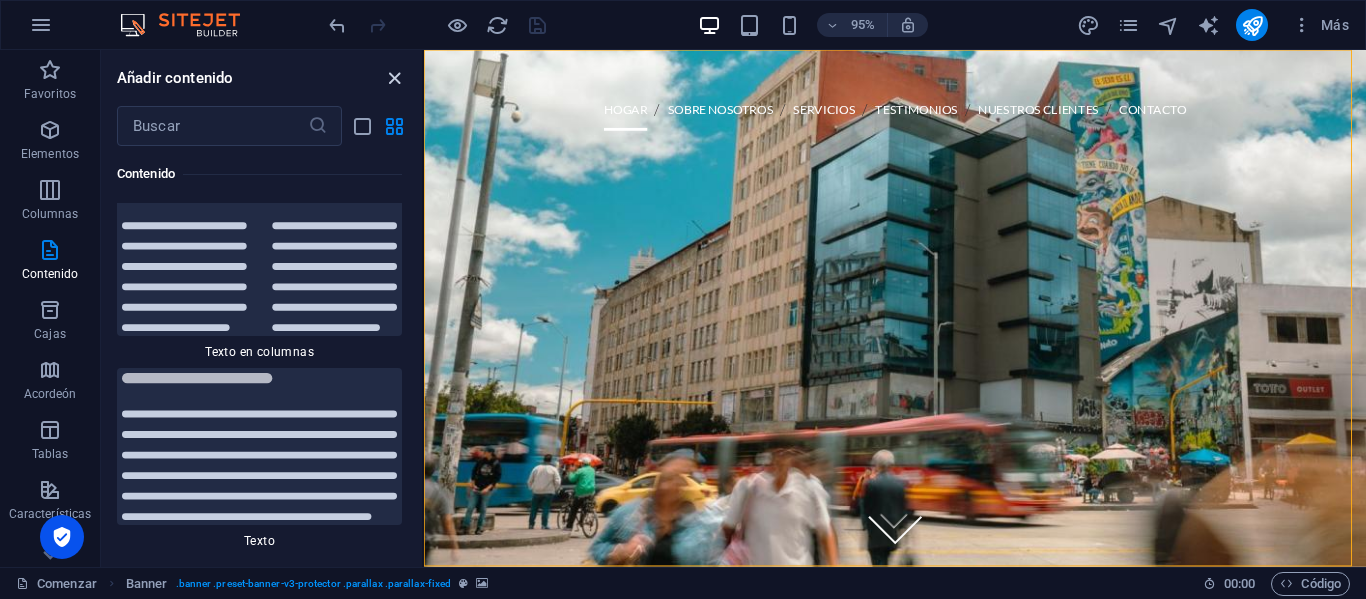 click at bounding box center [394, 78] 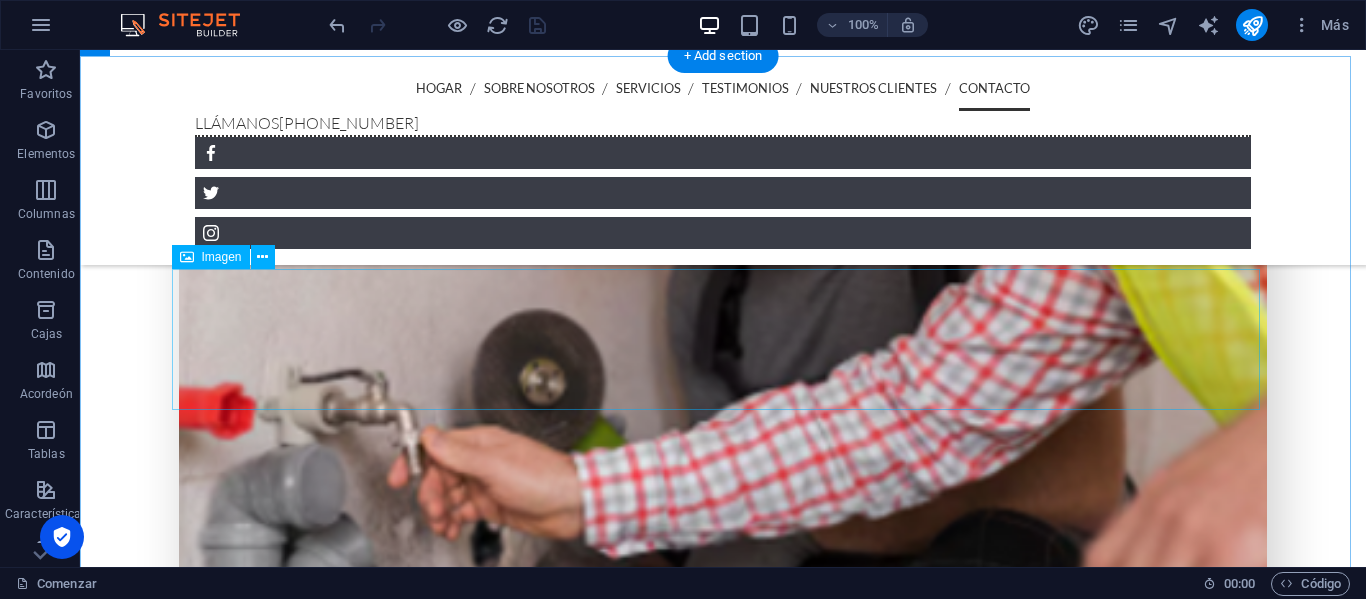 scroll, scrollTop: 5100, scrollLeft: 0, axis: vertical 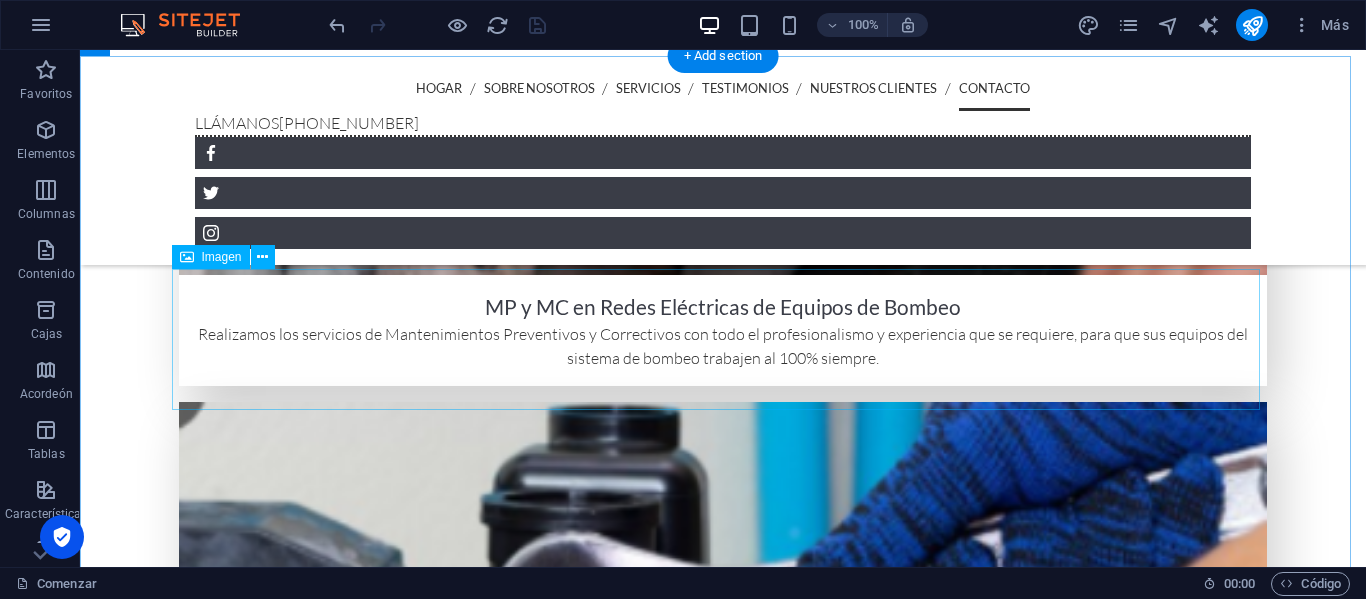 click at bounding box center (723, 11568) 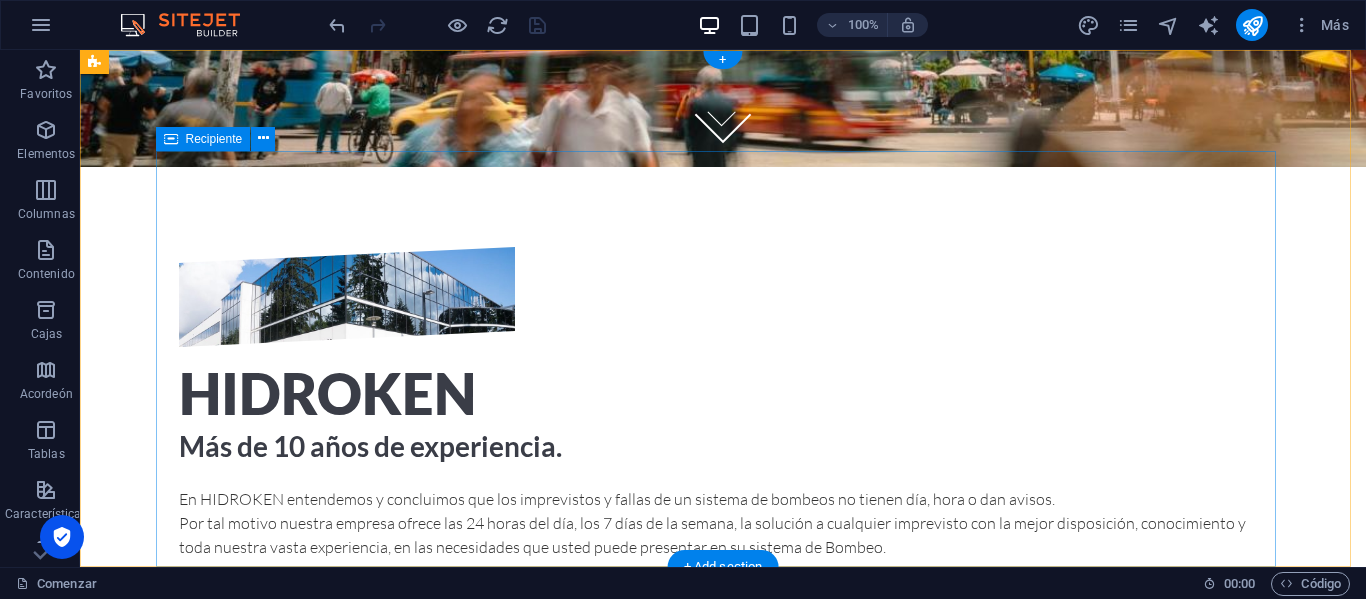scroll, scrollTop: 0, scrollLeft: 0, axis: both 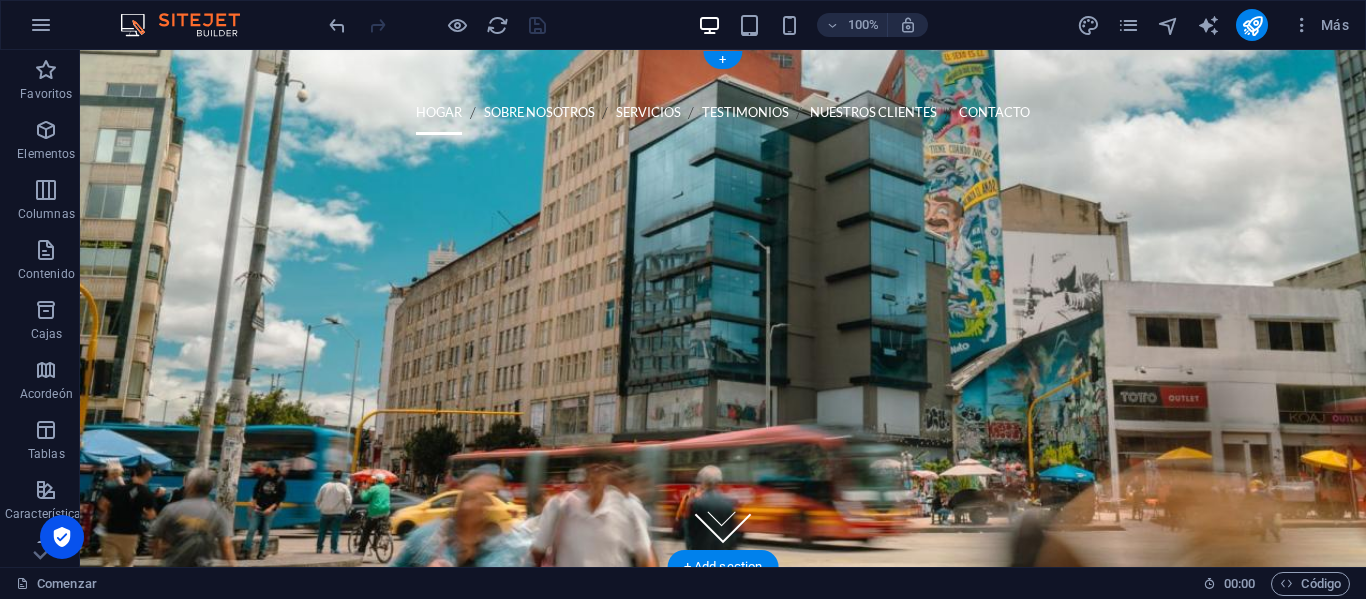 click at bounding box center (723, 308) 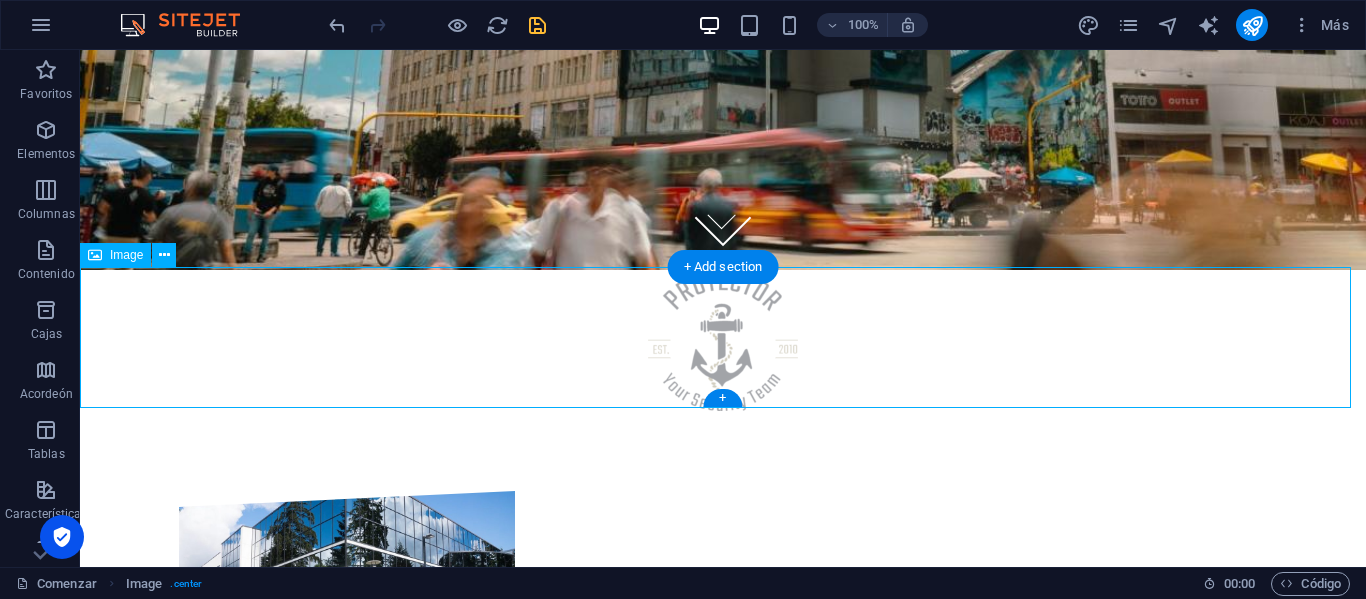 scroll, scrollTop: 300, scrollLeft: 0, axis: vertical 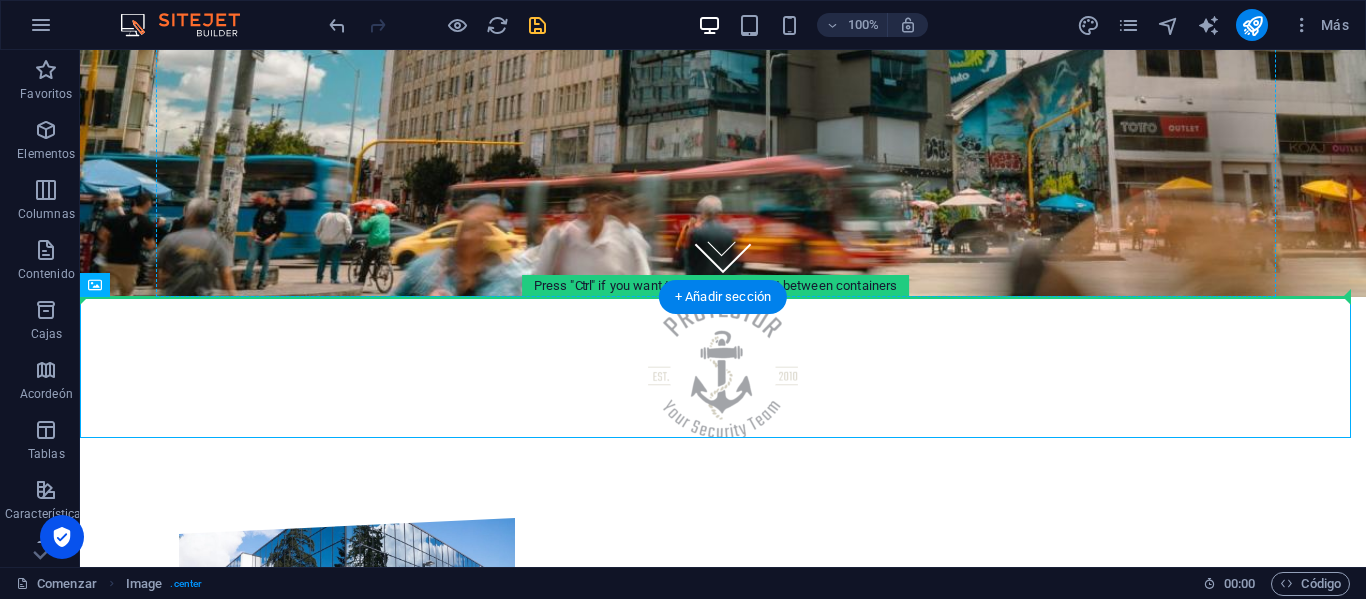 drag, startPoint x: 703, startPoint y: 340, endPoint x: 719, endPoint y: 120, distance: 220.58105 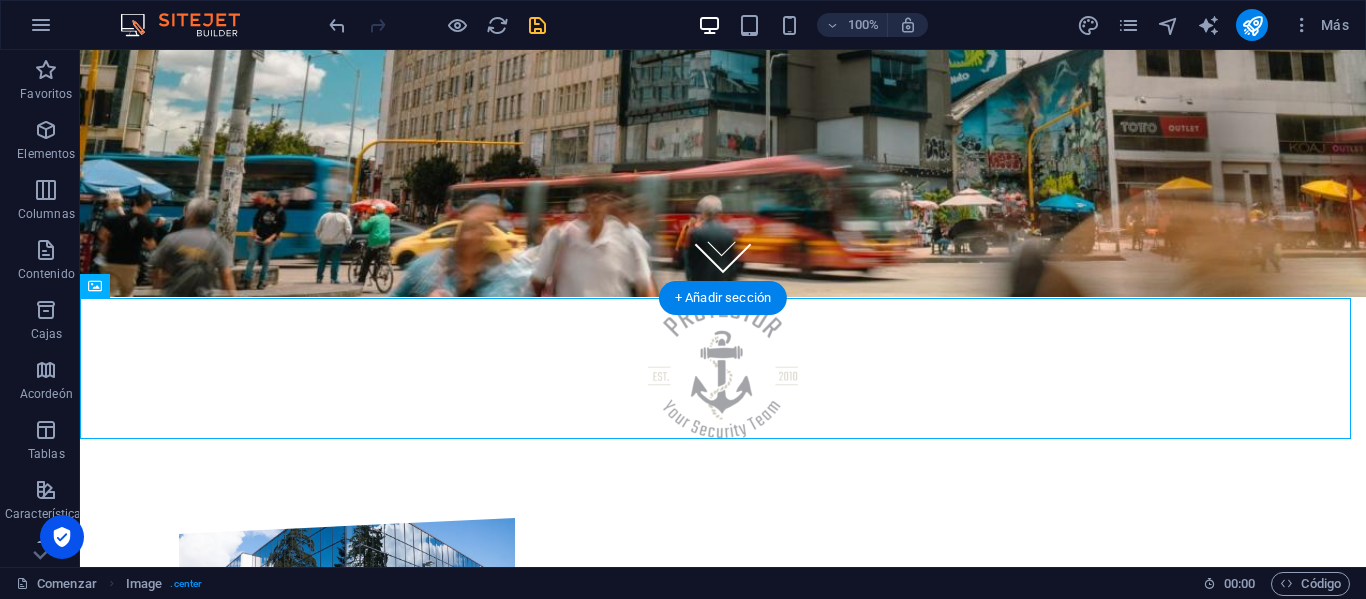 scroll, scrollTop: 269, scrollLeft: 0, axis: vertical 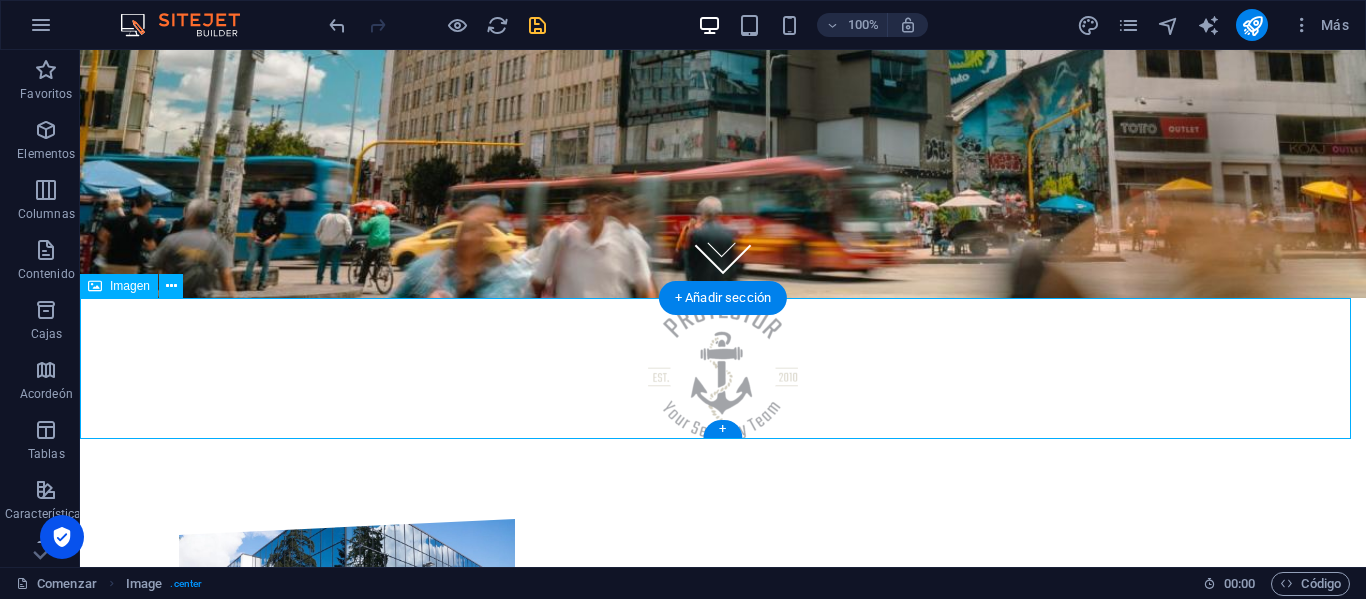 click at bounding box center [723, 368] 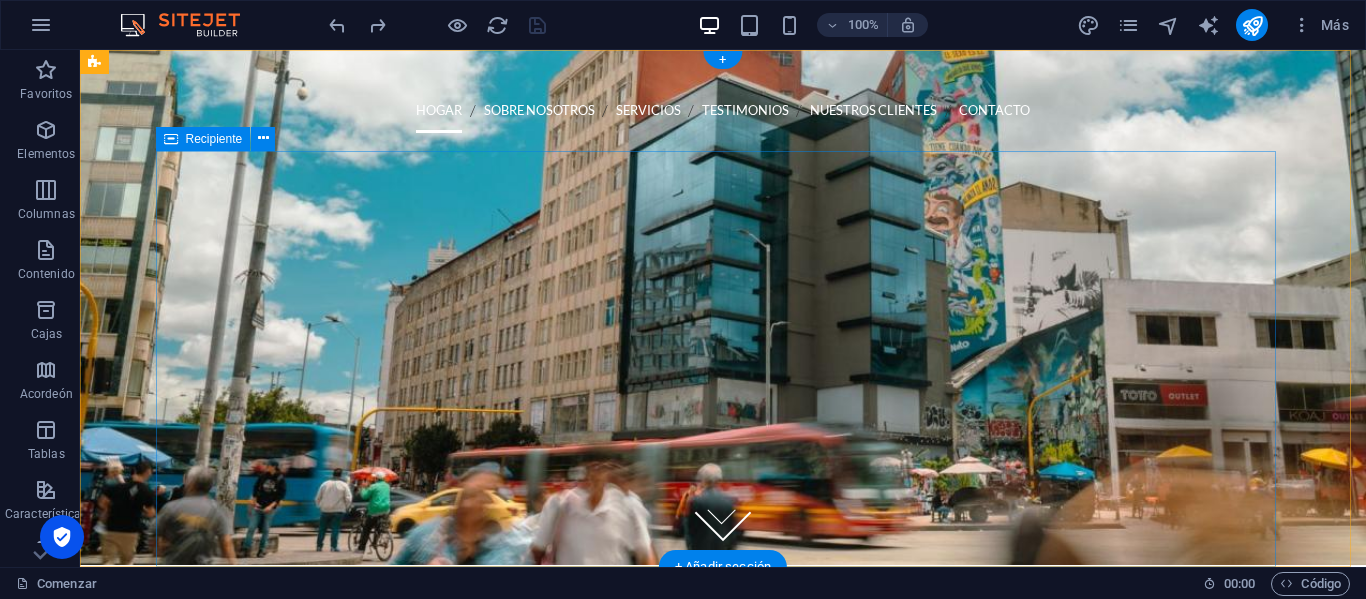scroll, scrollTop: 0, scrollLeft: 0, axis: both 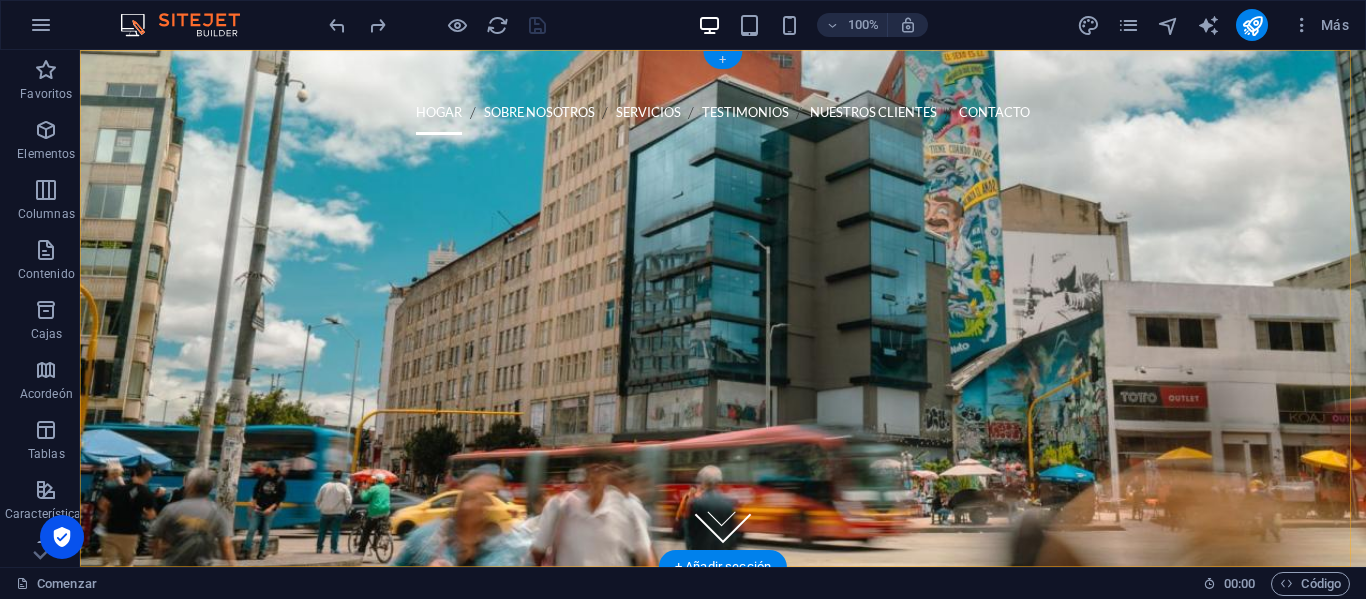 click on "+" at bounding box center (722, 59) 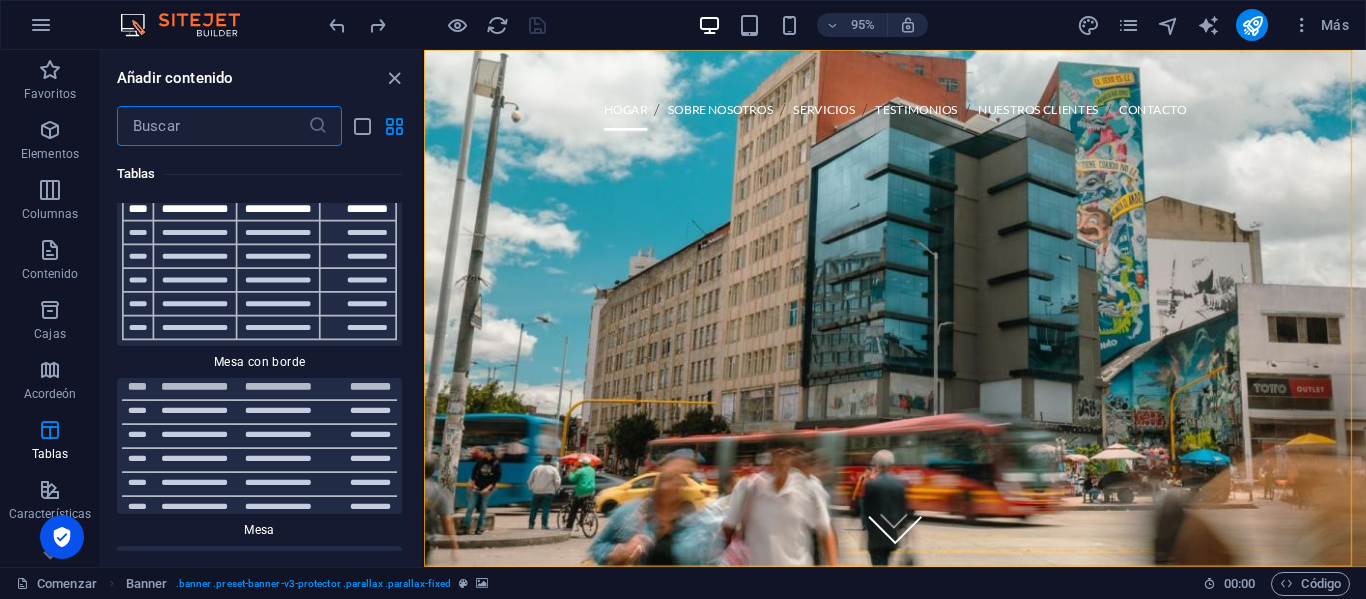 scroll, scrollTop: 14108, scrollLeft: 0, axis: vertical 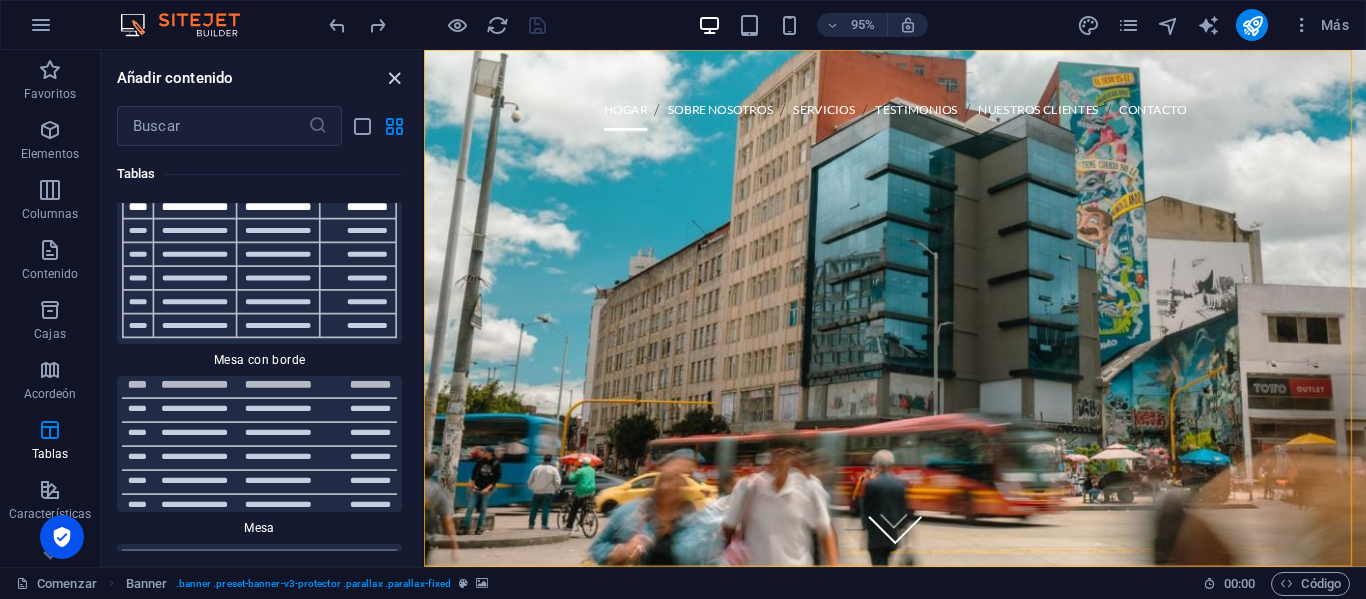 click at bounding box center [394, 78] 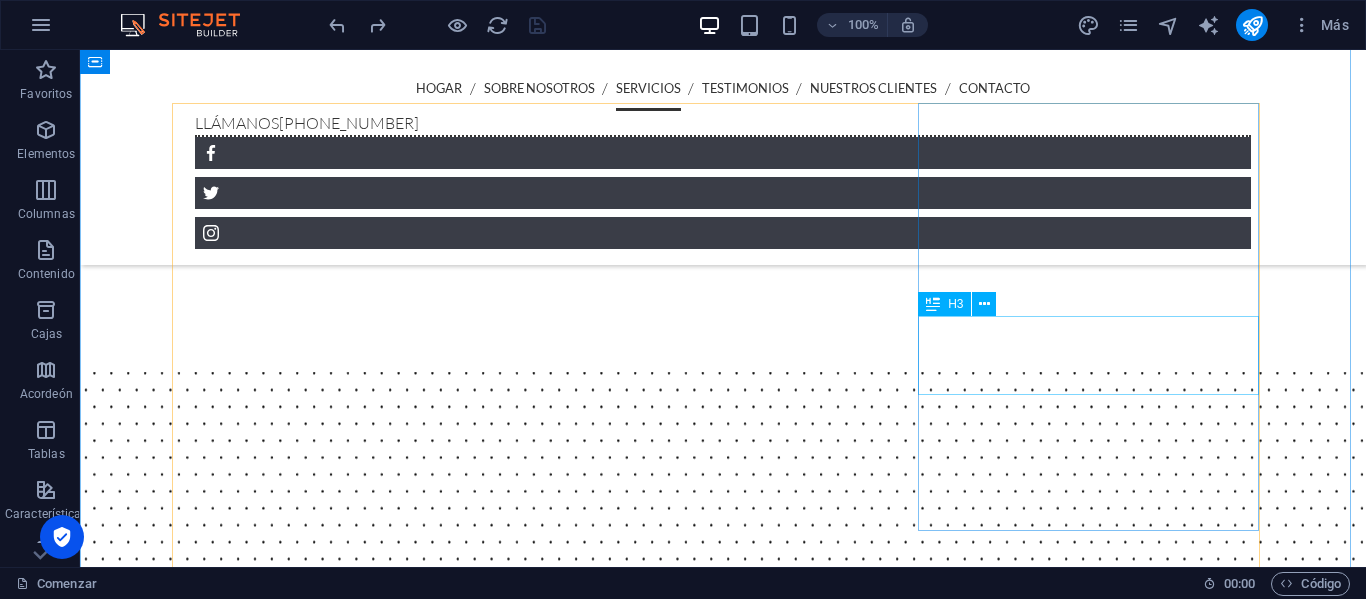 scroll, scrollTop: 2700, scrollLeft: 0, axis: vertical 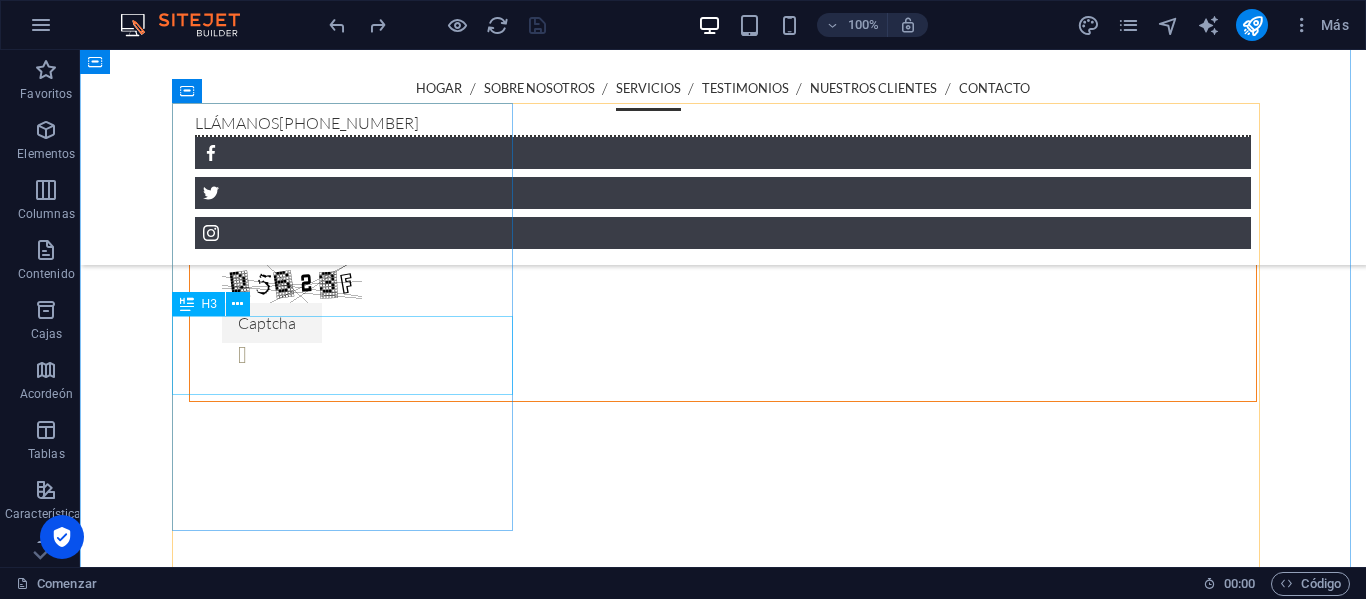 click on "MP y MC en Redes Eléctricas de Equipos de Bombeo" at bounding box center [723, 2698] 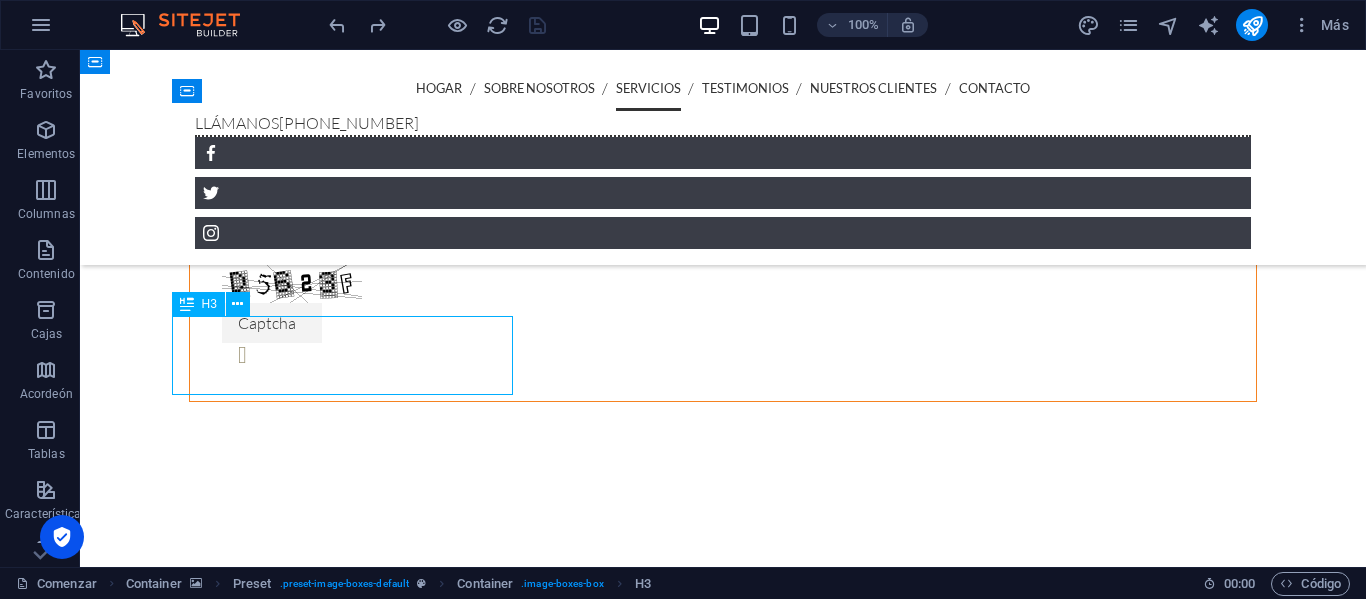 click on "MP y MC en Redes Eléctricas de Equipos de Bombeo" at bounding box center [723, 2698] 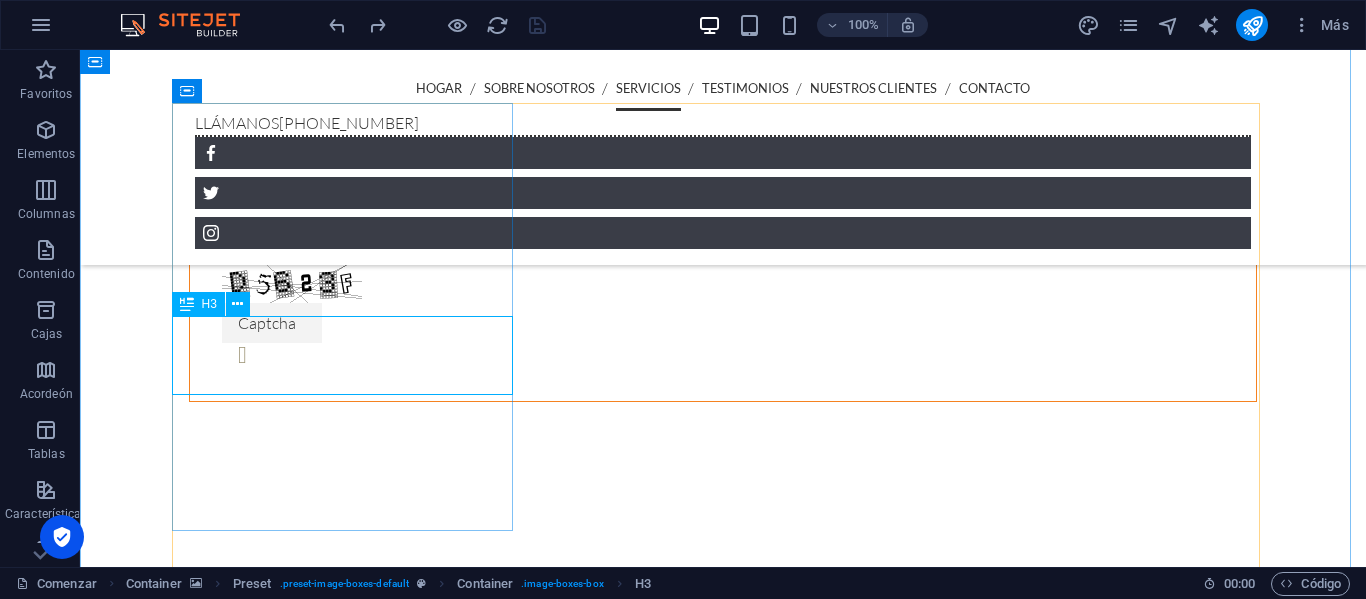 click on "MP y MC en Redes Eléctricas de Equipos de Bombeo" at bounding box center (723, 2698) 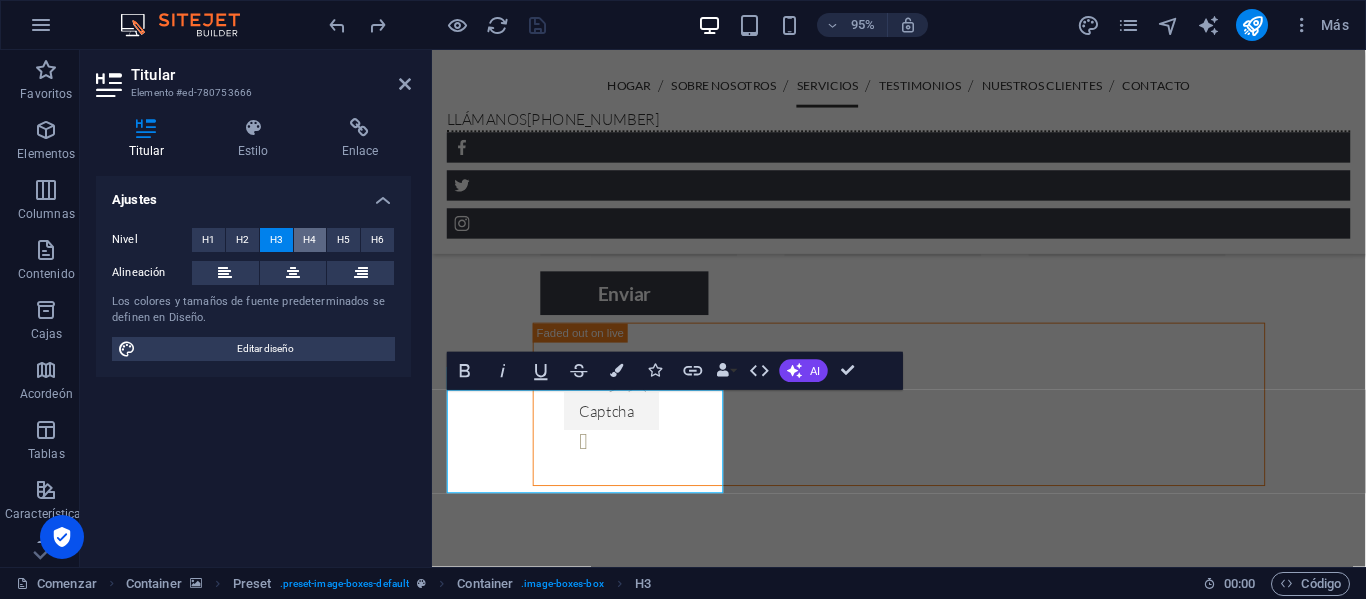 click on "H4" at bounding box center [309, 239] 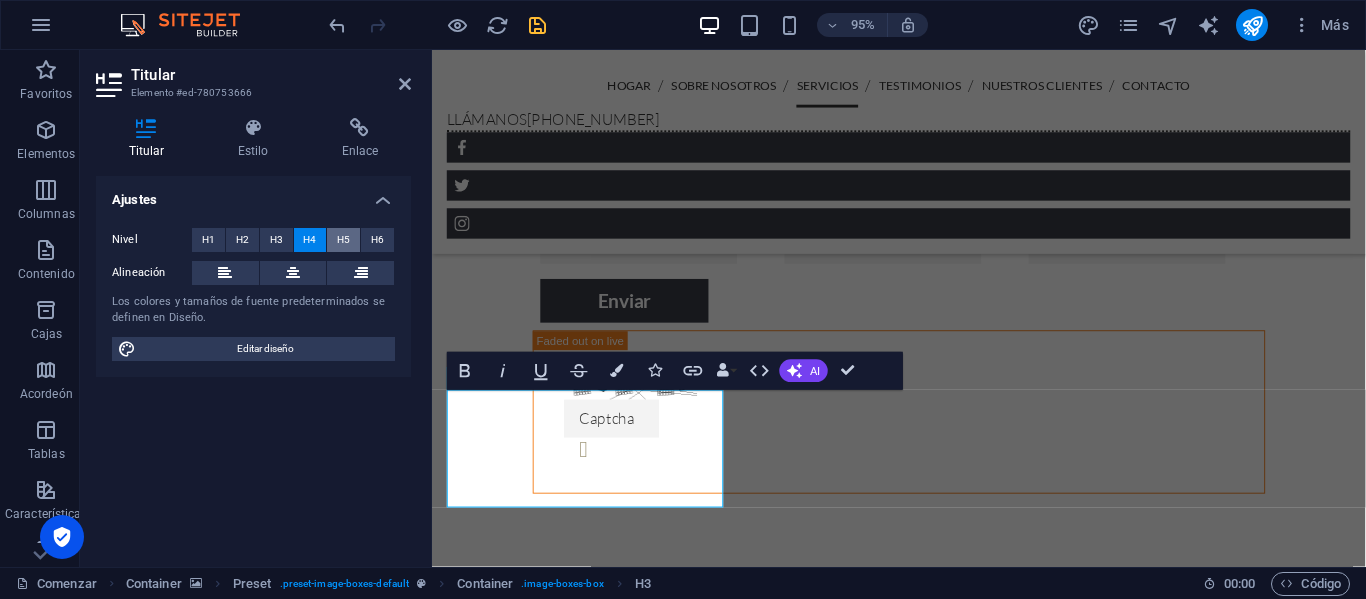 click on "H5" at bounding box center (343, 239) 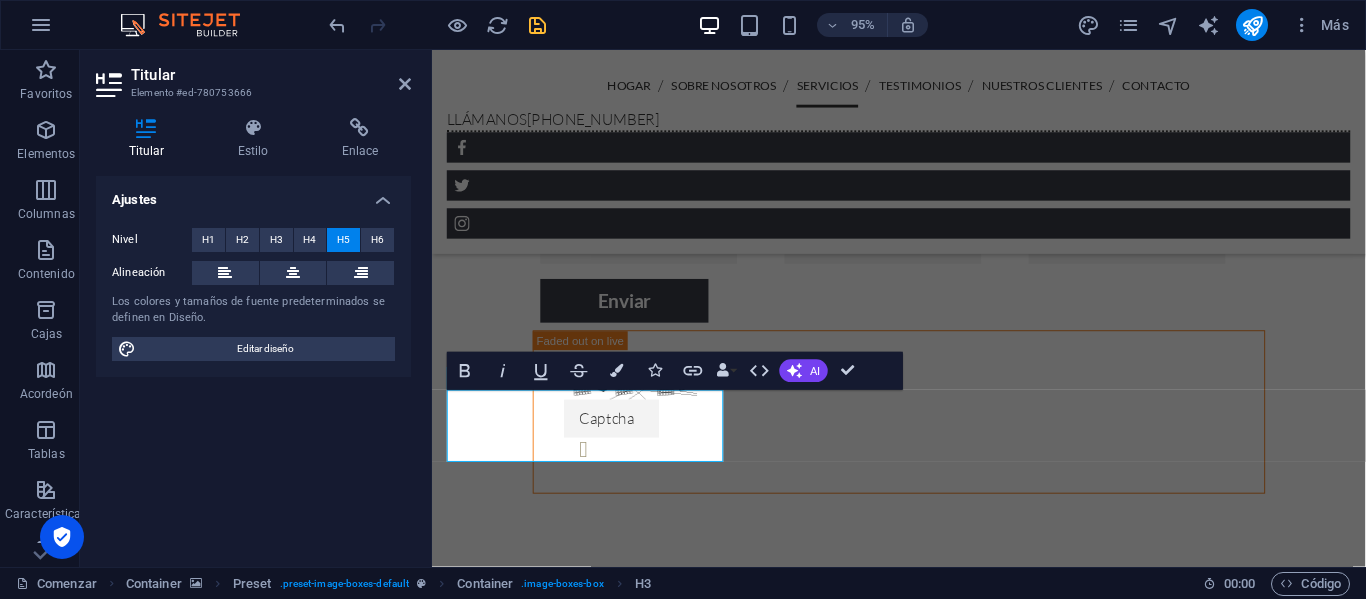 click on "Titular" at bounding box center (271, 75) 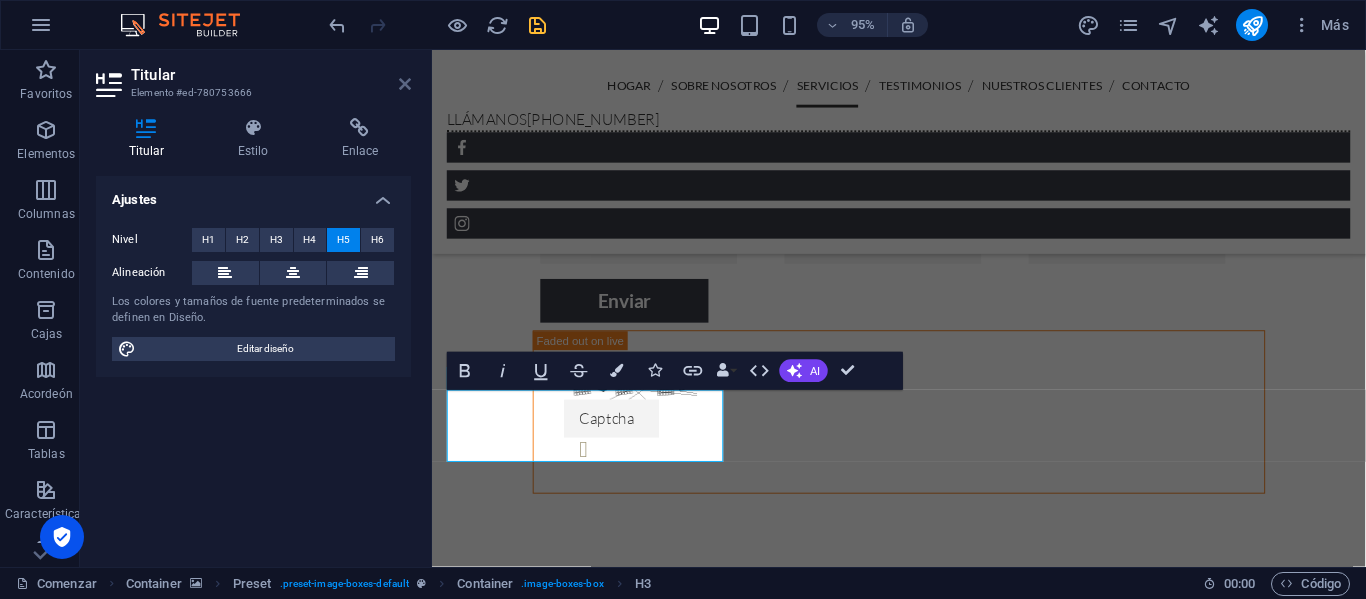 click at bounding box center (405, 84) 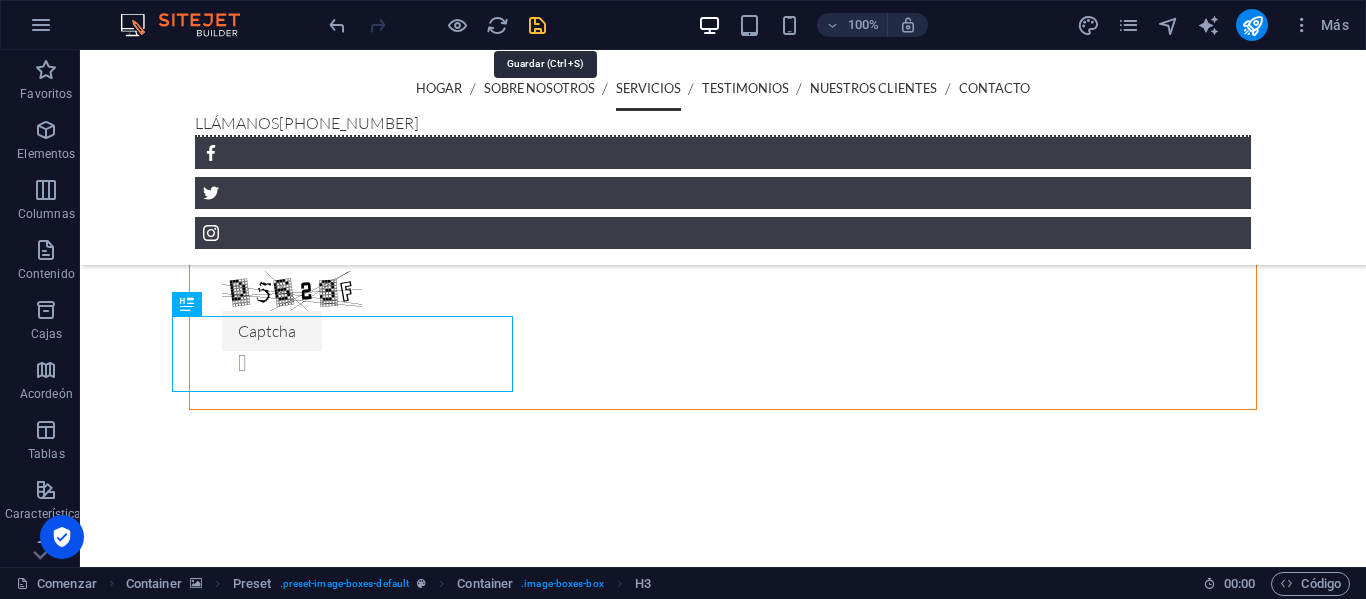 click at bounding box center [537, 25] 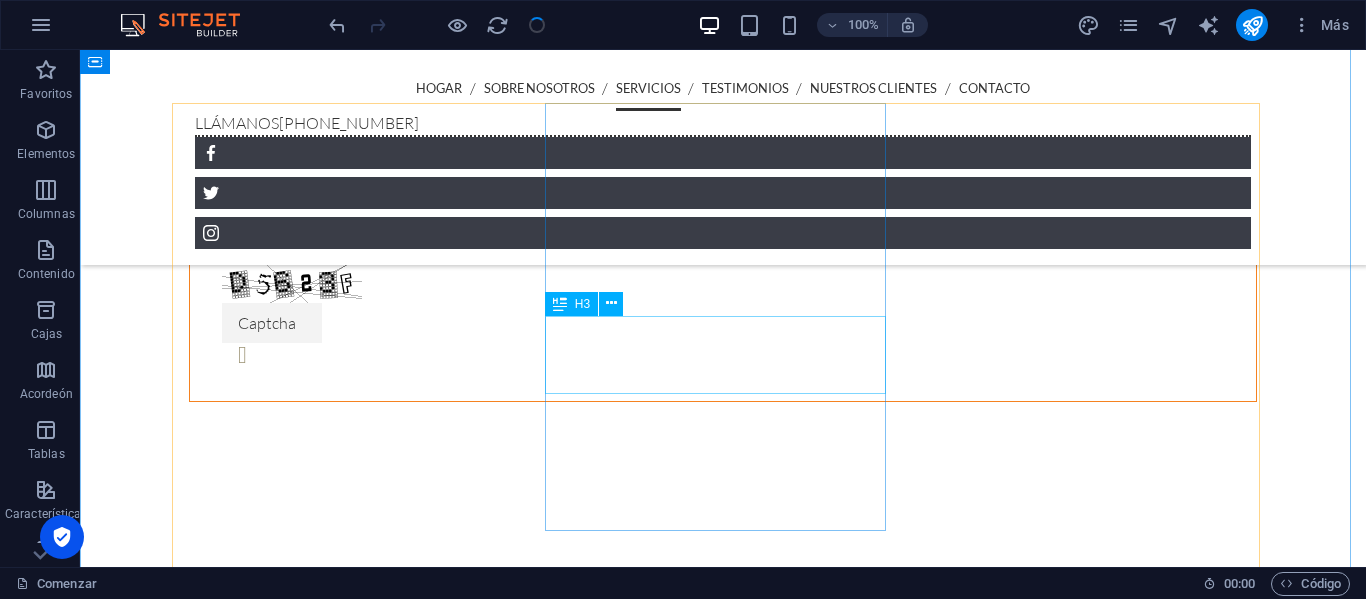 click on "Instalación de Redes Hidráulicas para Equipos de Bombeo" at bounding box center [723, 3501] 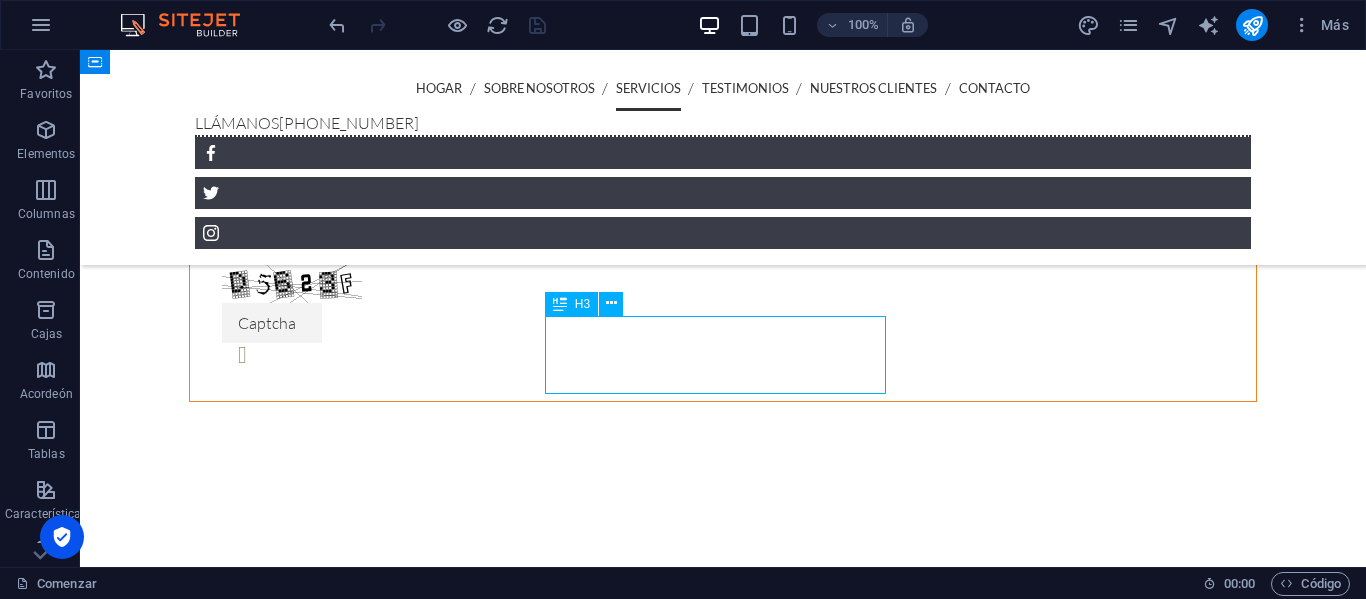 click on "Instalación de Redes Hidráulicas para Equipos de Bombeo" at bounding box center (723, 3501) 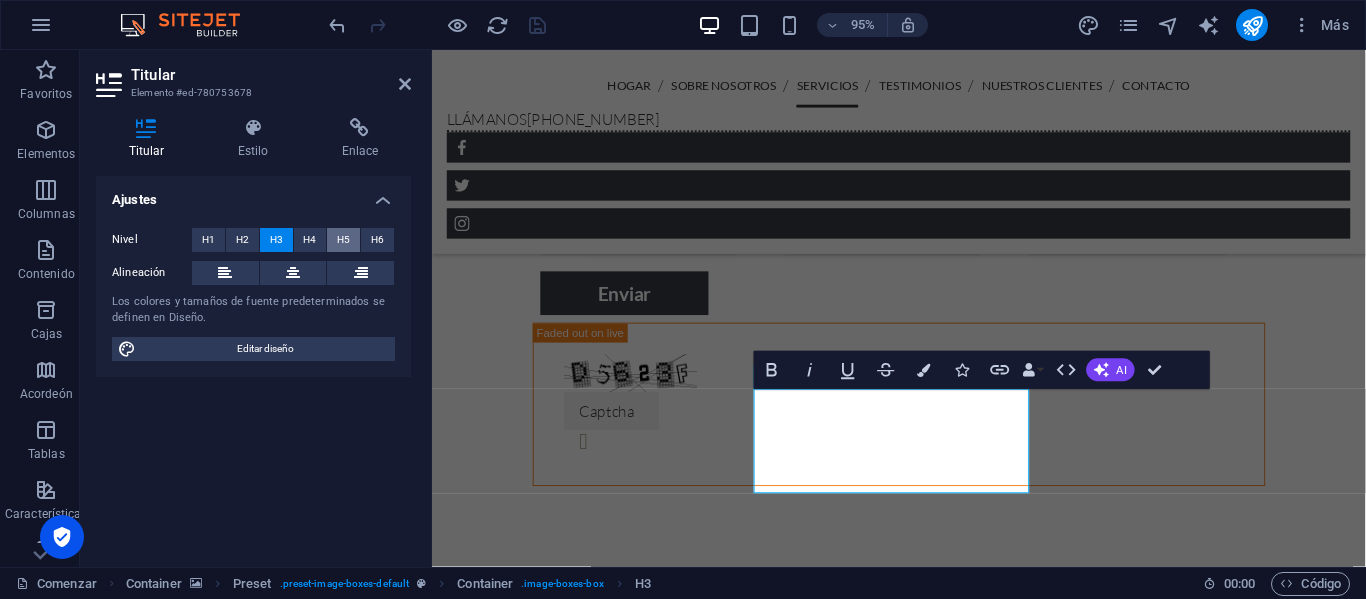 click on "H5" at bounding box center [343, 239] 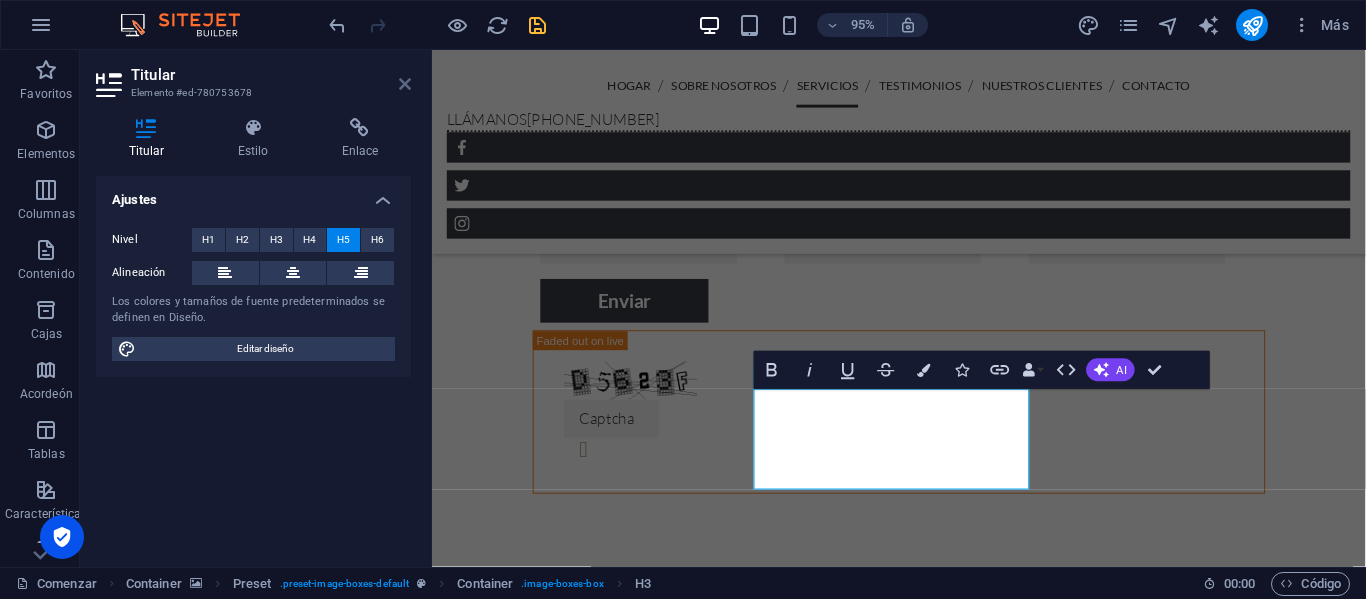 click at bounding box center (405, 84) 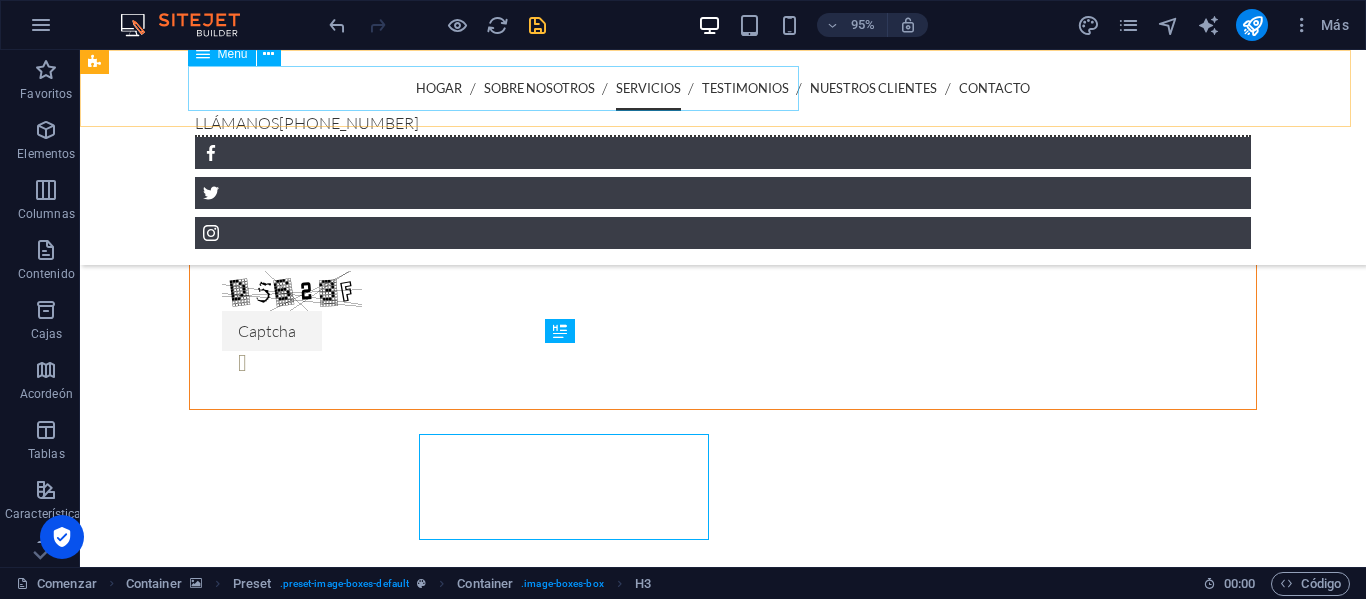 scroll, scrollTop: 2673, scrollLeft: 0, axis: vertical 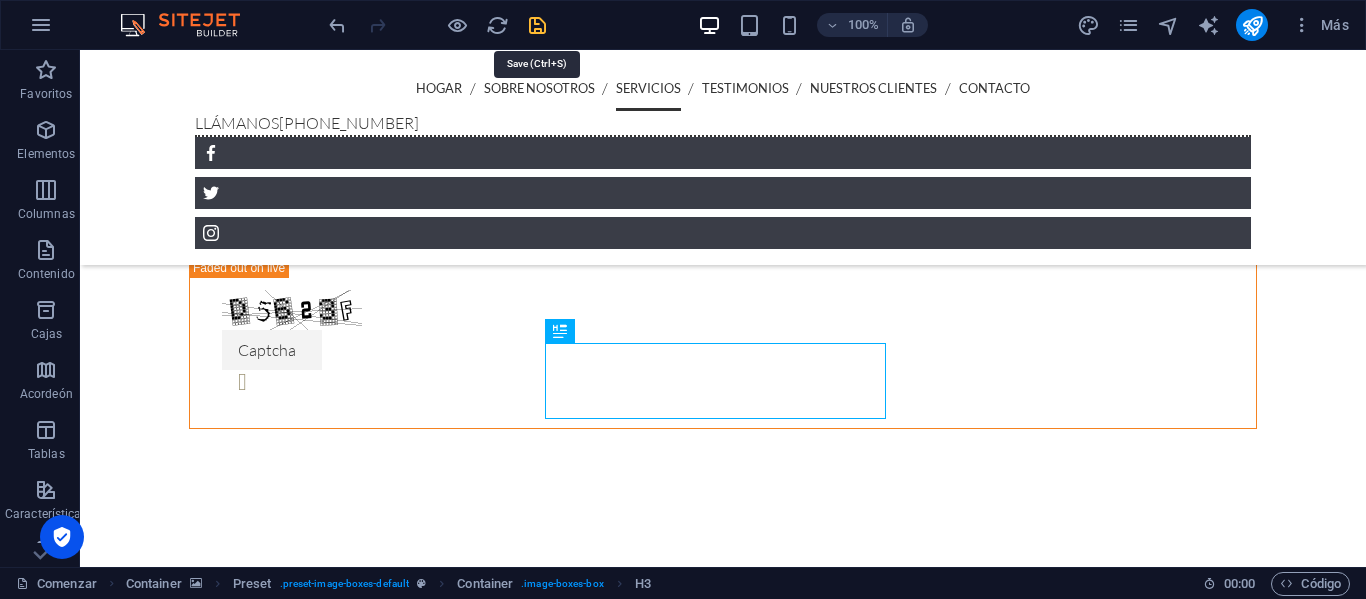click at bounding box center [537, 25] 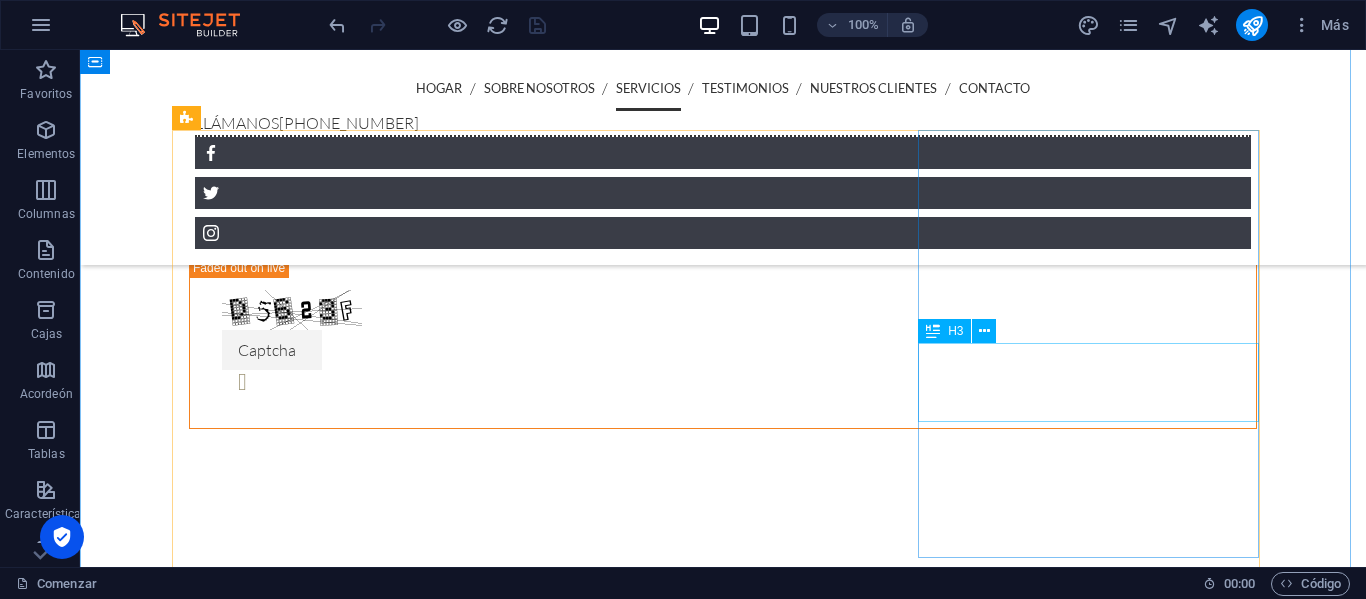 click on "Reparación de Equipos de Bombeo" at bounding box center (723, 4334) 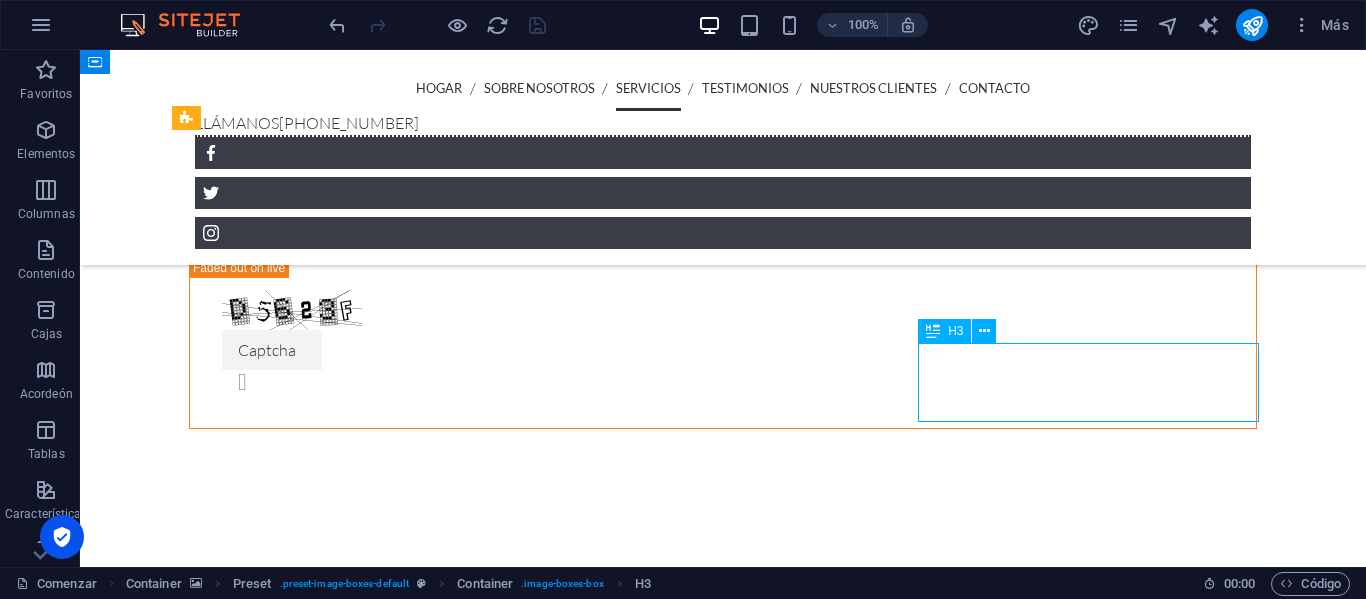 click on "Reparación de Equipos de Bombeo" at bounding box center [723, 4334] 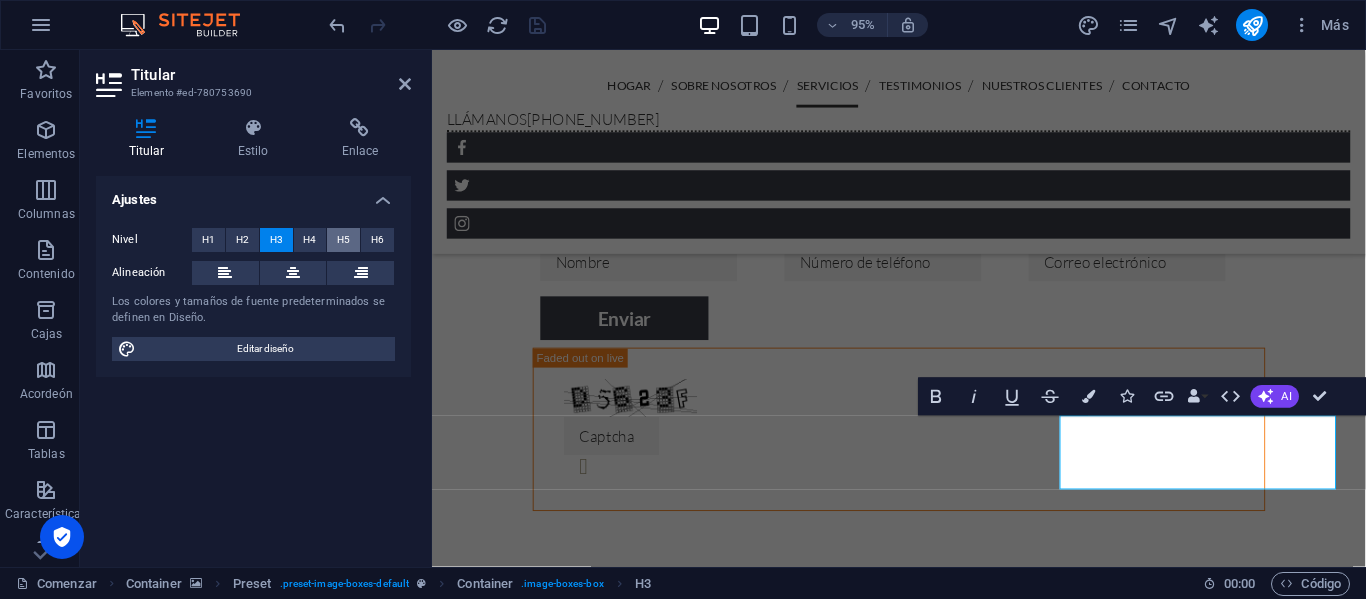 click on "H5" at bounding box center [343, 239] 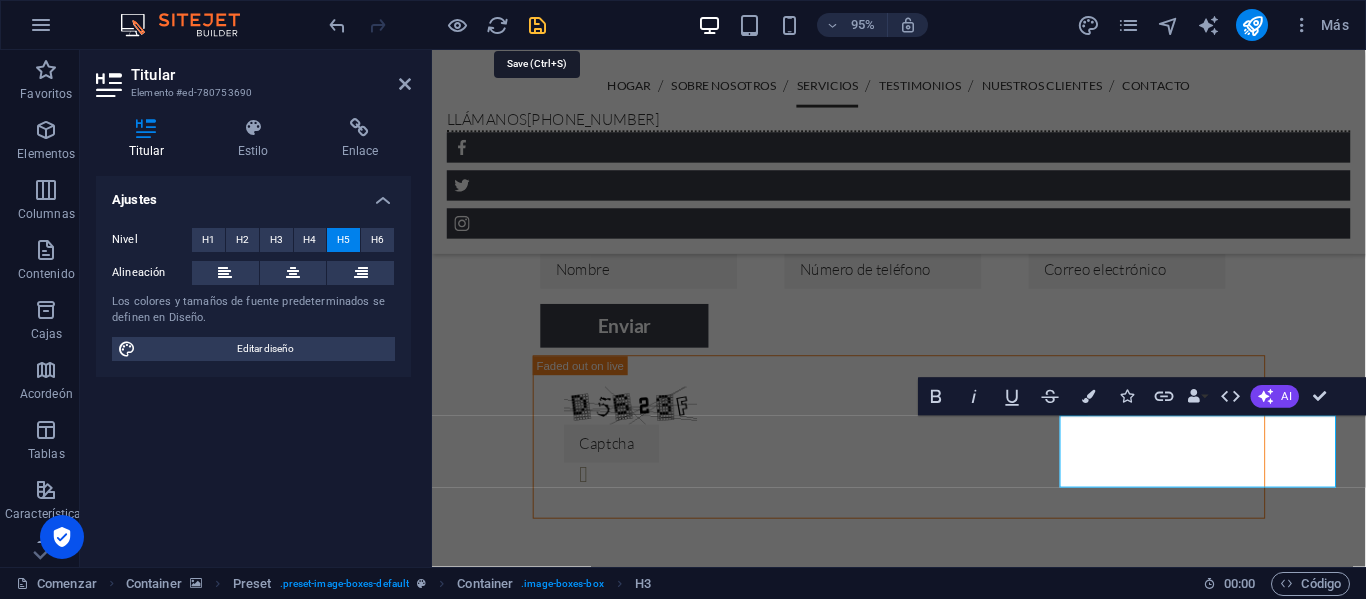 click at bounding box center [537, 25] 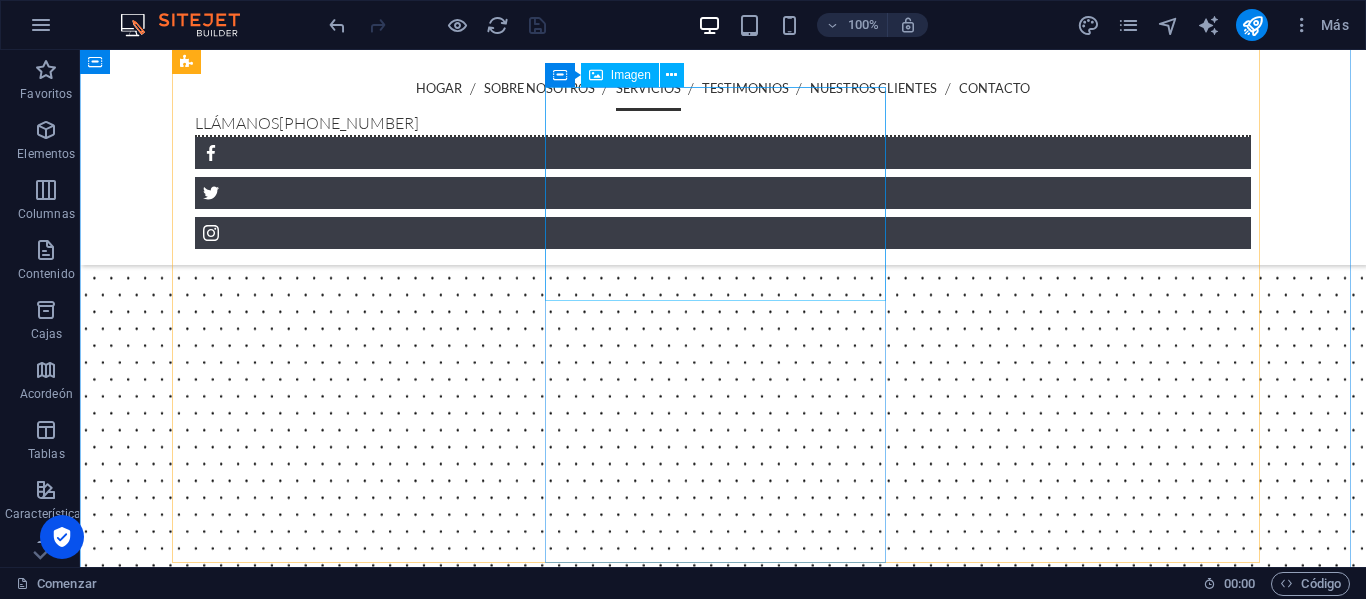 scroll, scrollTop: 3173, scrollLeft: 0, axis: vertical 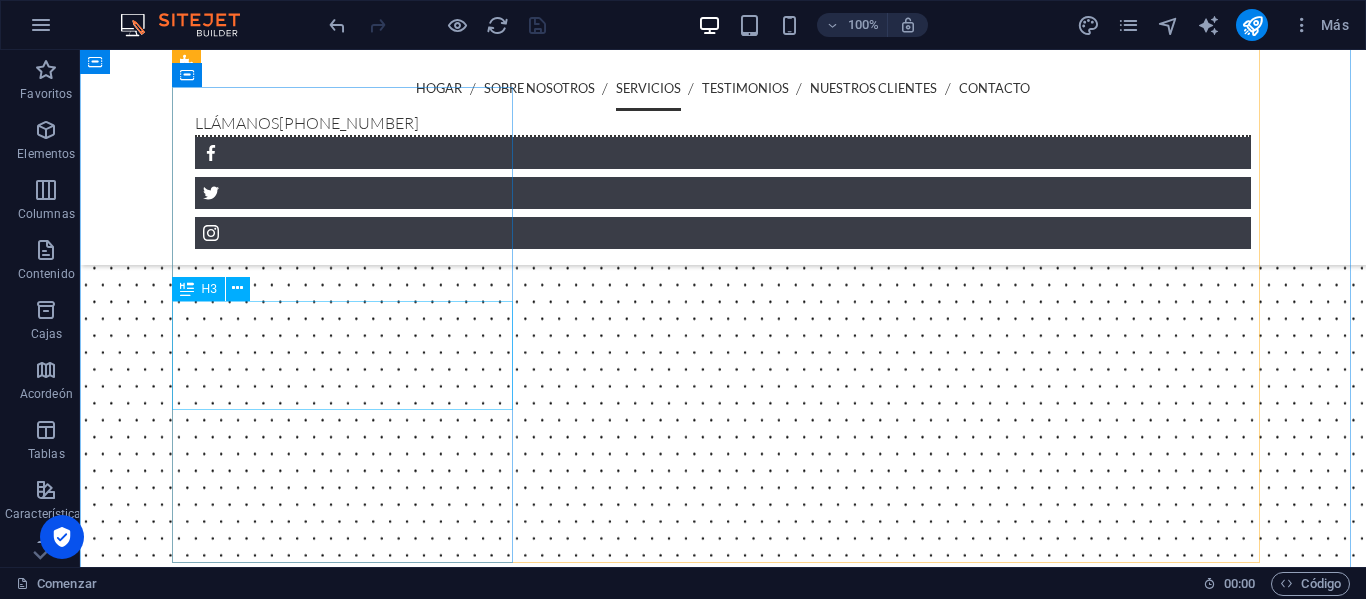 click on "Mantenimiento para Pozos Eyectores de Aguas lluvias y Residuales" at bounding box center [723, 4638] 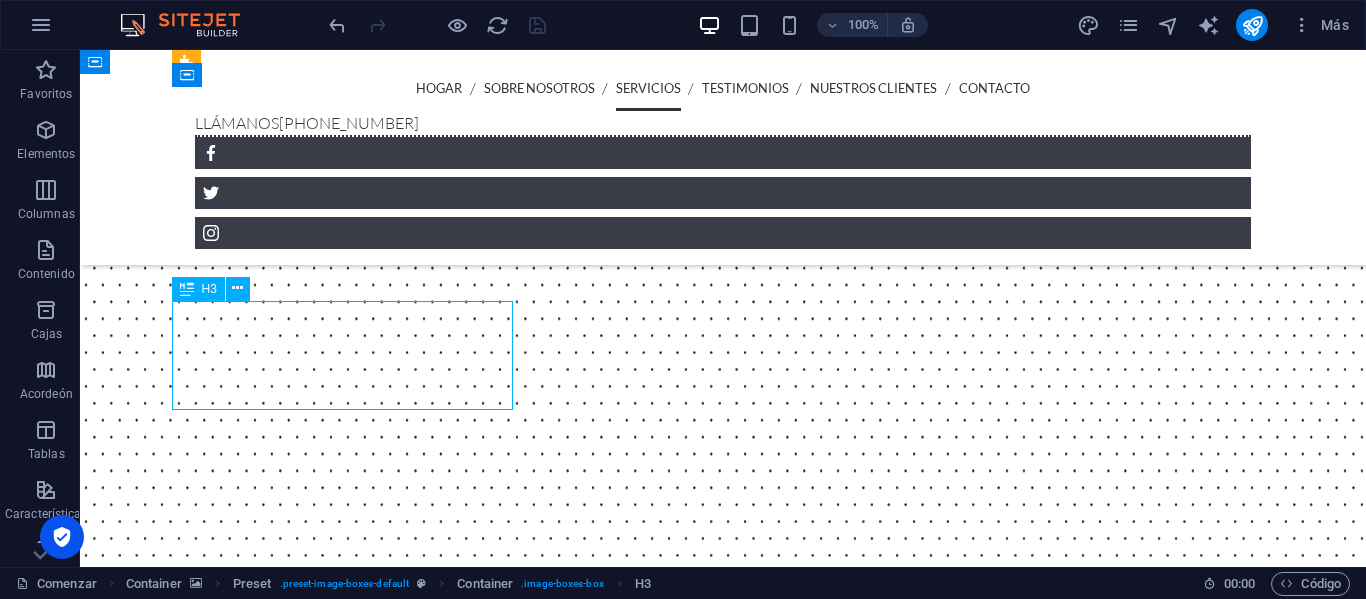 click on "Mantenimiento para Pozos Eyectores de Aguas lluvias y Residuales" at bounding box center (723, 4638) 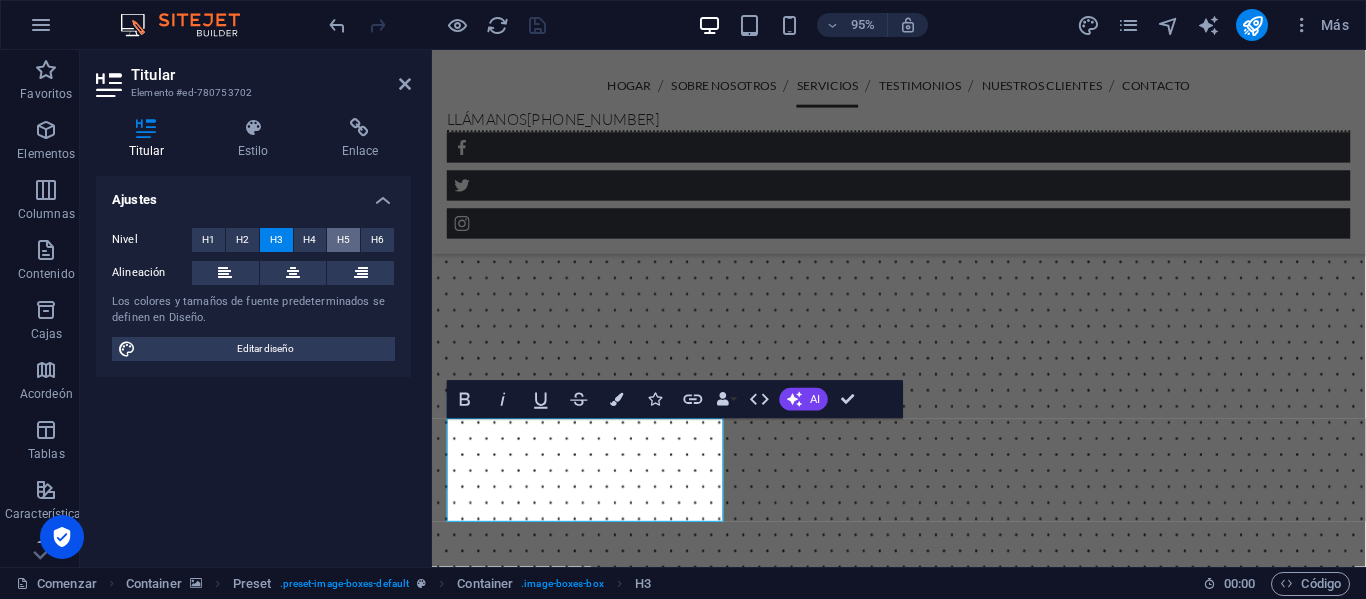 click on "H5" at bounding box center (343, 239) 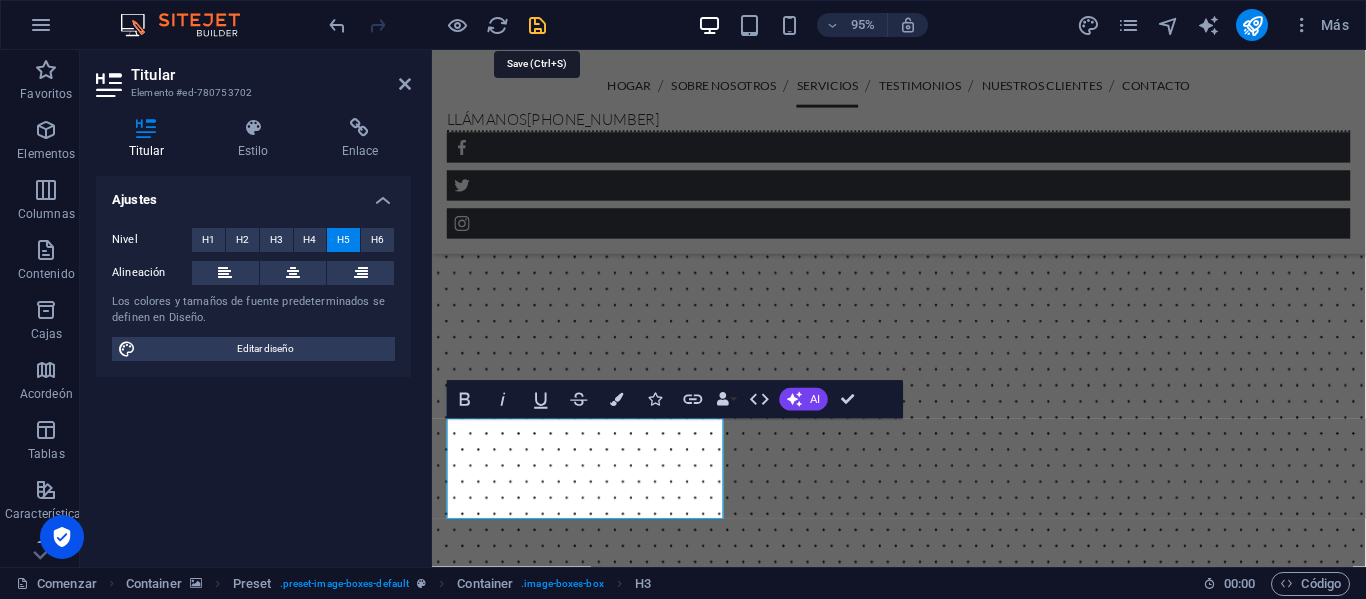 click at bounding box center [537, 25] 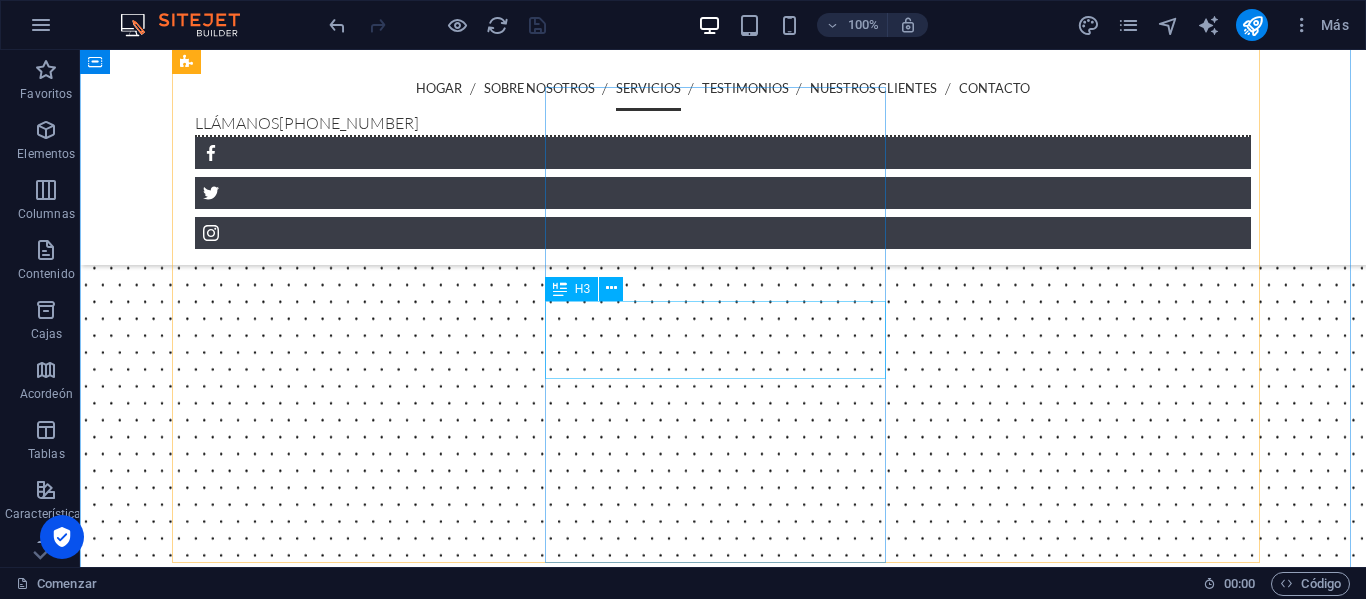 click on "Reparación Equipo de Presión Multietapa" at bounding box center (723, 5444) 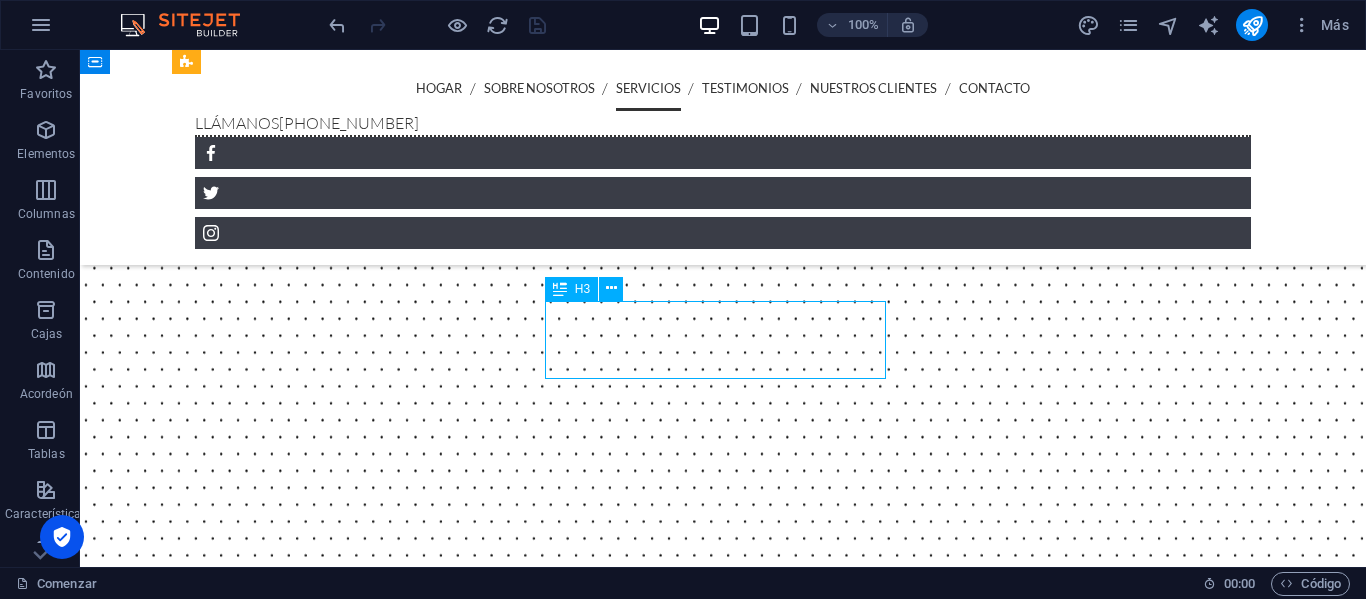click on "Reparación Equipo de Presión Multietapa" at bounding box center (723, 5444) 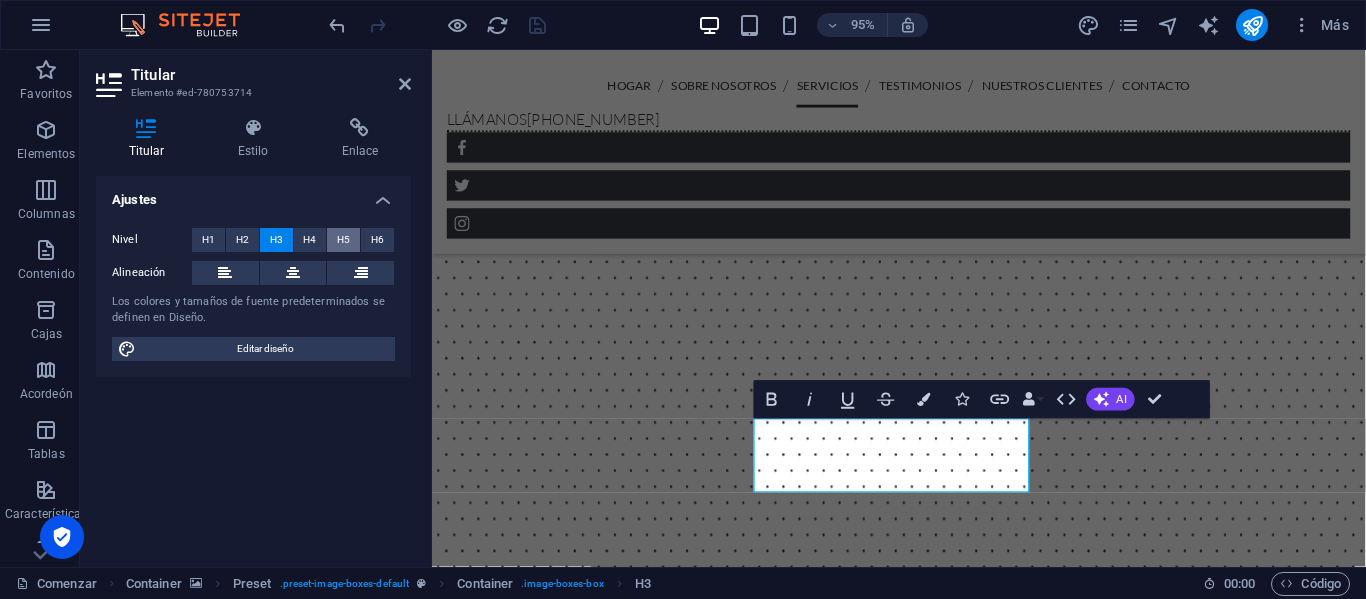 click on "H5" at bounding box center [343, 239] 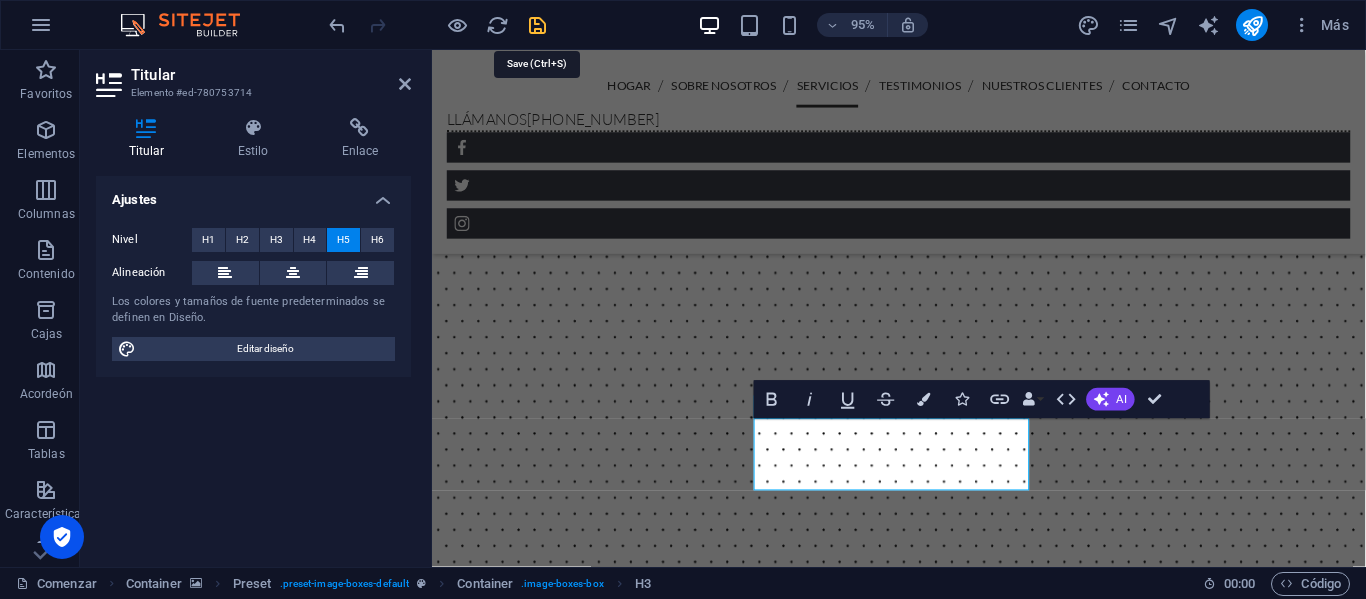 click at bounding box center (537, 25) 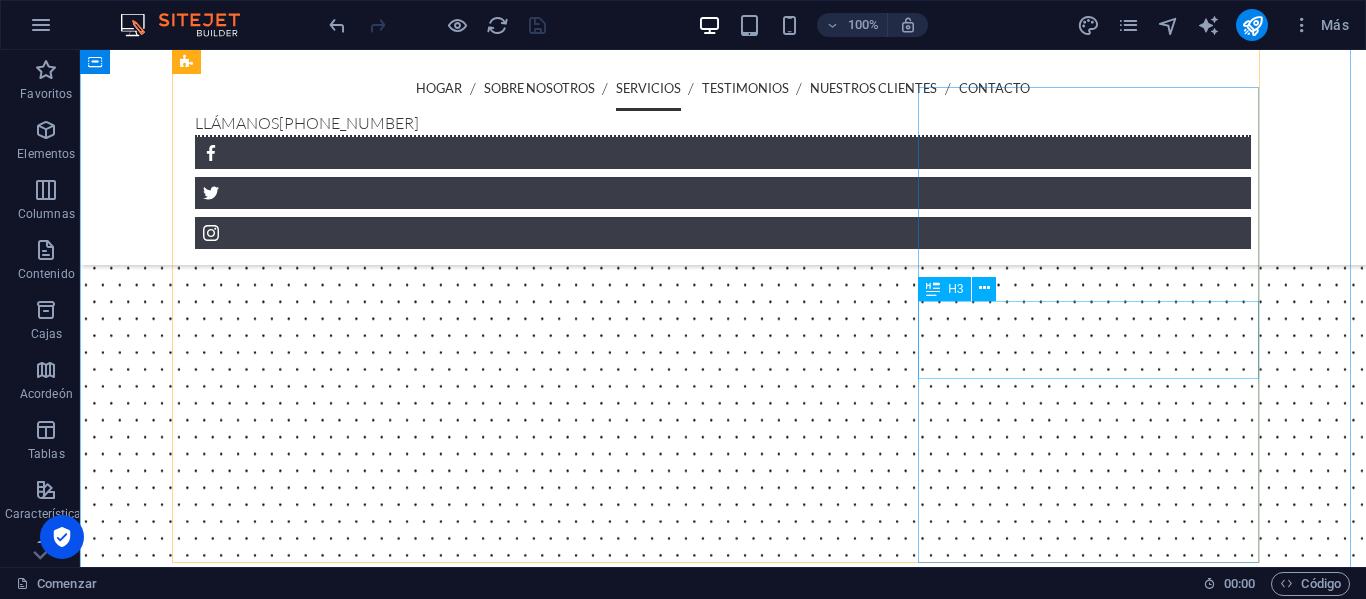 click on "Impermeabilización Tanques para el Consumo Humano" at bounding box center [723, 6250] 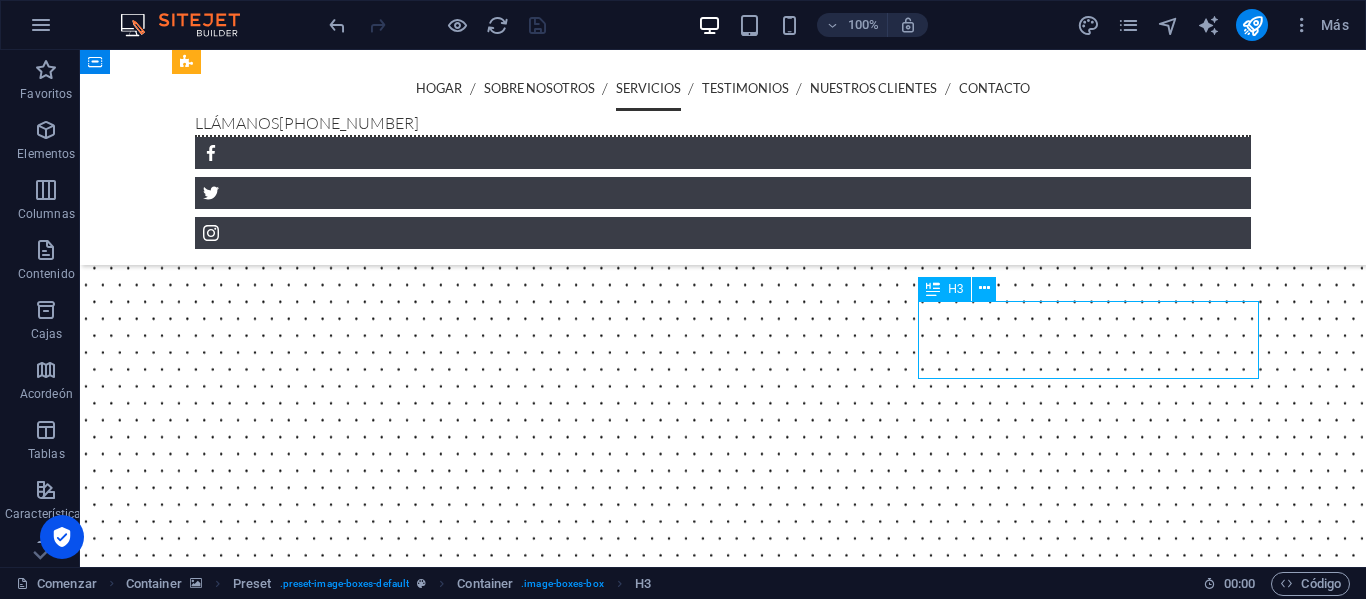 click on "Impermeabilización Tanques para el Consumo Humano" at bounding box center (723, 6250) 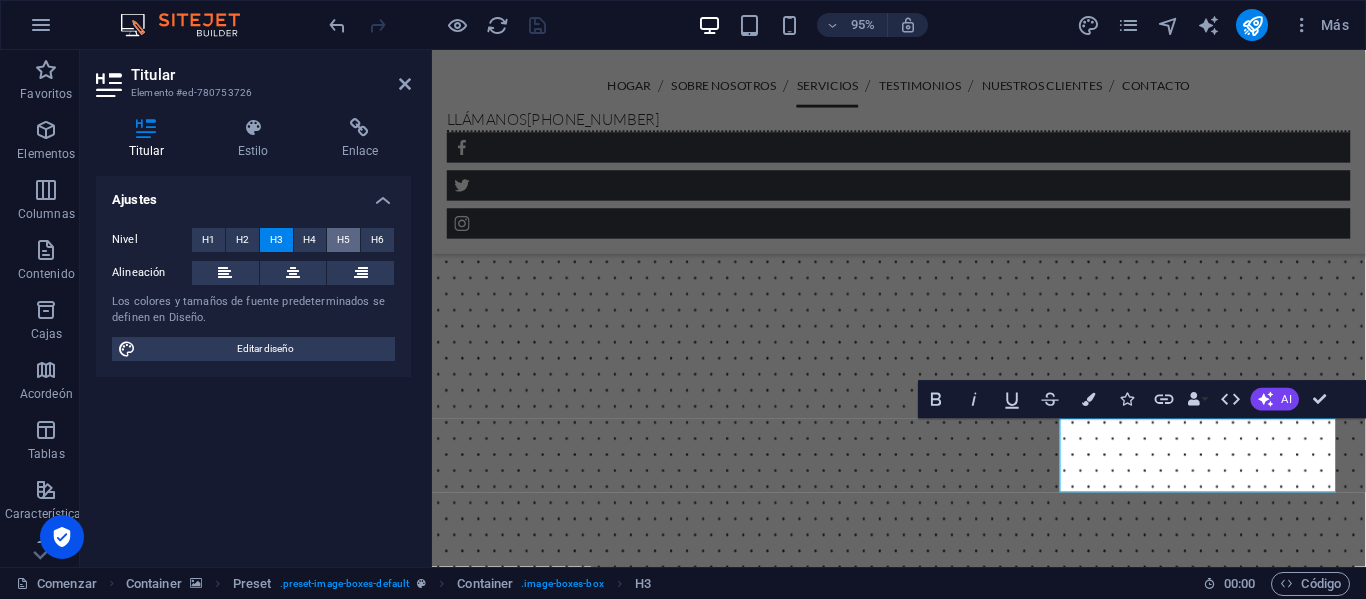 click on "H5" at bounding box center (343, 239) 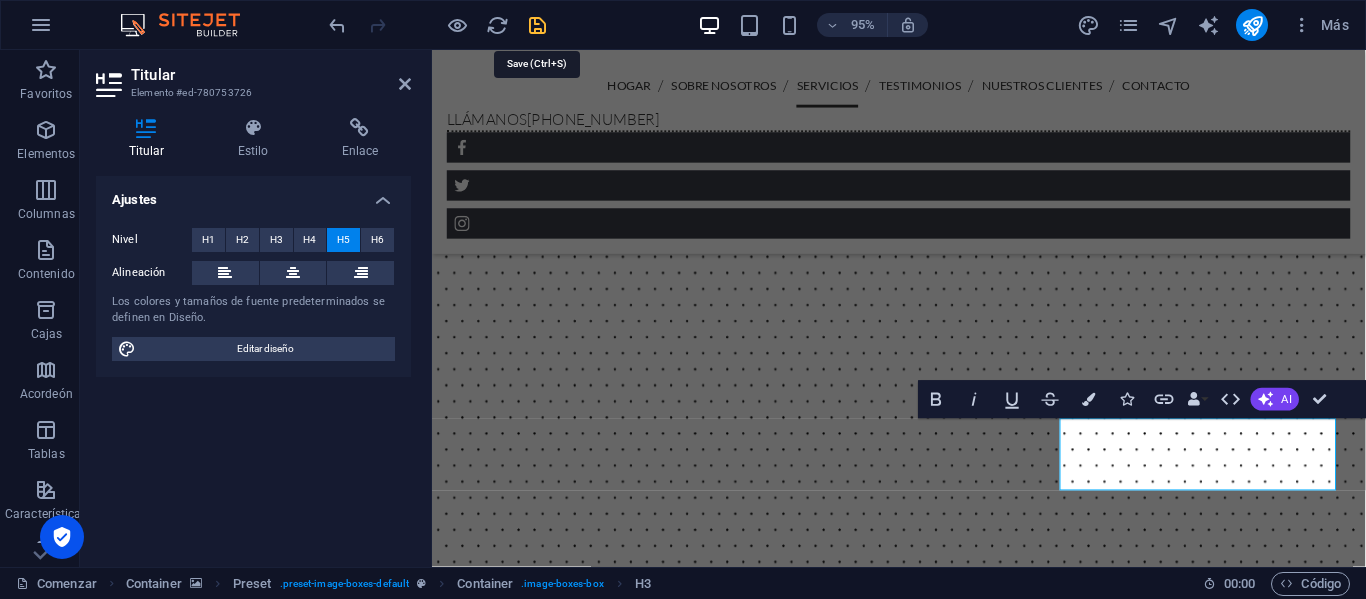 click at bounding box center [537, 25] 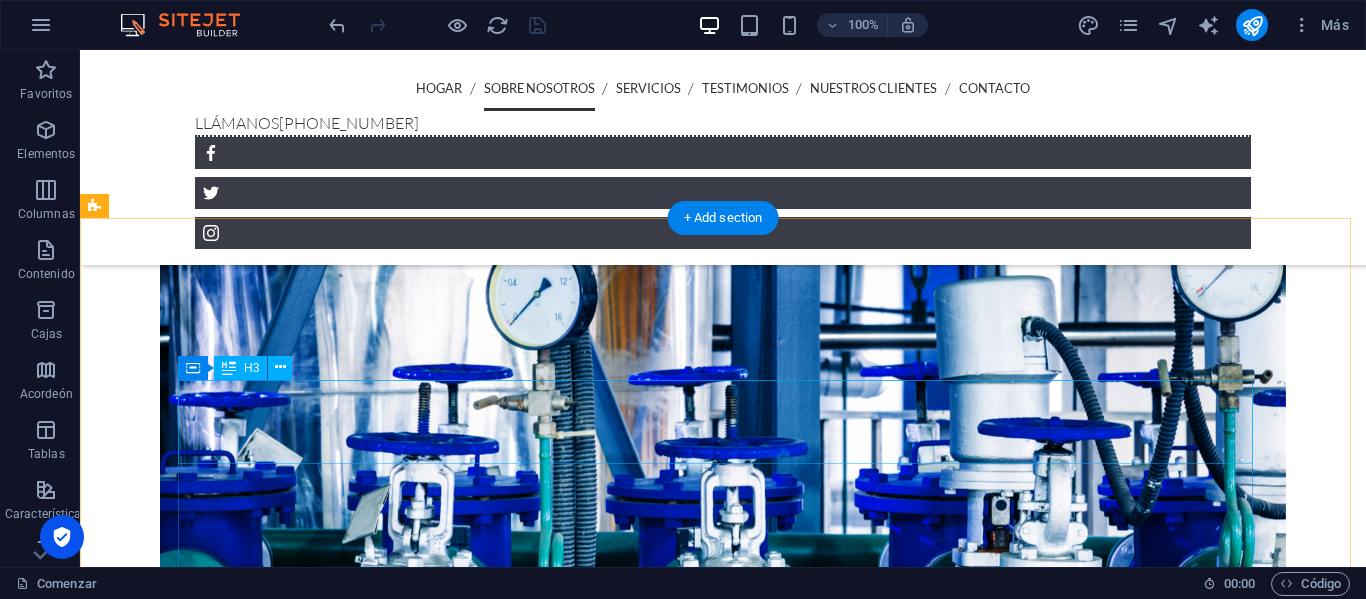 scroll, scrollTop: 1673, scrollLeft: 0, axis: vertical 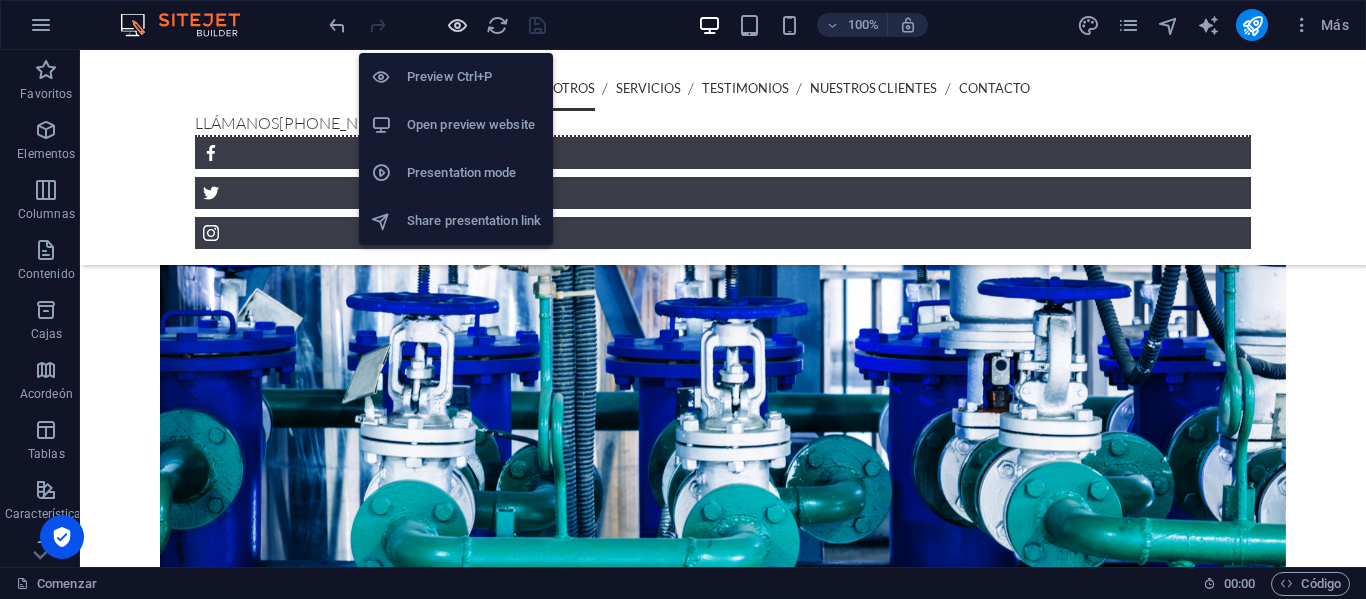 click at bounding box center [457, 25] 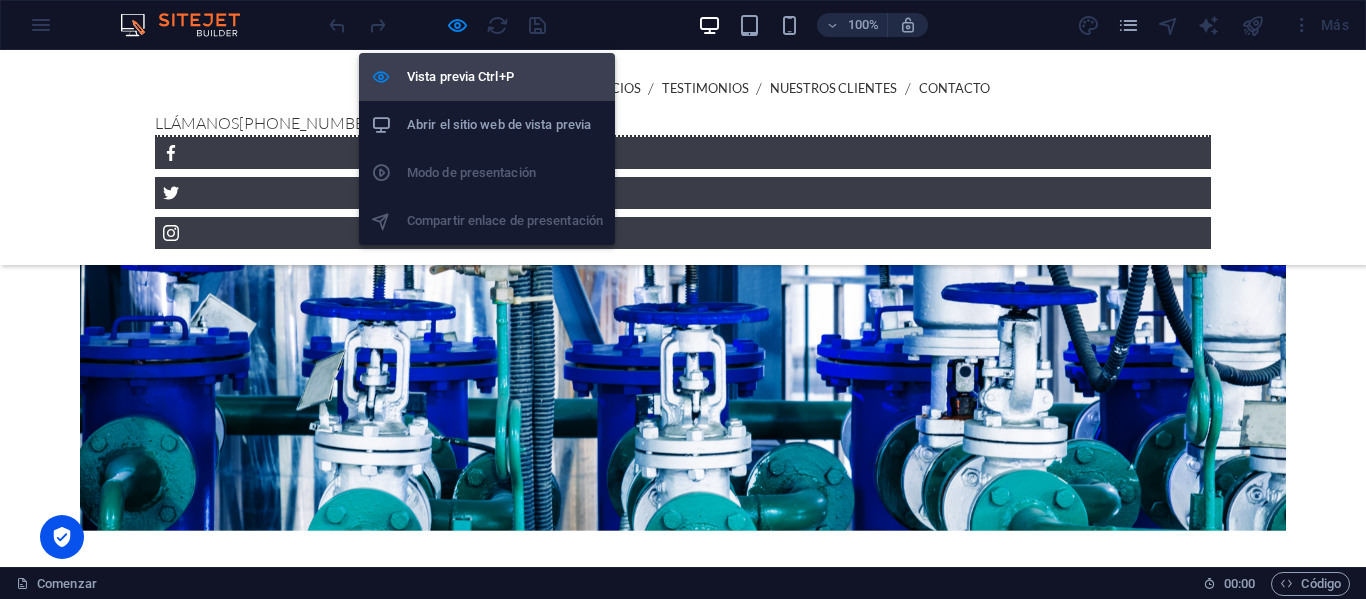 click on "Vista previa Ctrl+P" at bounding box center [505, 77] 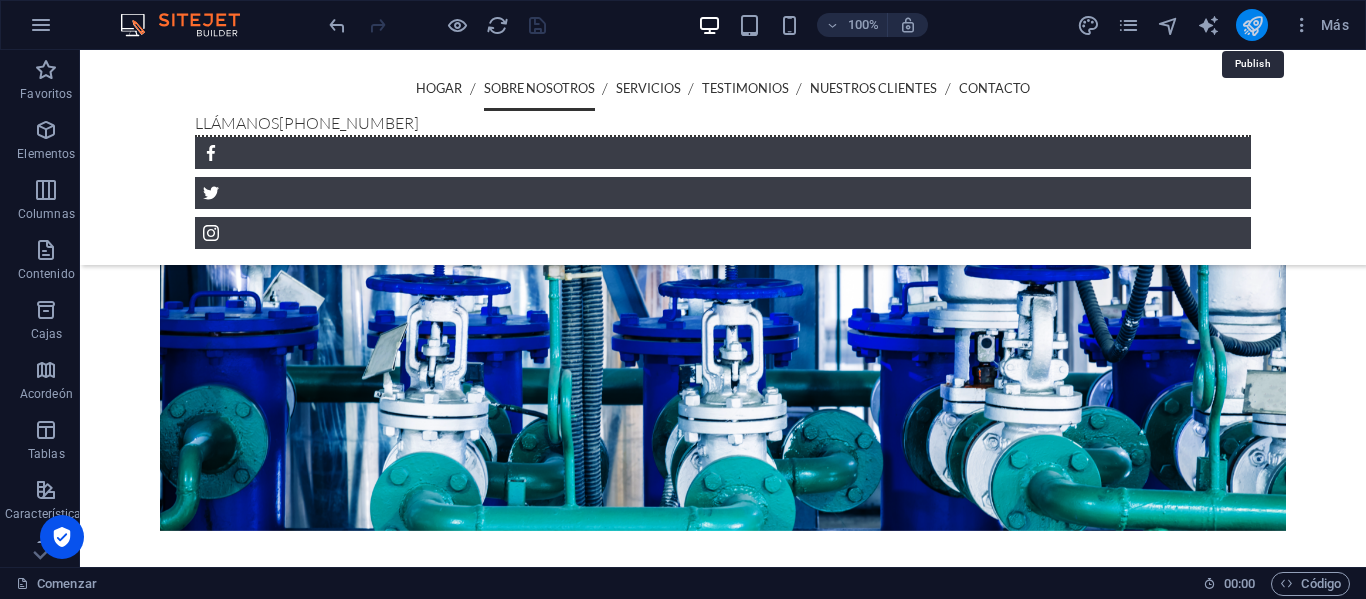 click at bounding box center (1252, 25) 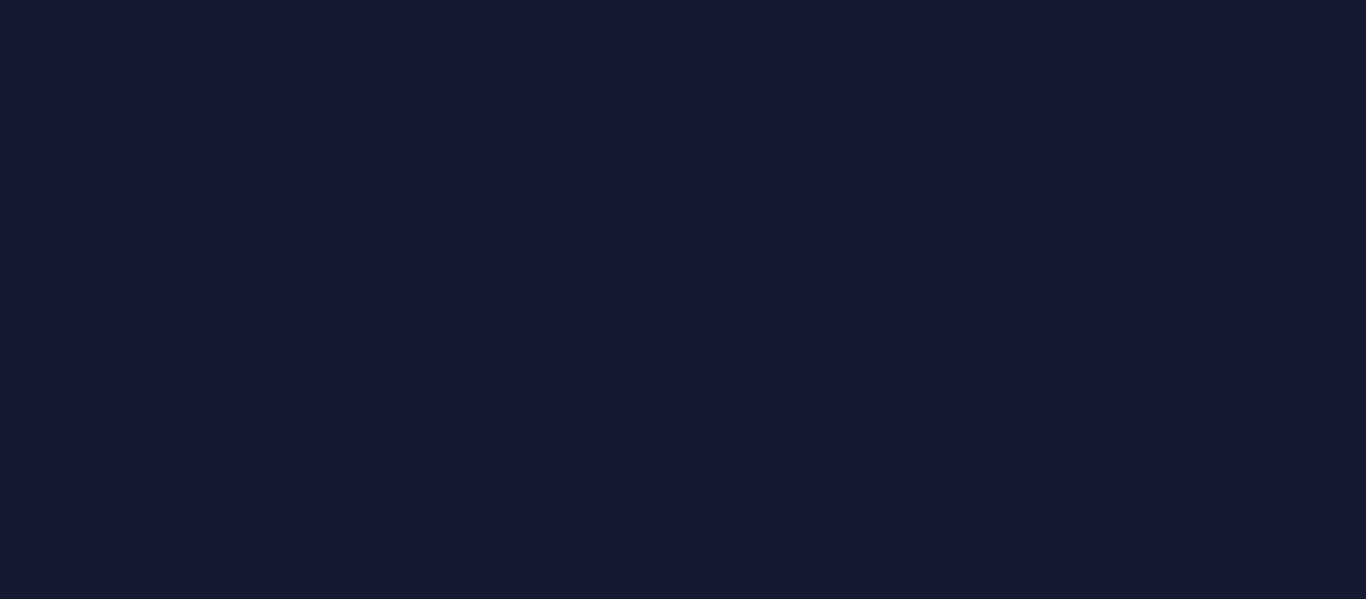 scroll, scrollTop: 0, scrollLeft: 0, axis: both 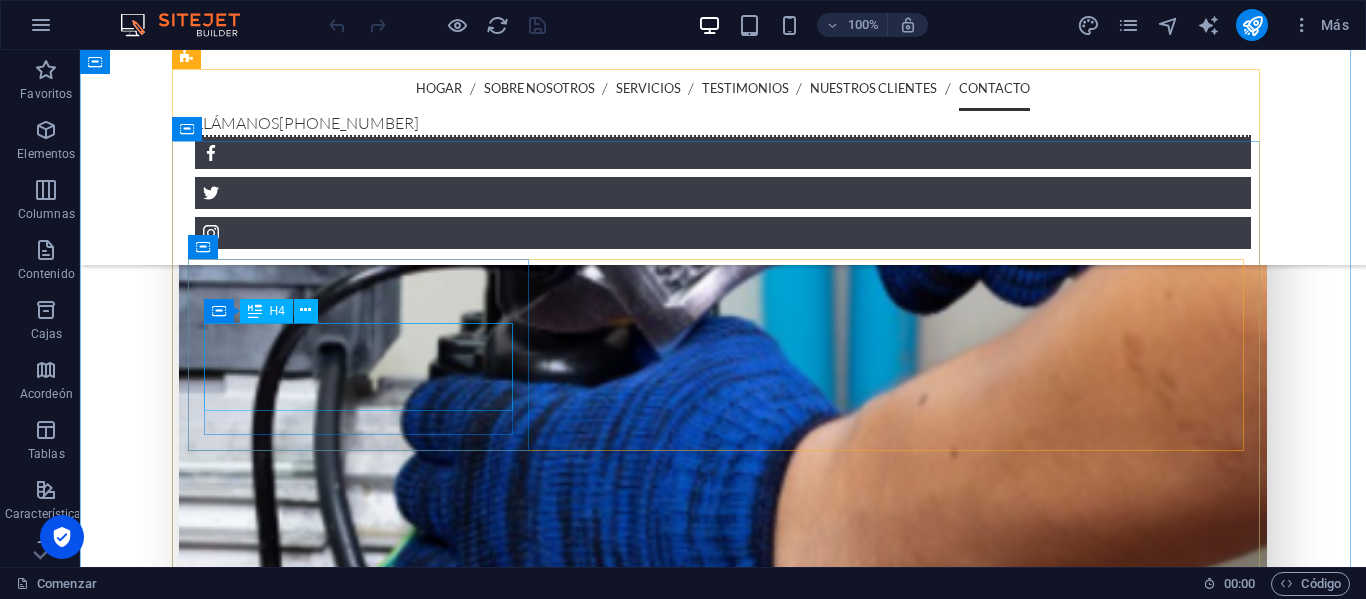 click on "Cra 20 #9a -53 Sur      Madrid, Cundinamarca." at bounding box center [632, 11710] 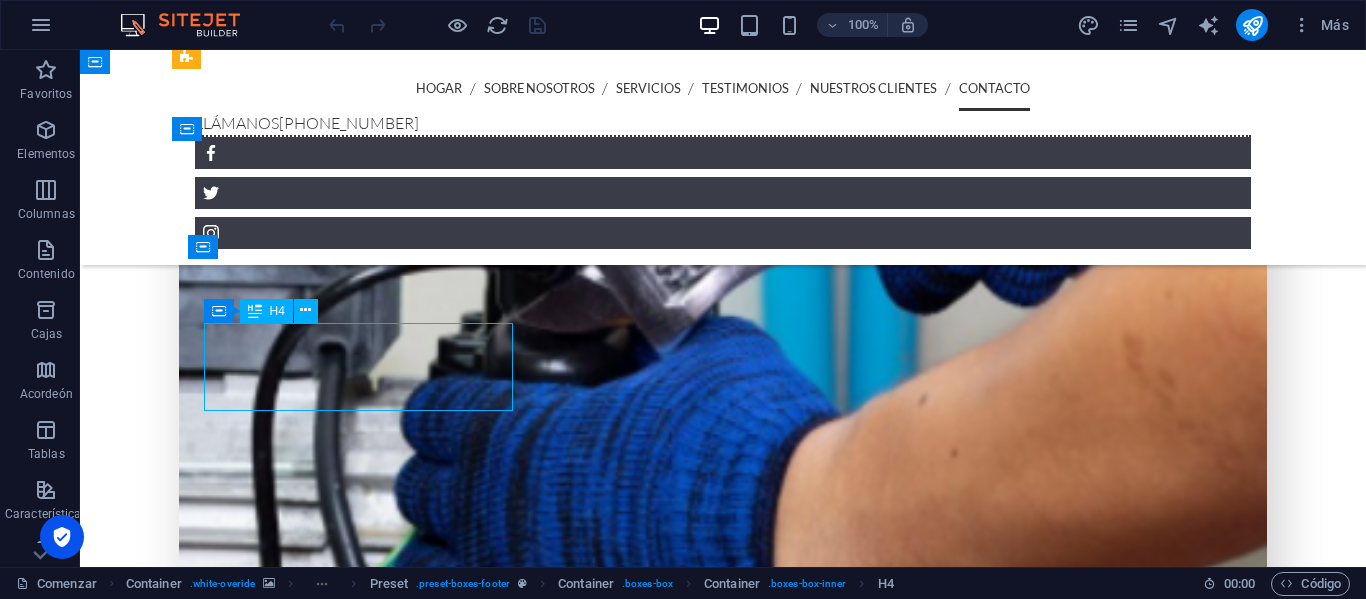 click on "Cra 20 #9a -53 Sur      Madrid, Cundinamarca." at bounding box center [632, 11710] 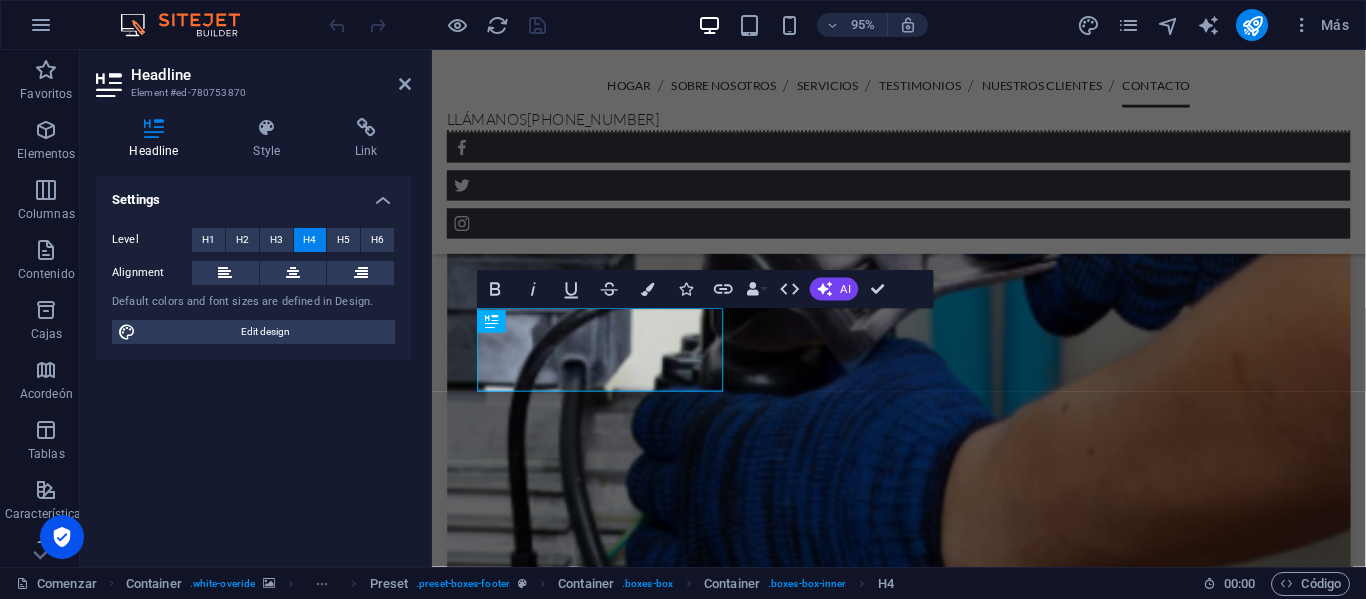 scroll, scrollTop: 5594, scrollLeft: 0, axis: vertical 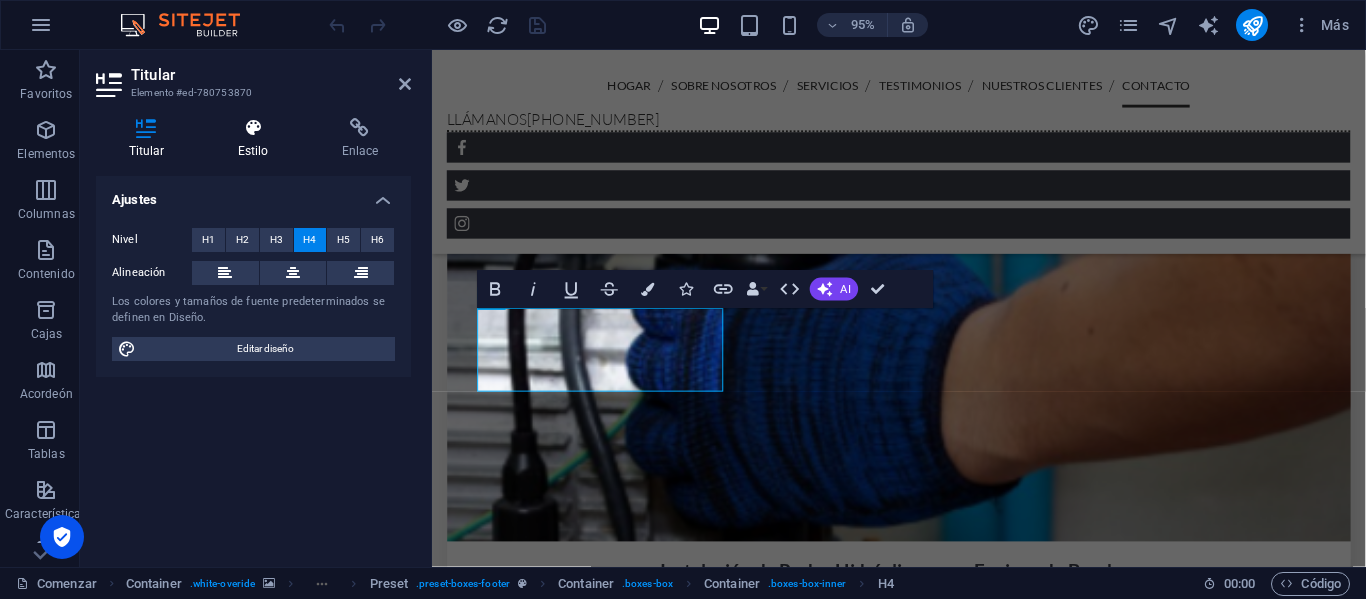 click on "Estilo" at bounding box center [253, 151] 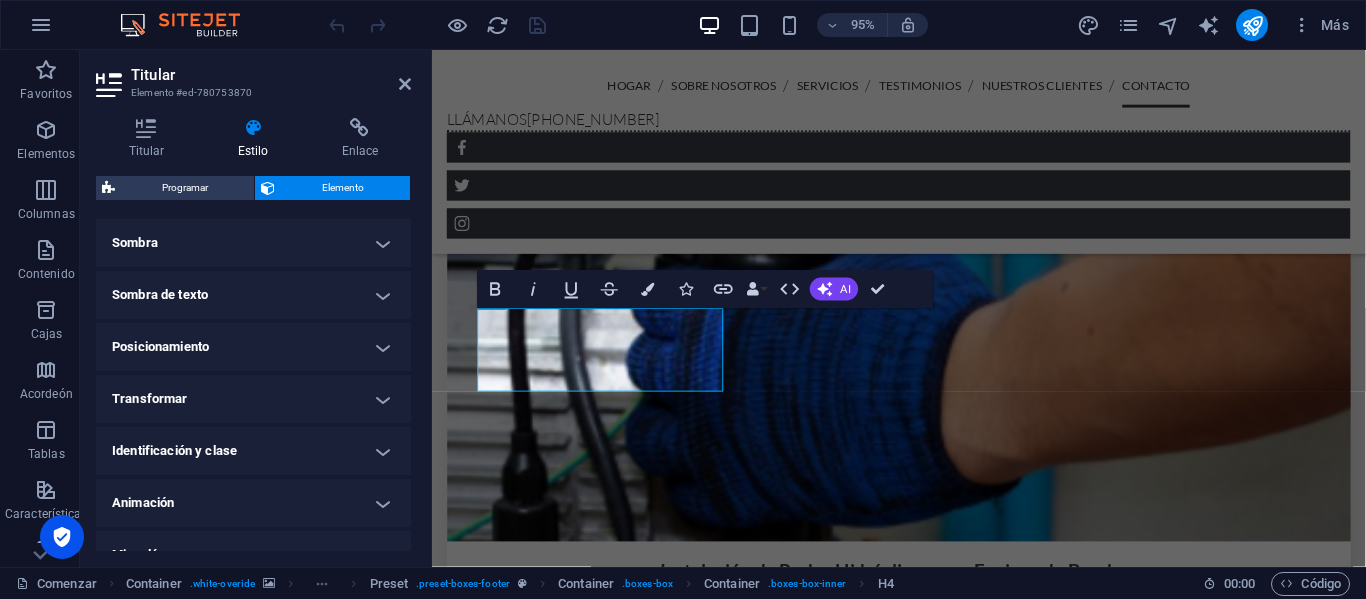 scroll, scrollTop: 528, scrollLeft: 0, axis: vertical 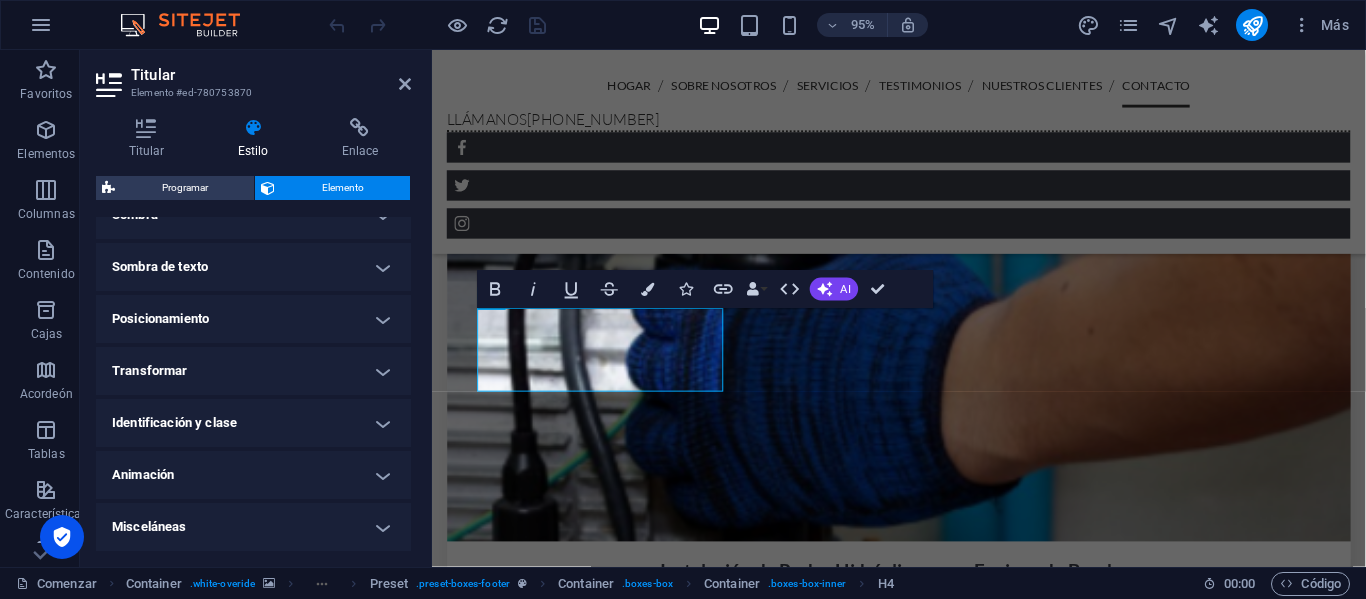 click on "Transformar" at bounding box center (253, 371) 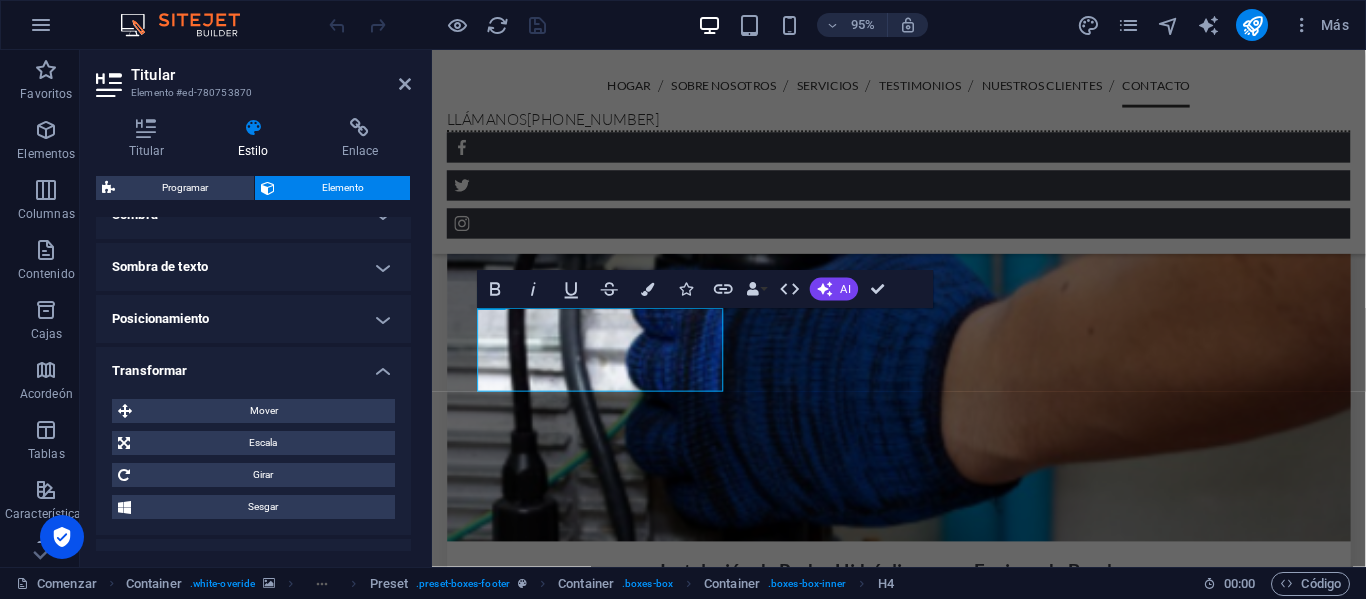click on "Transformar" at bounding box center [253, 365] 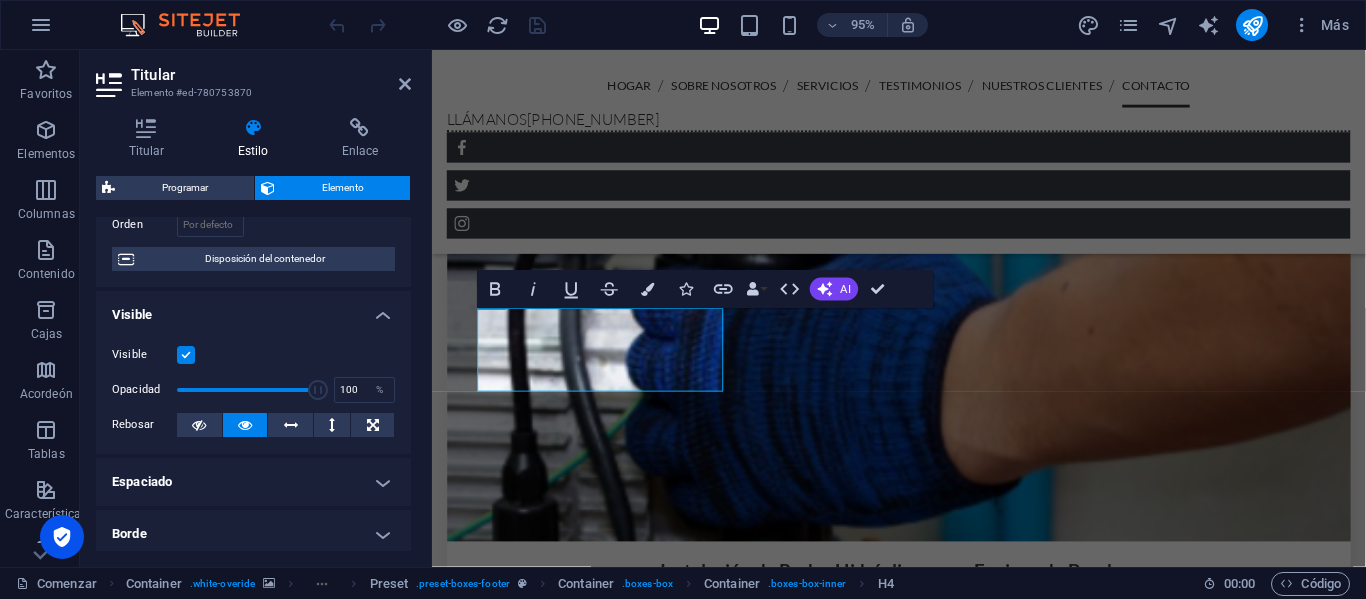 scroll, scrollTop: 128, scrollLeft: 0, axis: vertical 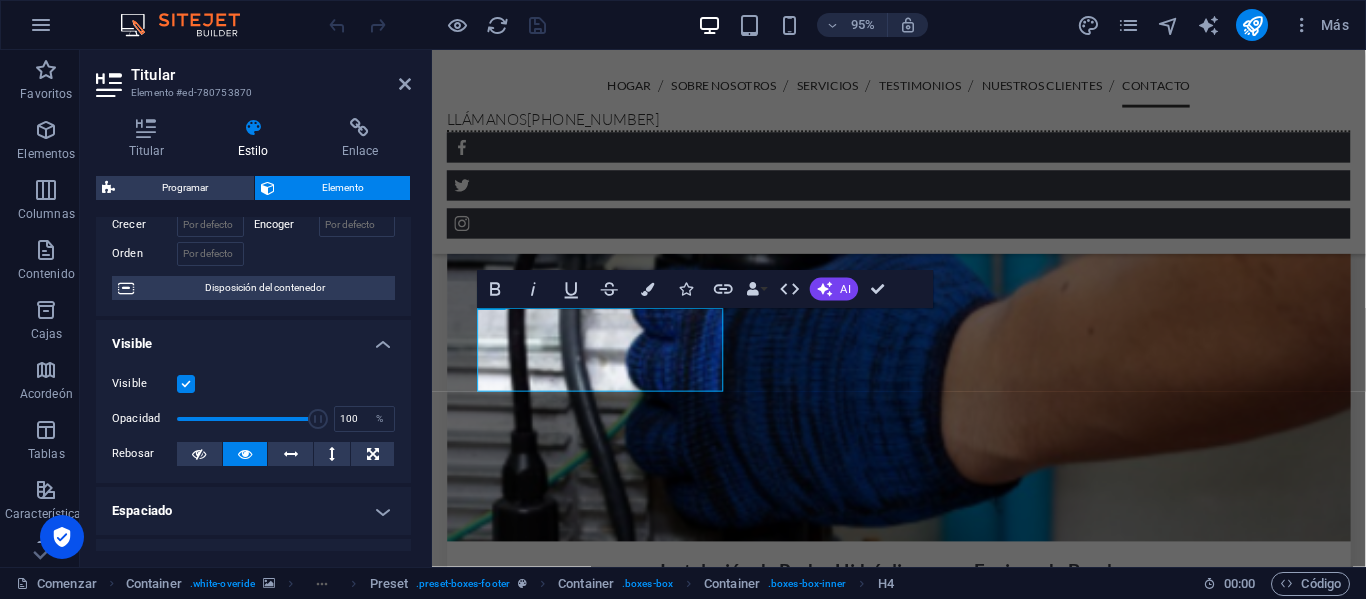 click on "Visible" at bounding box center (253, 338) 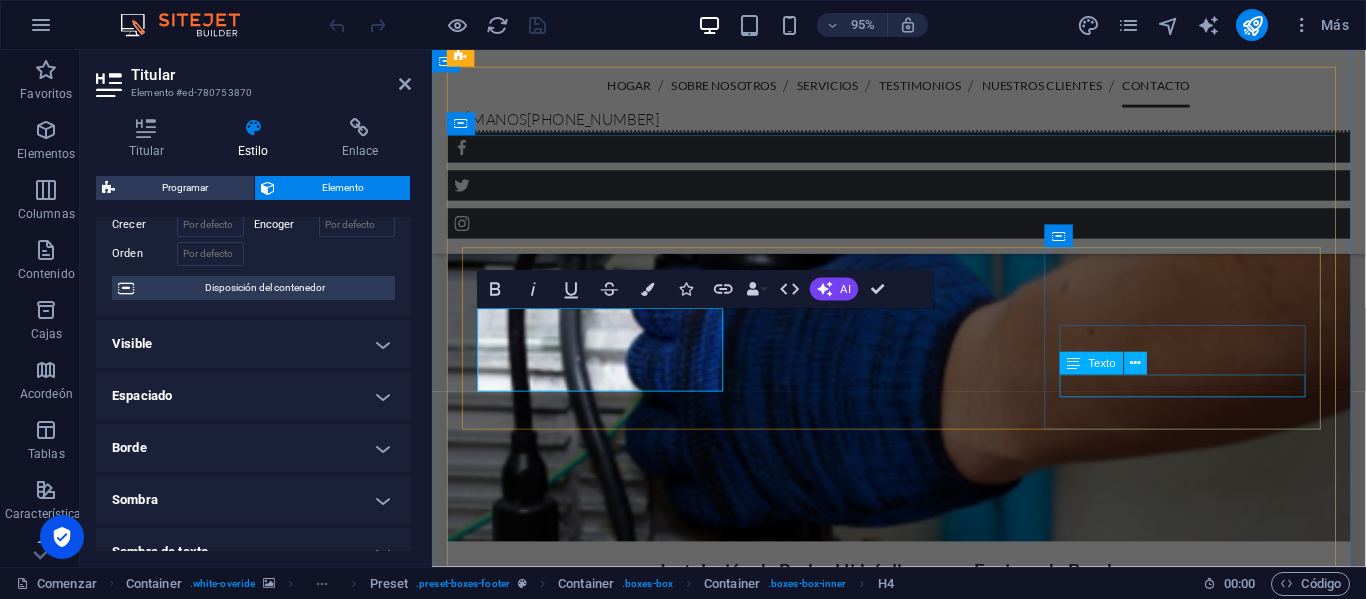 click on "[EMAIL_ADDRESS][DOMAIN_NAME]" at bounding box center (833, 11803) 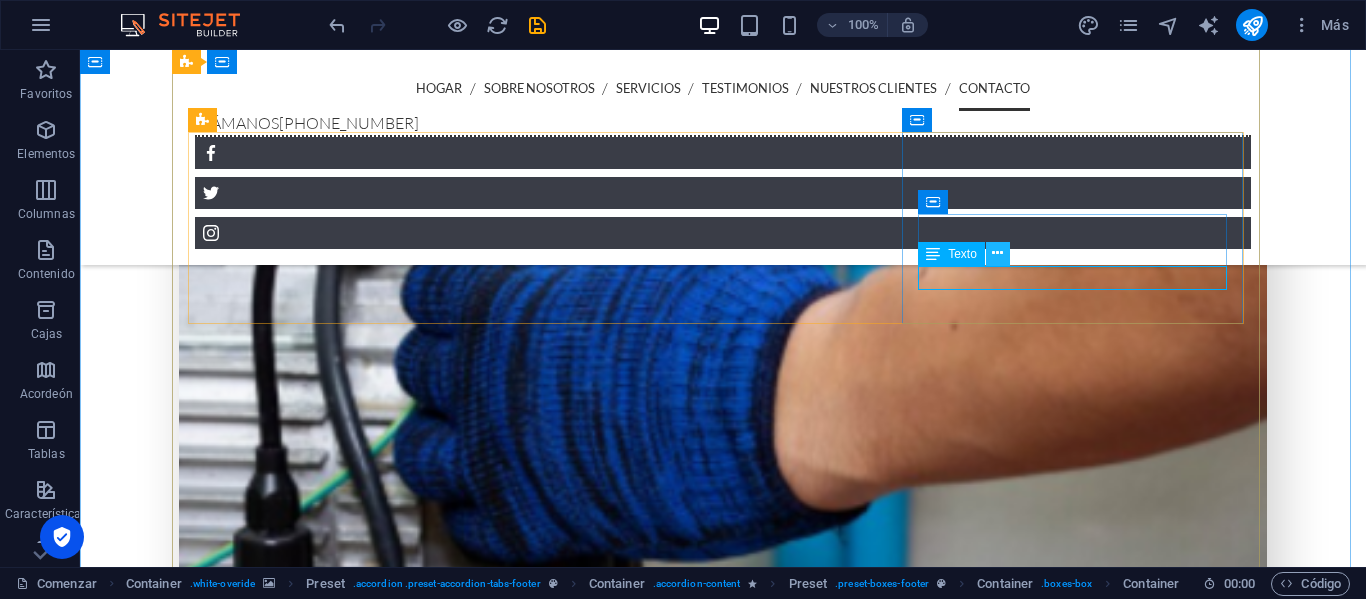 click at bounding box center (997, 253) 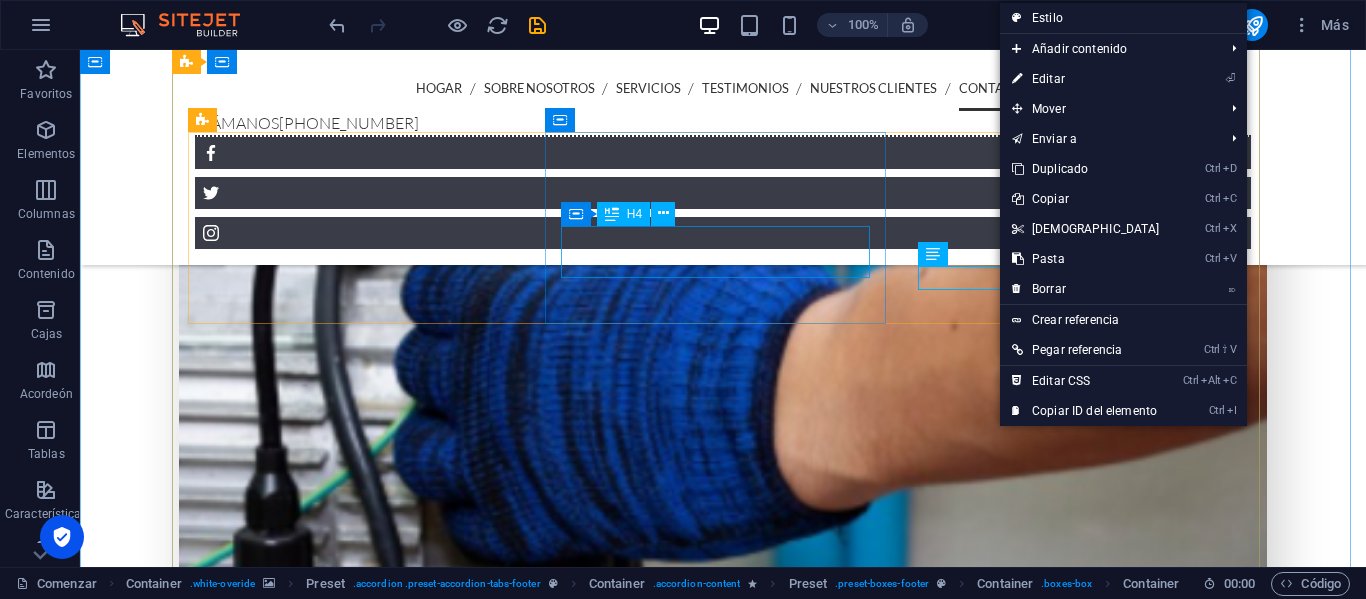 click on "[PHONE_NUMBER]" at bounding box center [632, 11800] 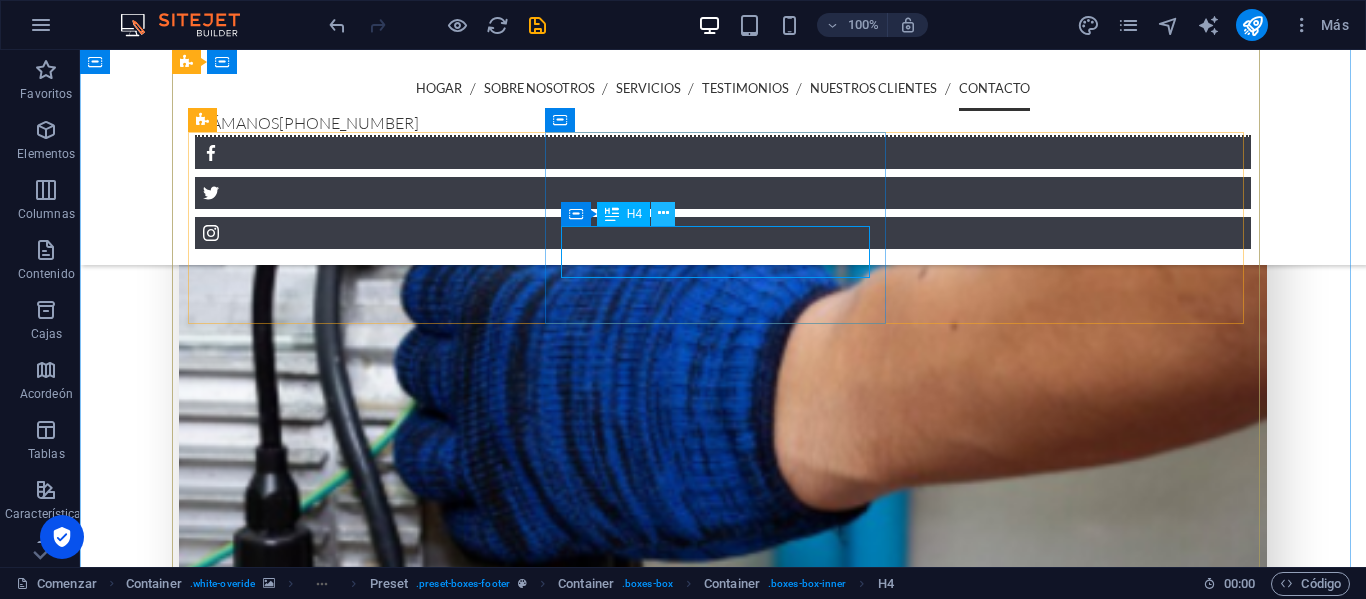 click at bounding box center (663, 213) 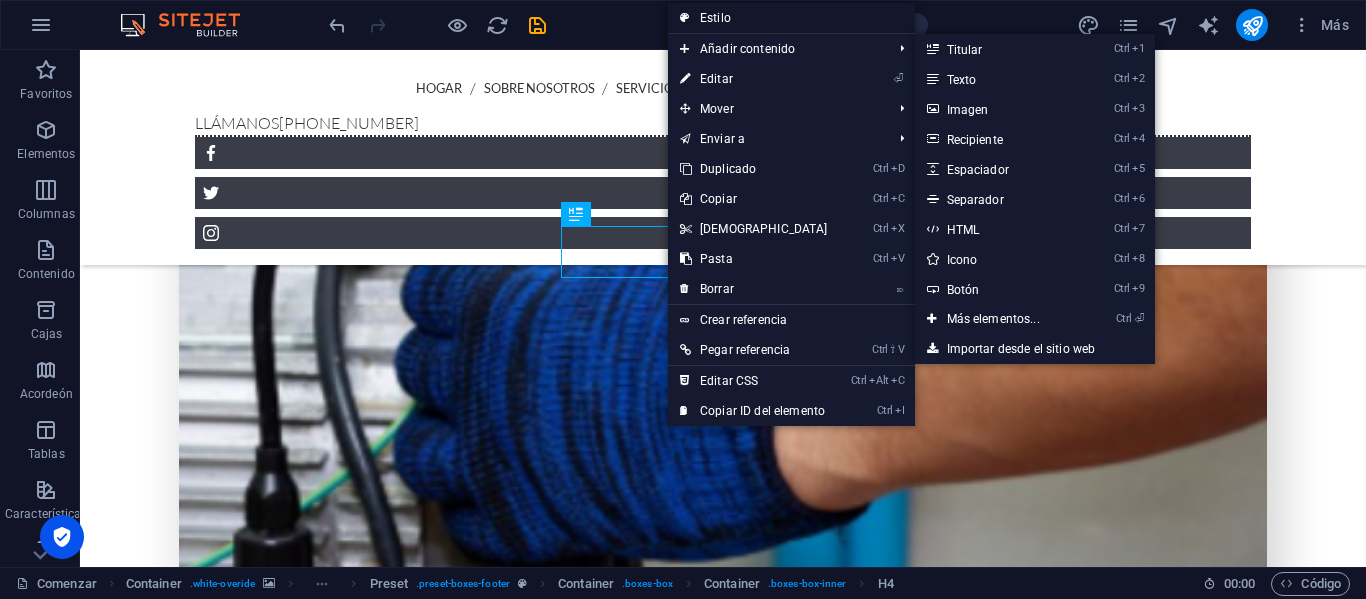 click on "Estilo" at bounding box center (791, 18) 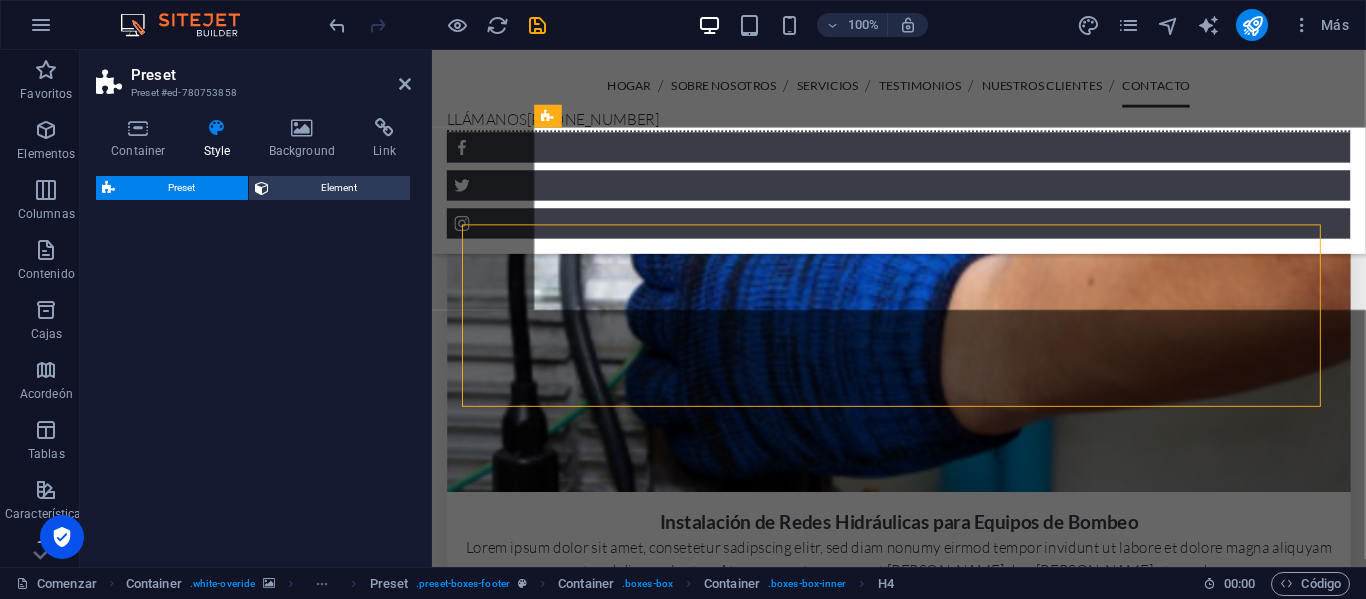 select on "px" 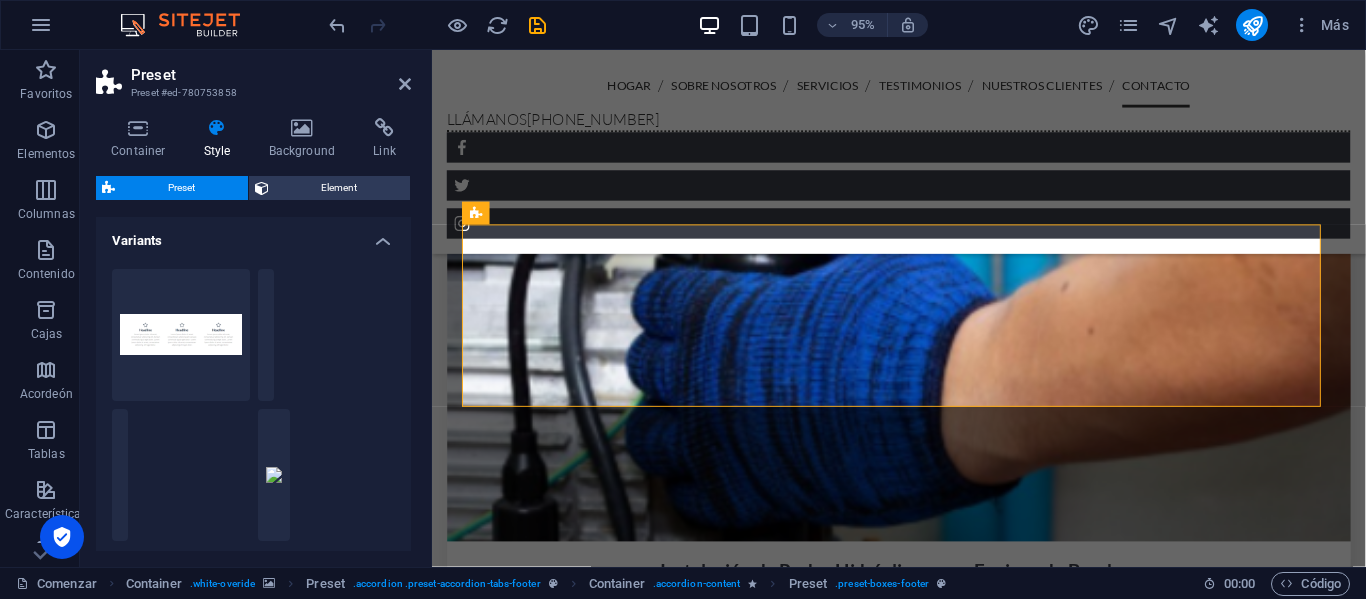 scroll, scrollTop: 5618, scrollLeft: 0, axis: vertical 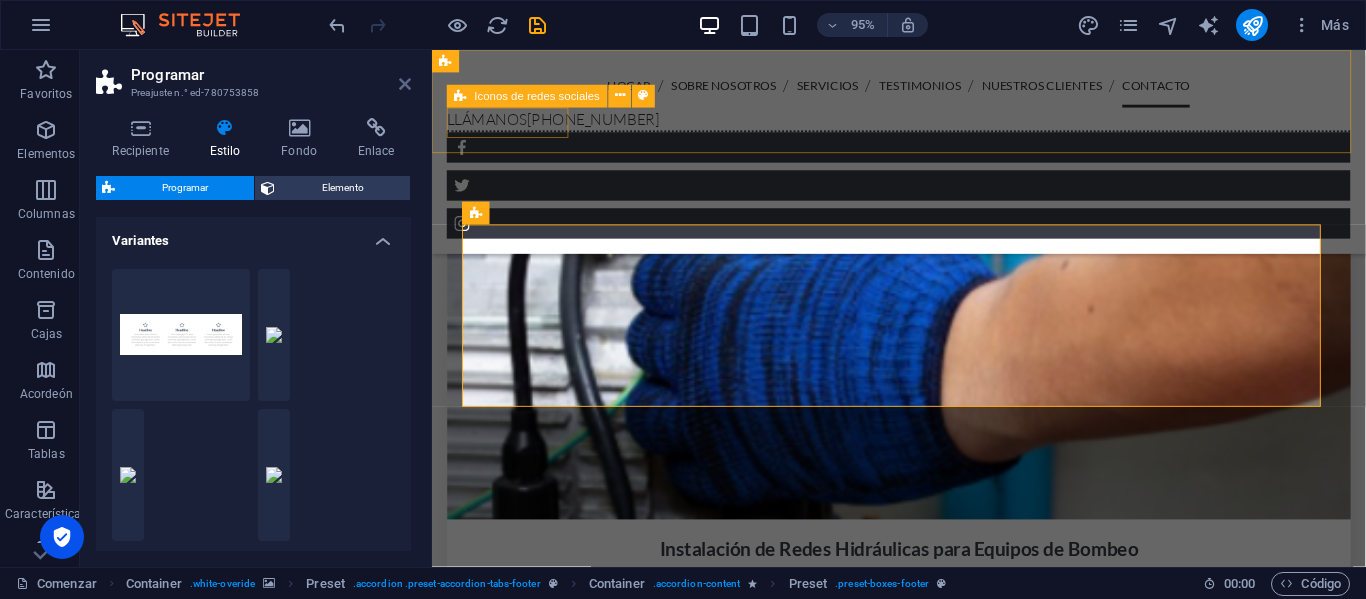 click at bounding box center (405, 84) 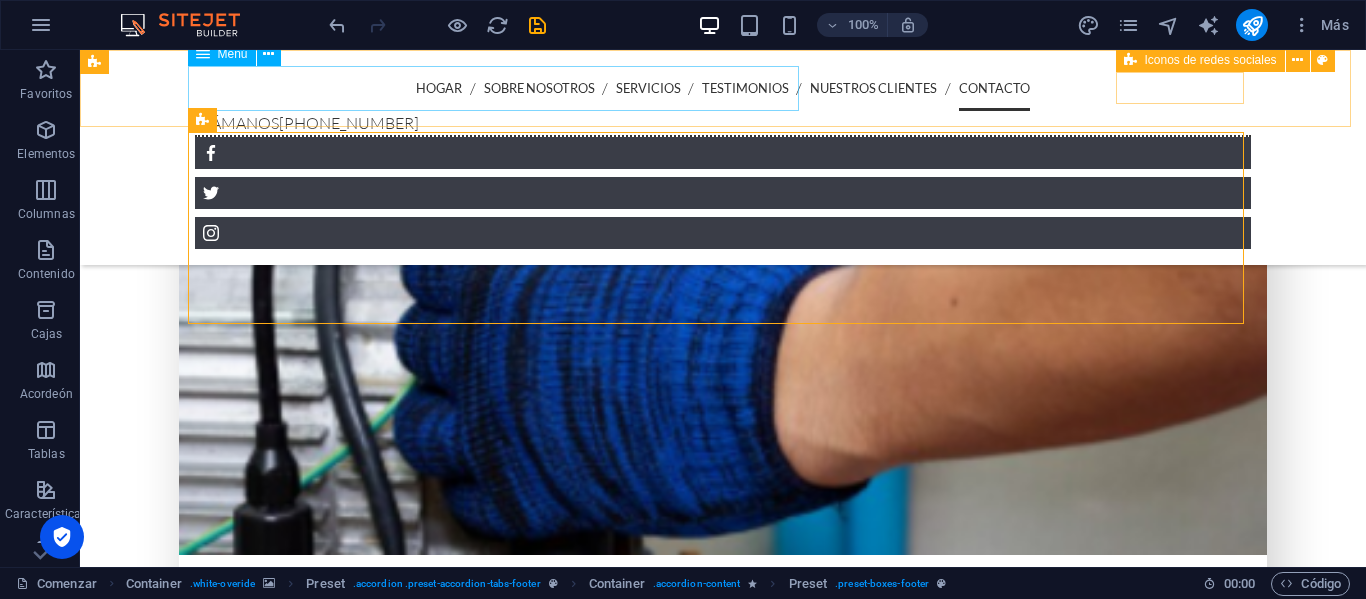 scroll, scrollTop: 5594, scrollLeft: 0, axis: vertical 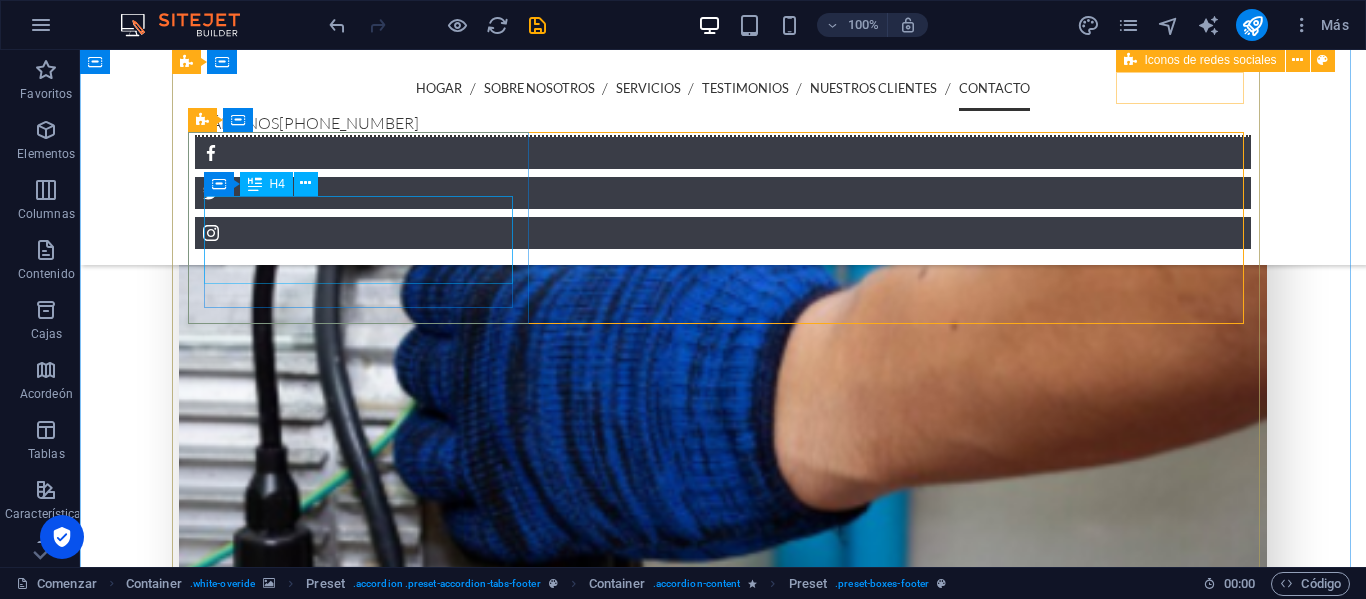 click on "Cra 20 #9a -53 Sur    Madrid, Cundinamarca." at bounding box center [632, 11583] 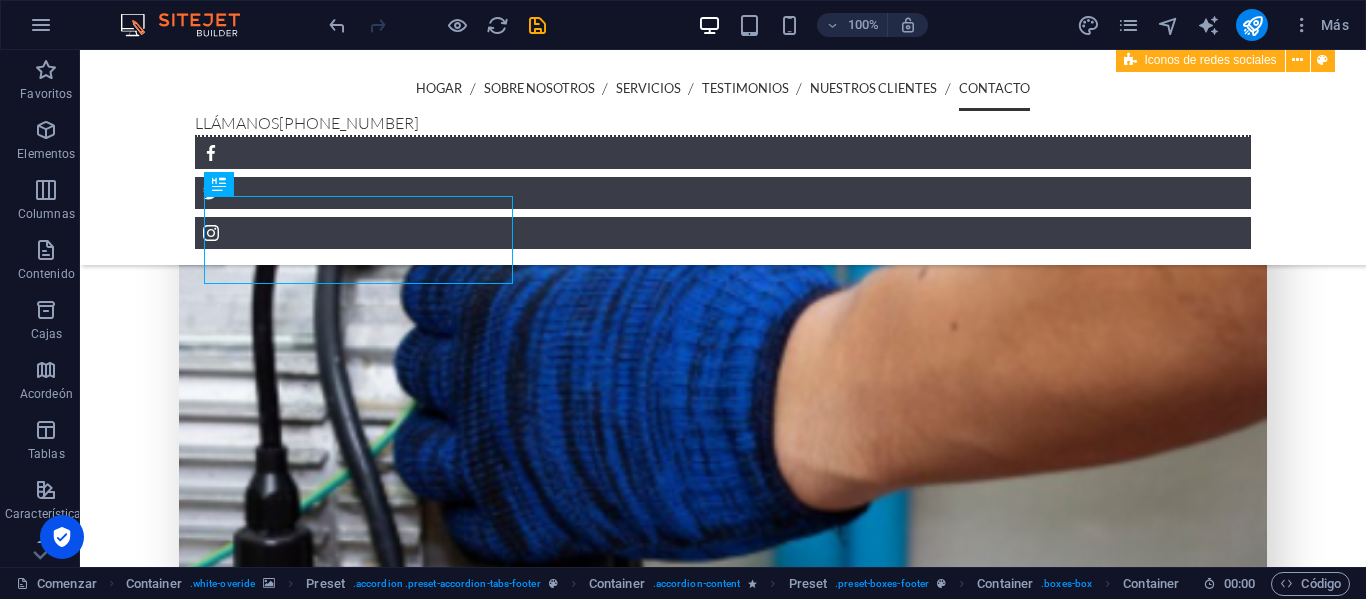 click at bounding box center [723, 9869] 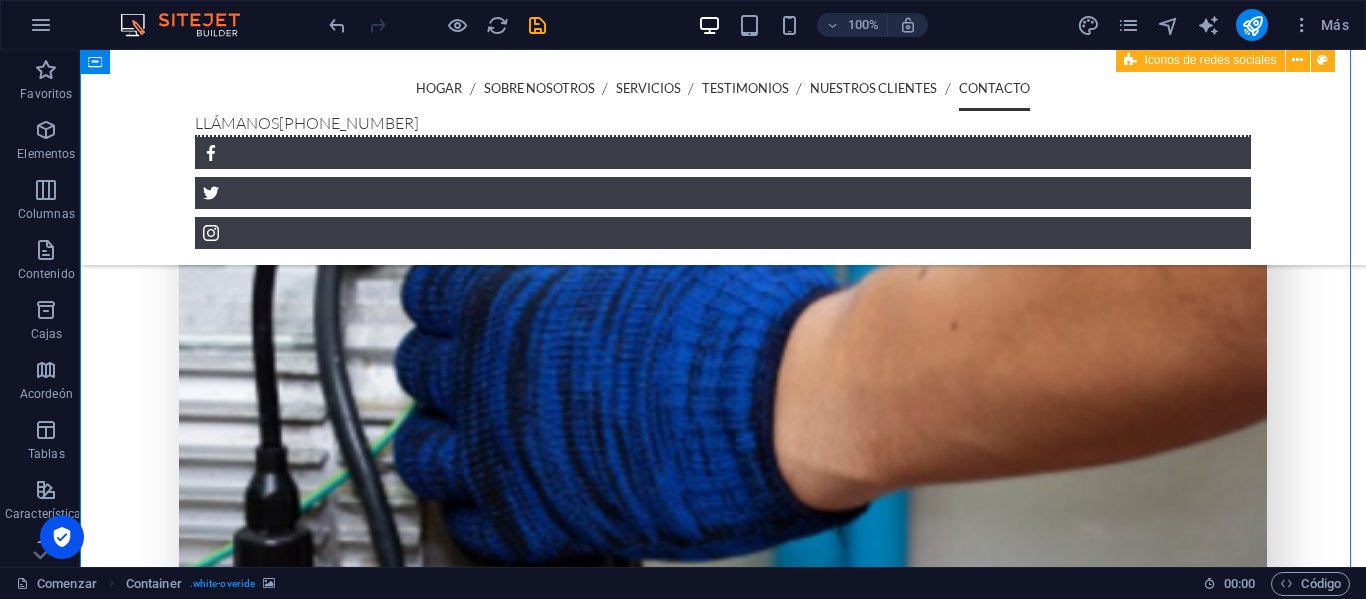 click at bounding box center (723, 9869) 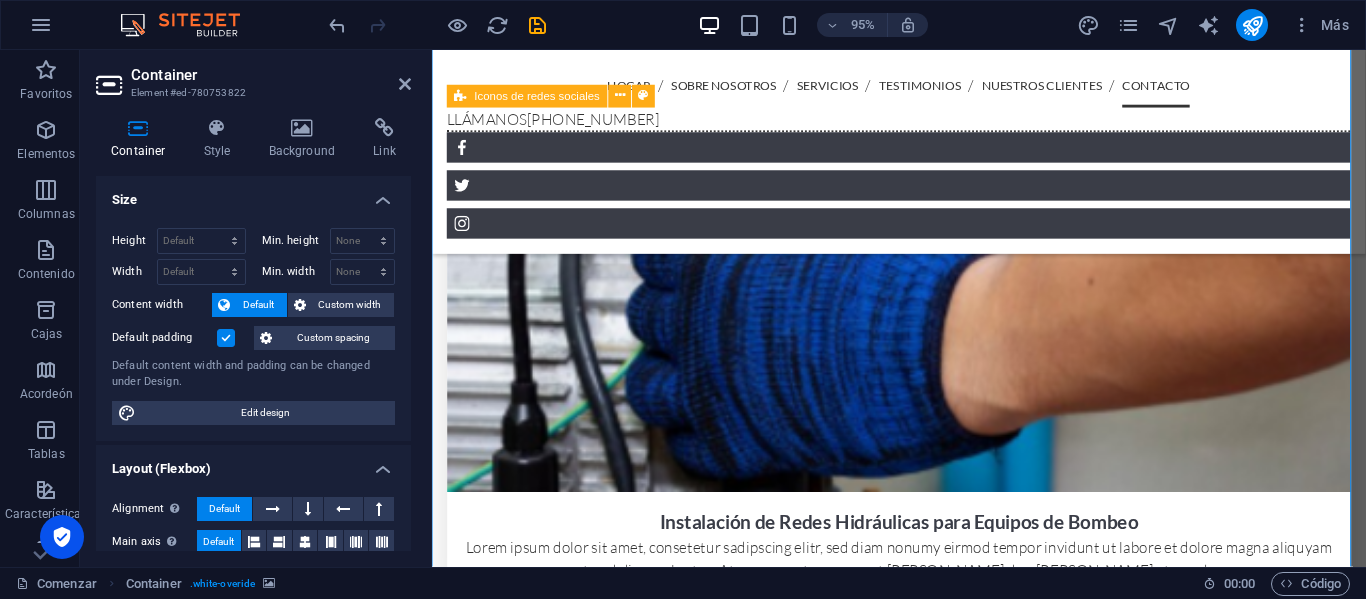scroll, scrollTop: 5618, scrollLeft: 0, axis: vertical 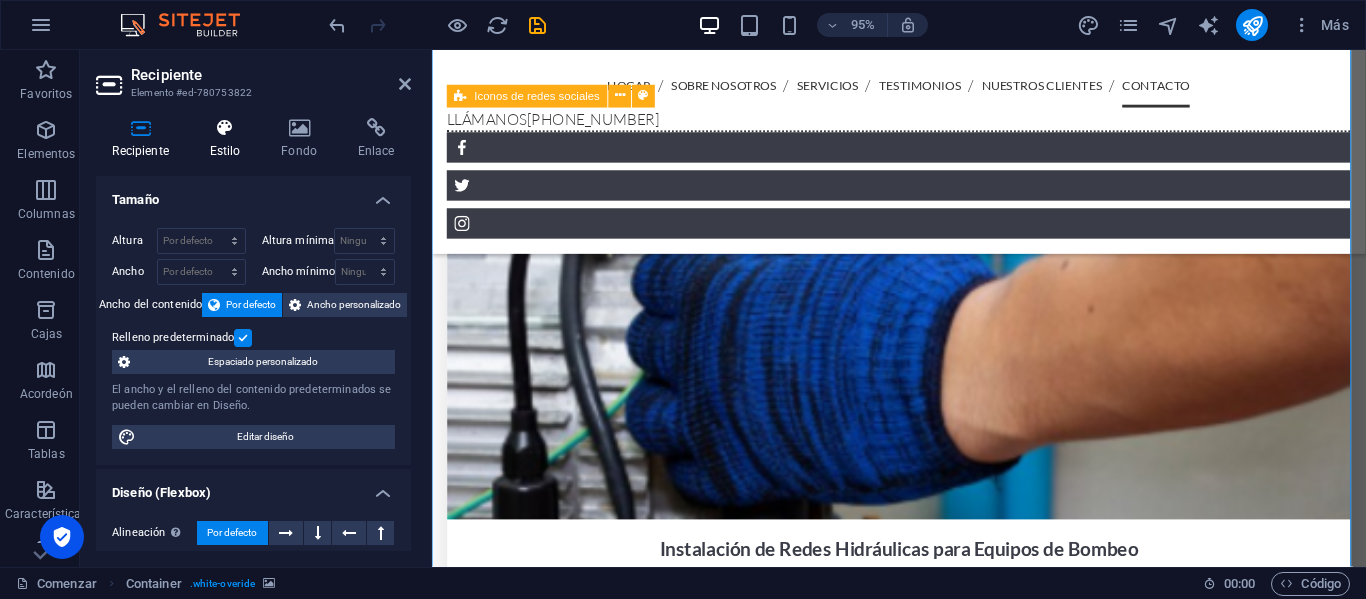 click on "Estilo" at bounding box center (225, 151) 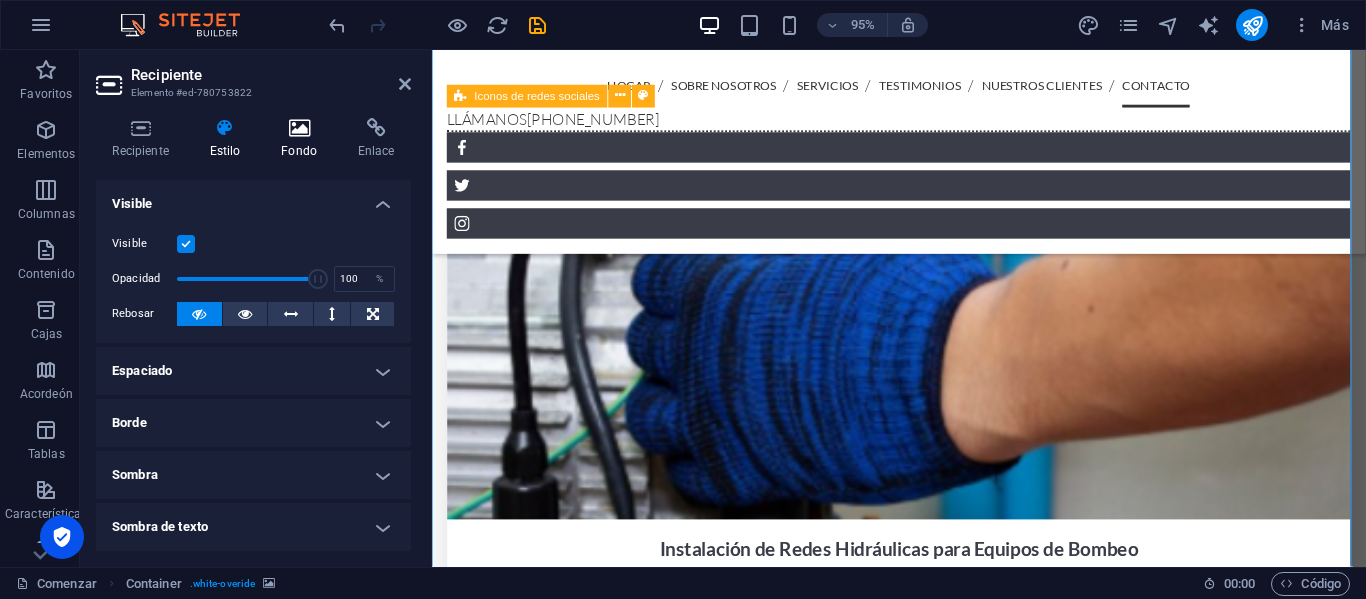 click on "Fondo" at bounding box center [299, 151] 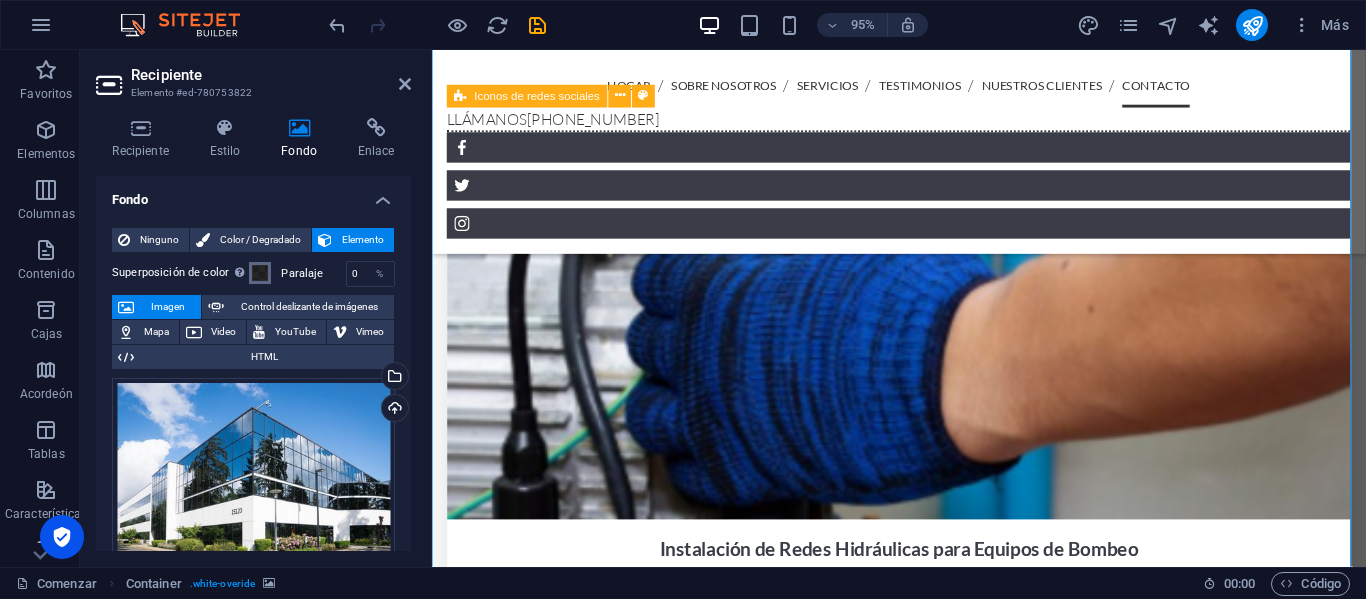 click at bounding box center (260, 273) 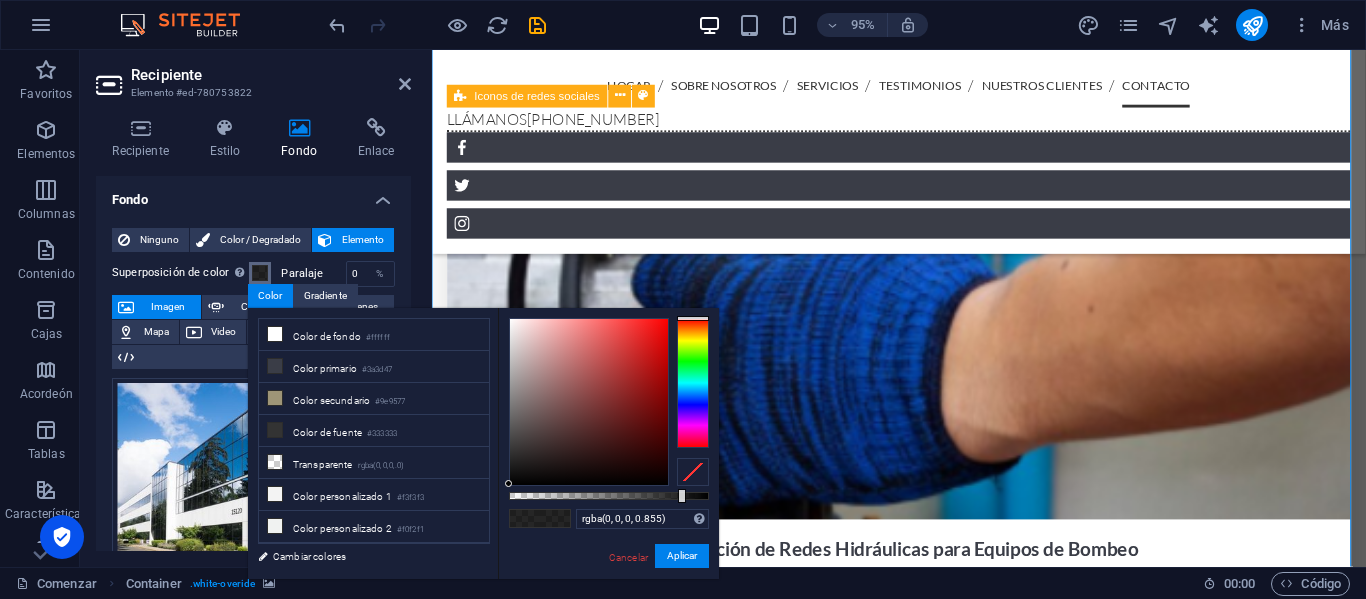 type on "rgba(0, 0, 0, 0.85)" 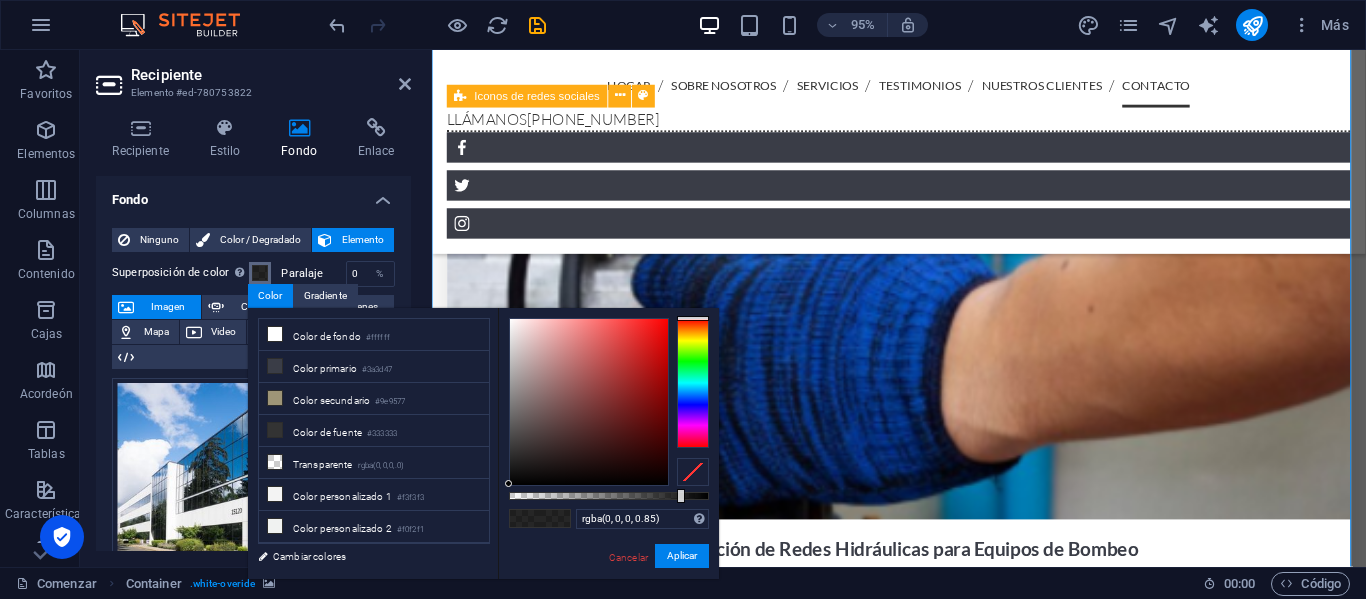 click at bounding box center [681, 496] 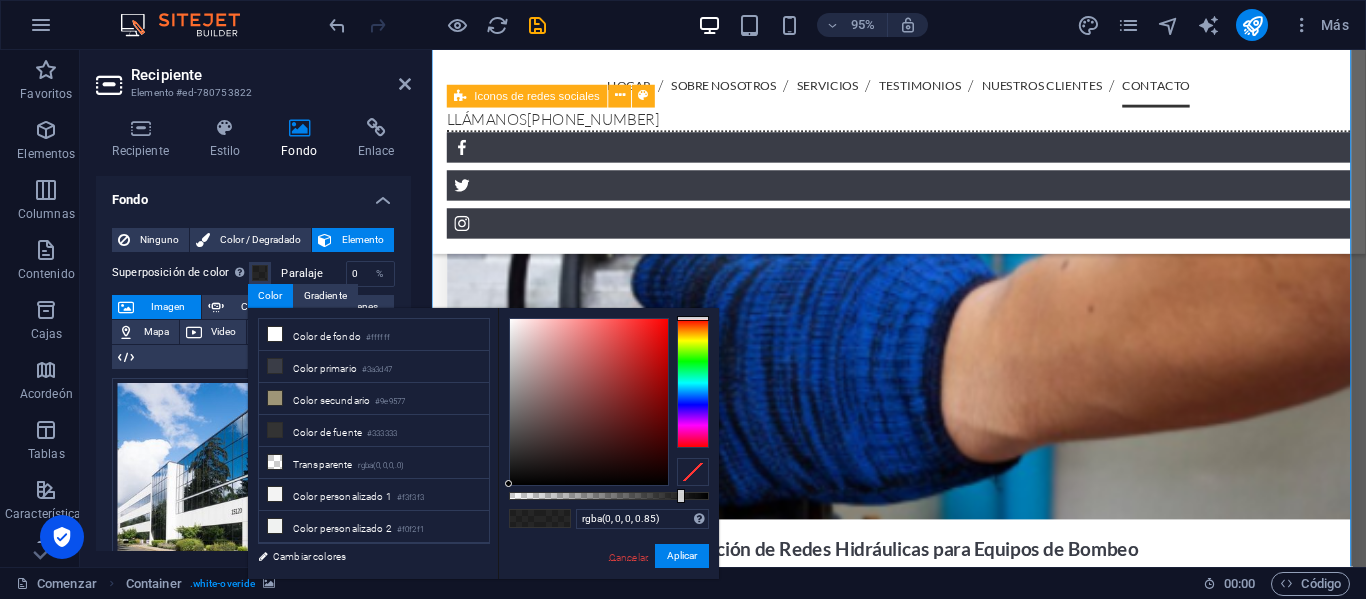 drag, startPoint x: 636, startPoint y: 554, endPoint x: 213, endPoint y: 531, distance: 423.62485 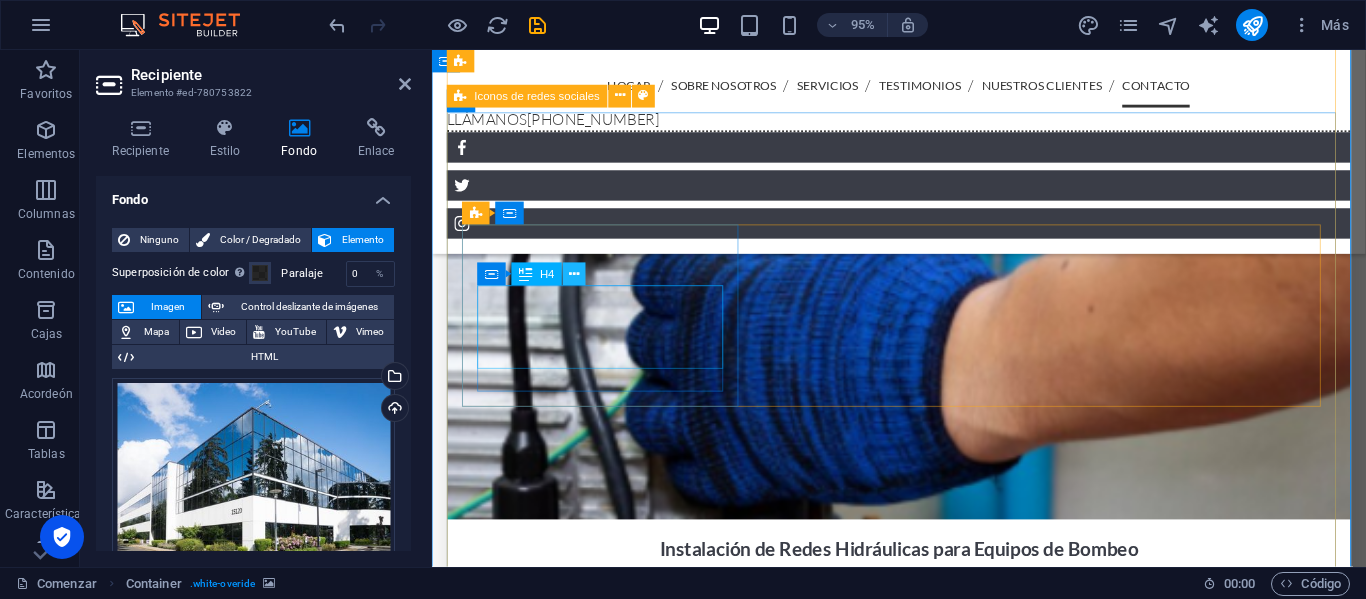 click at bounding box center (575, 275) 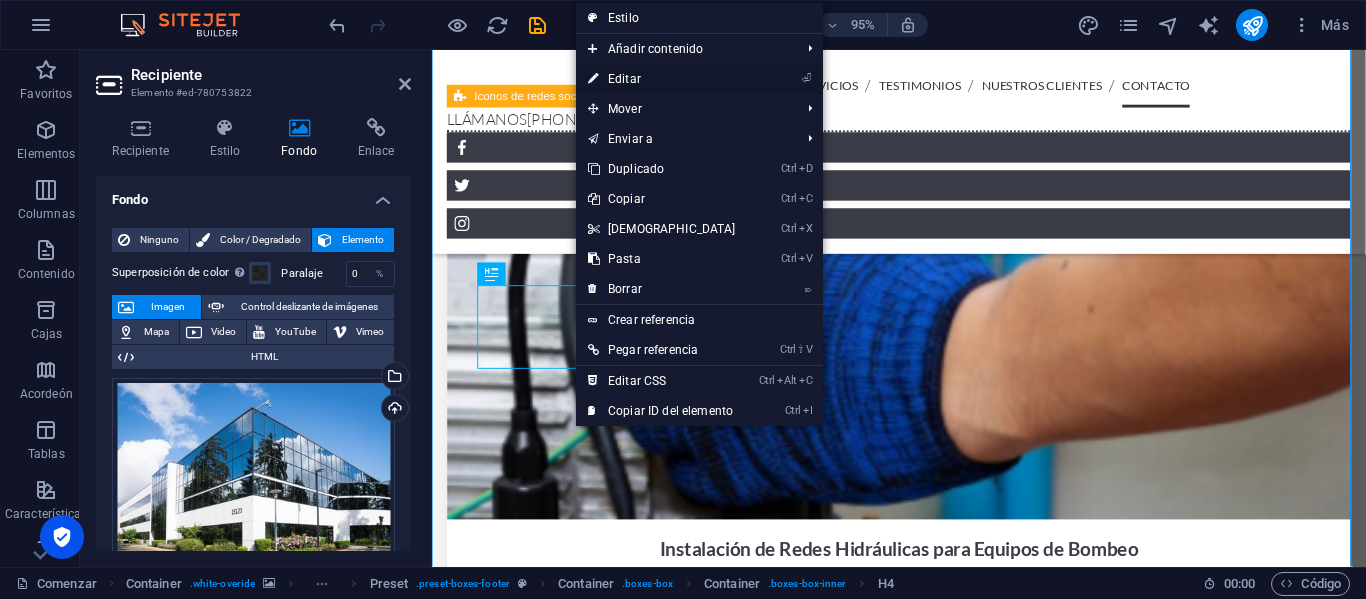 click on "Editar" at bounding box center (624, 79) 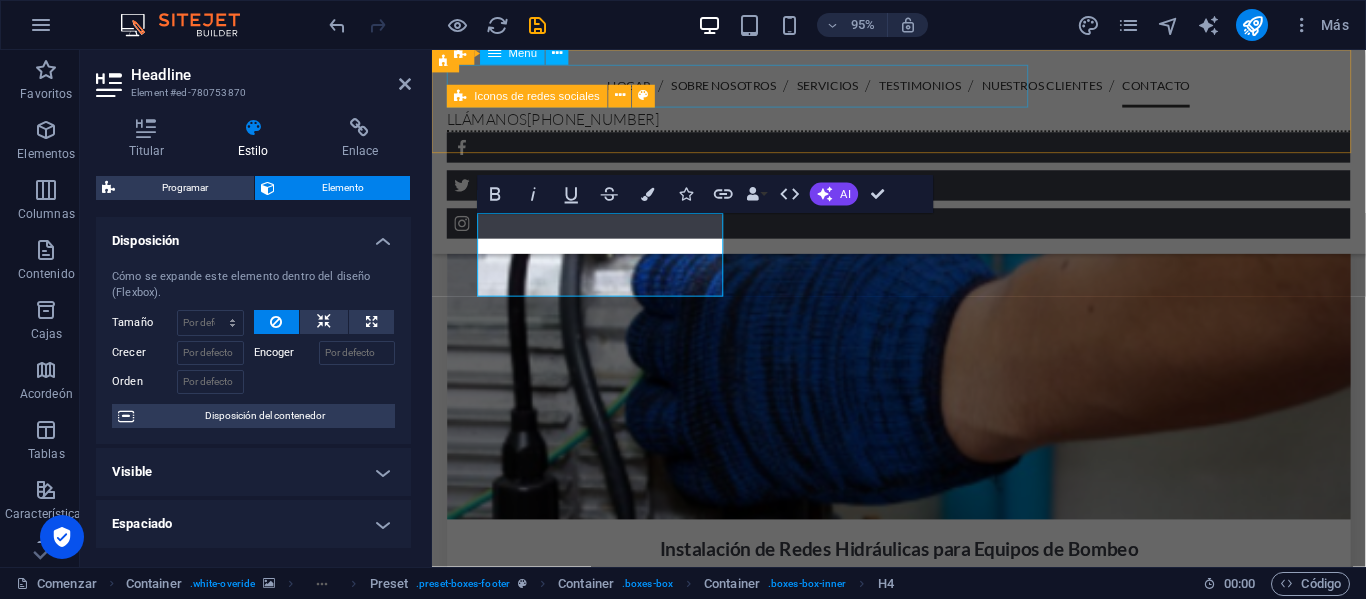 scroll, scrollTop: 5694, scrollLeft: 0, axis: vertical 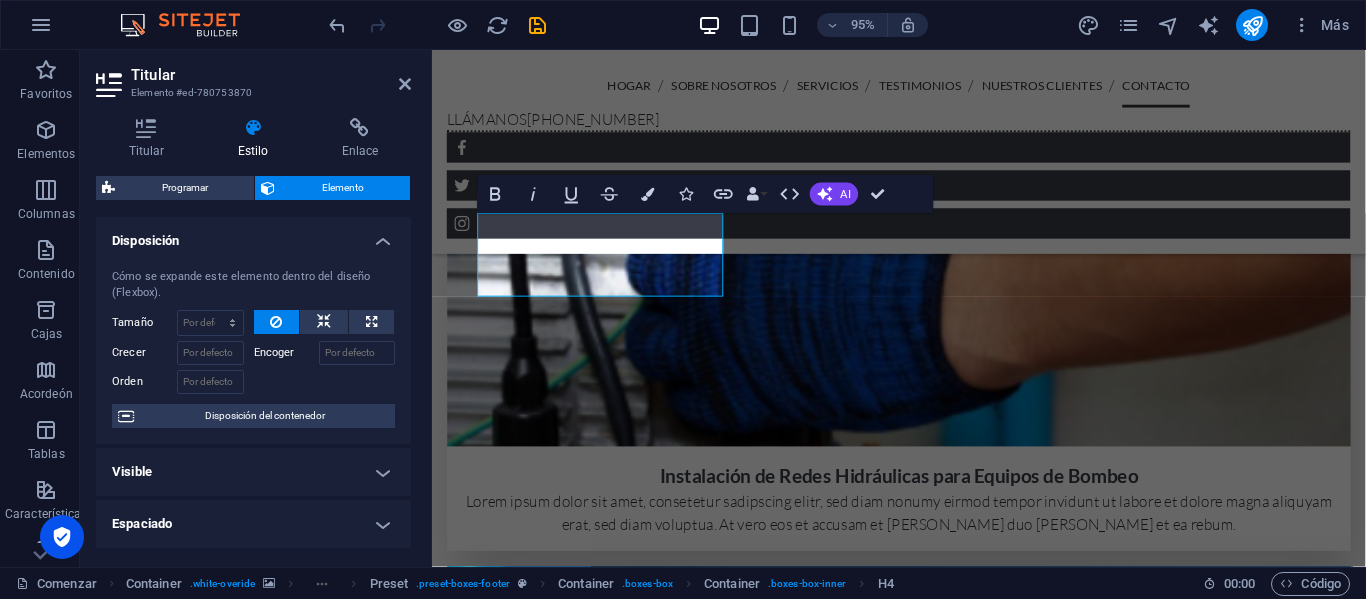 click on "Visible" at bounding box center (253, 472) 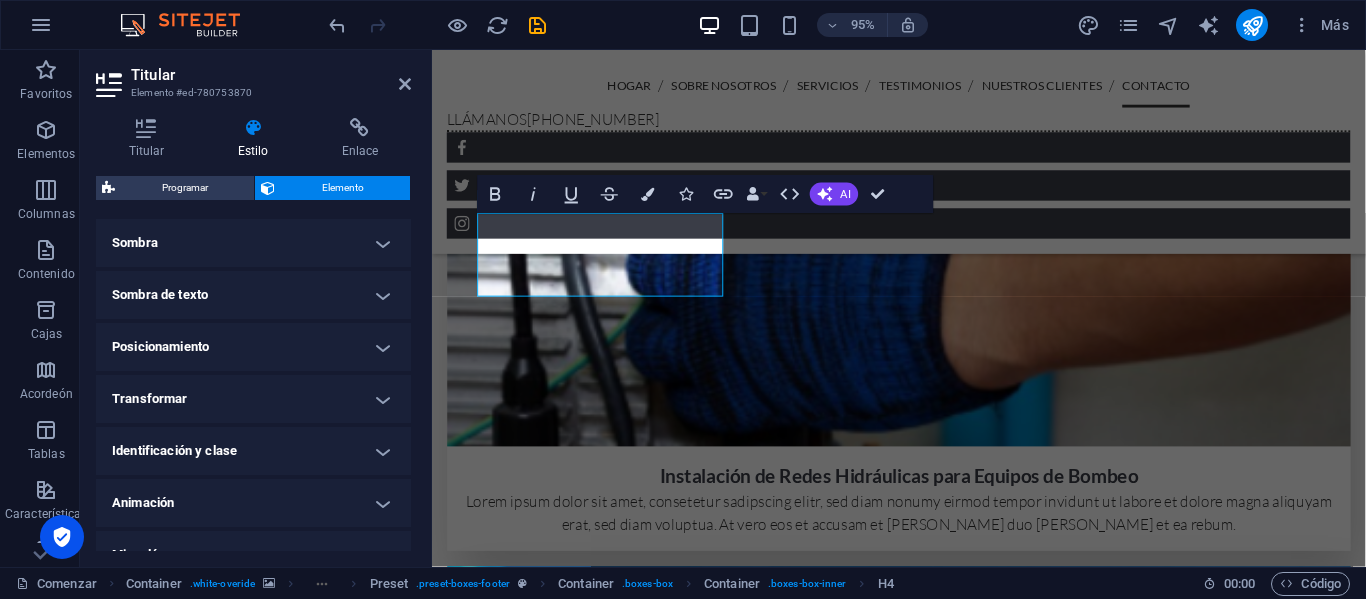 scroll, scrollTop: 528, scrollLeft: 0, axis: vertical 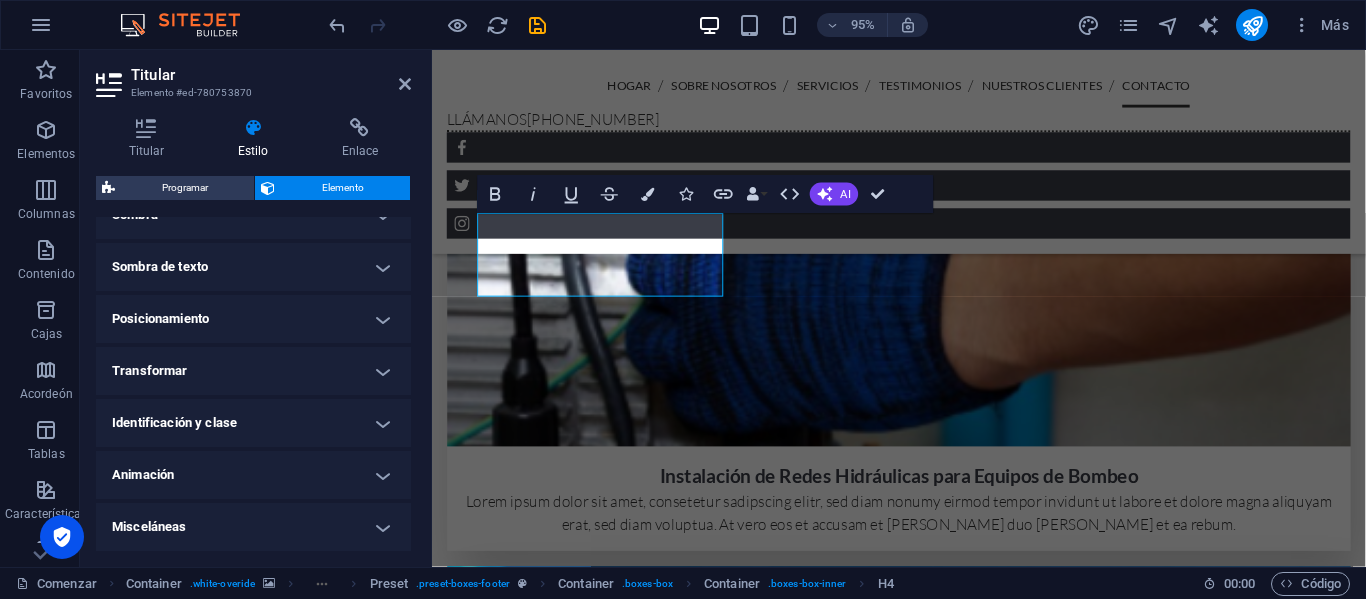 click on "Transformar" at bounding box center [253, 371] 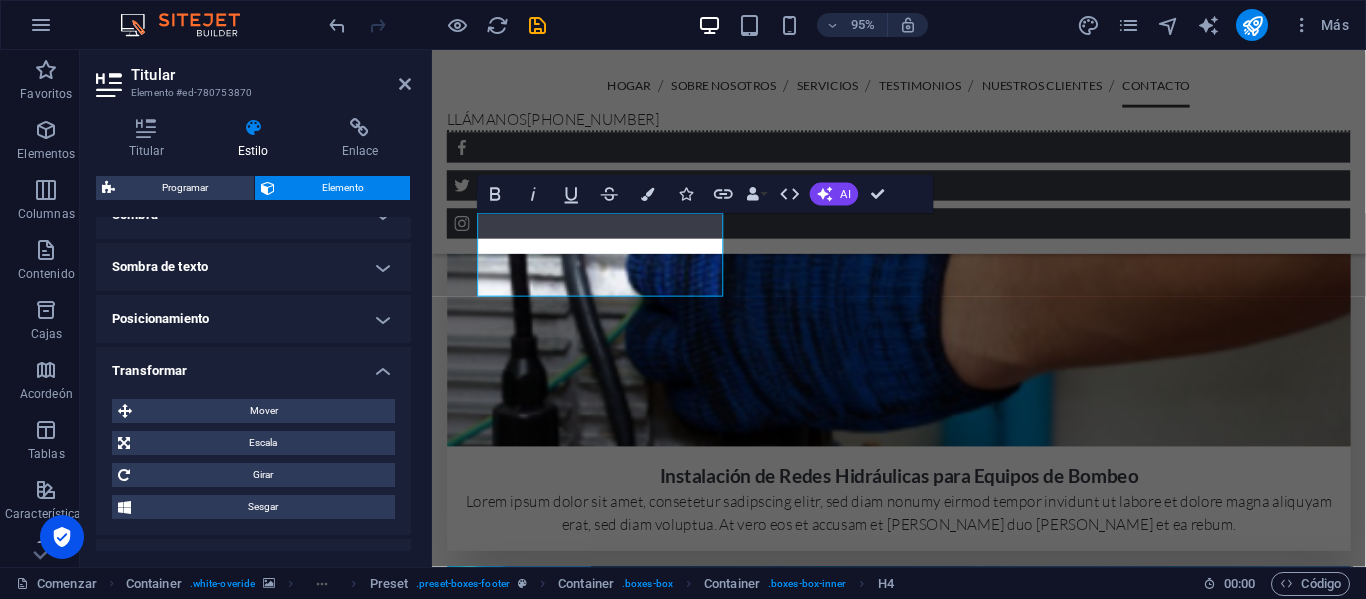 click on "Transformar" at bounding box center [253, 365] 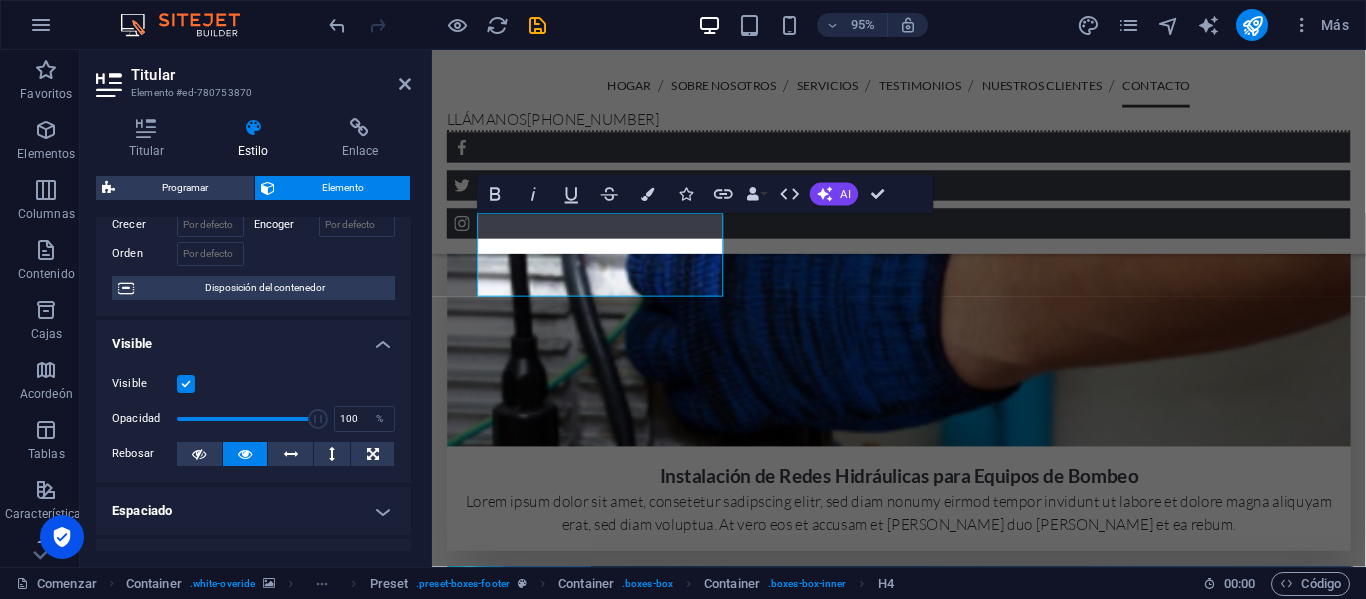 scroll, scrollTop: 0, scrollLeft: 0, axis: both 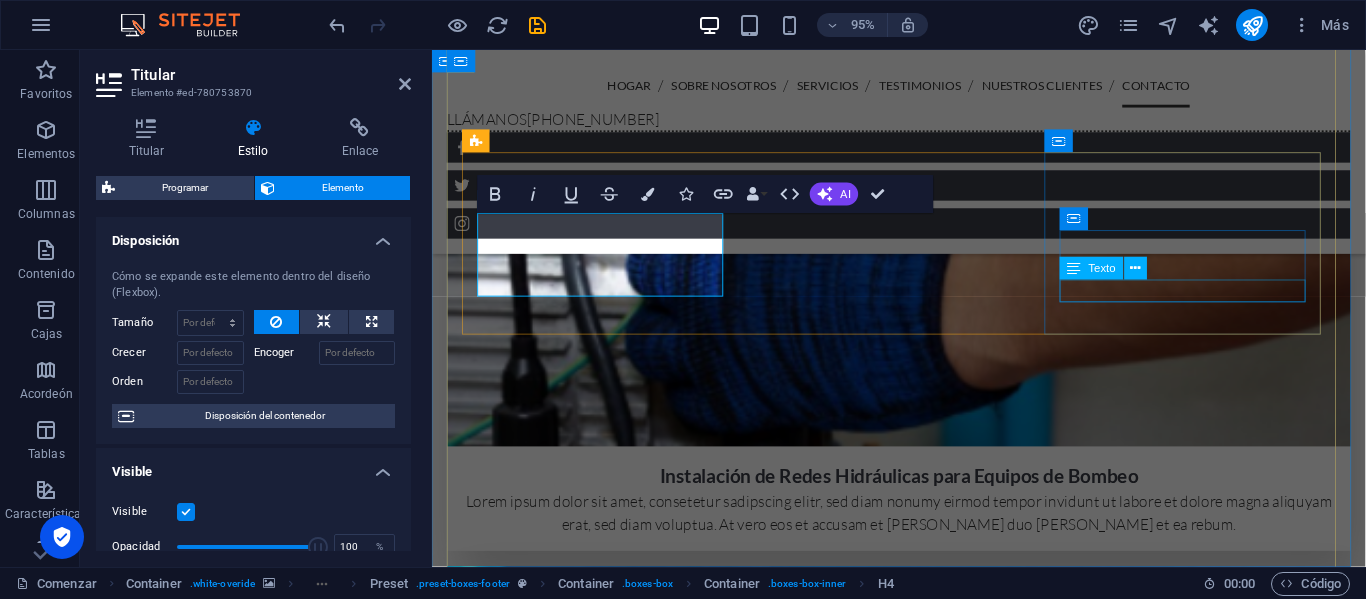 click on "[EMAIL_ADDRESS][DOMAIN_NAME]" at bounding box center (833, 11720) 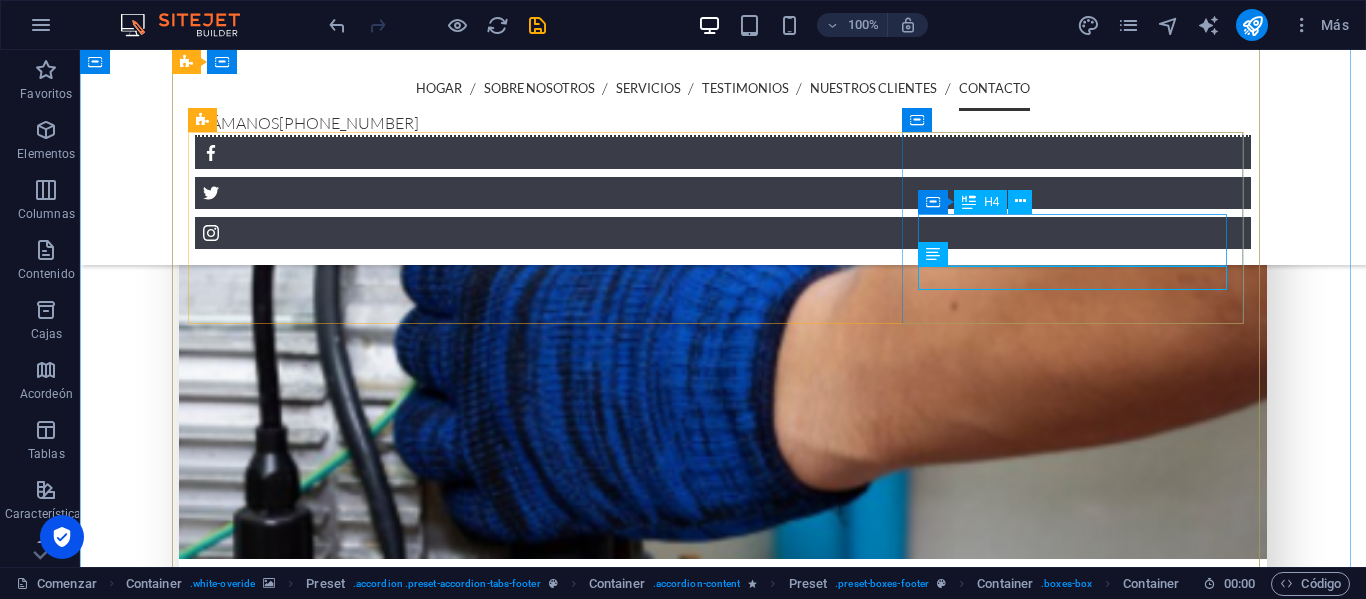scroll, scrollTop: 5594, scrollLeft: 0, axis: vertical 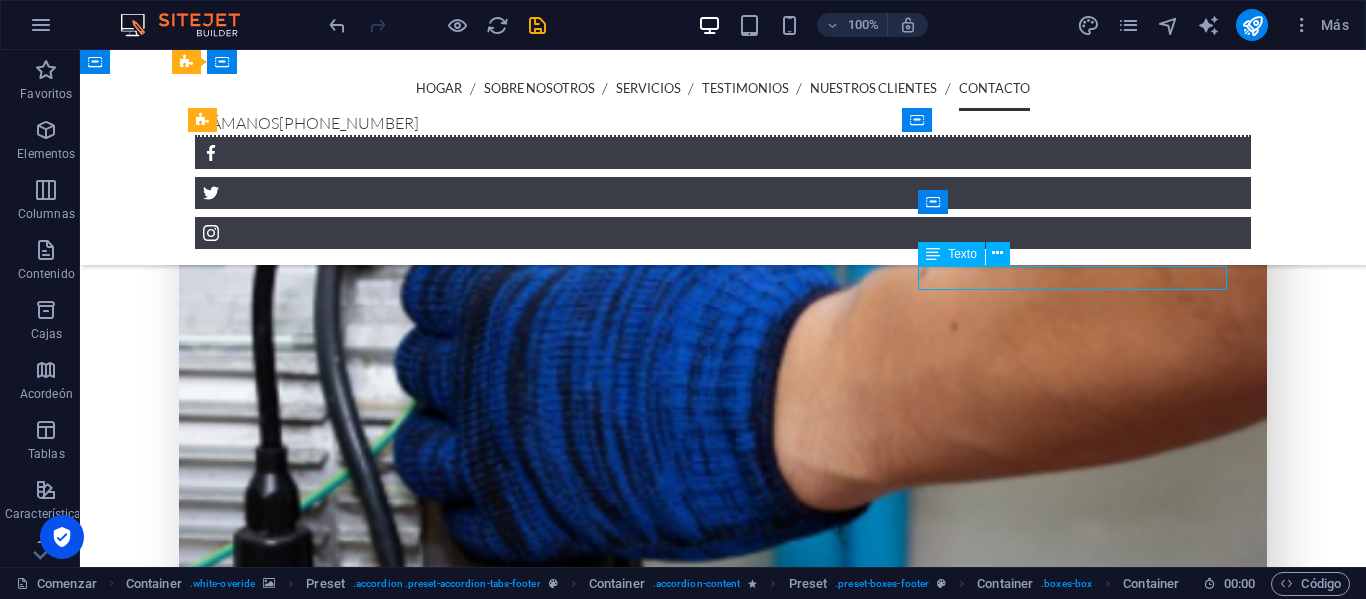 drag, startPoint x: 1159, startPoint y: 278, endPoint x: 1107, endPoint y: 280, distance: 52.03845 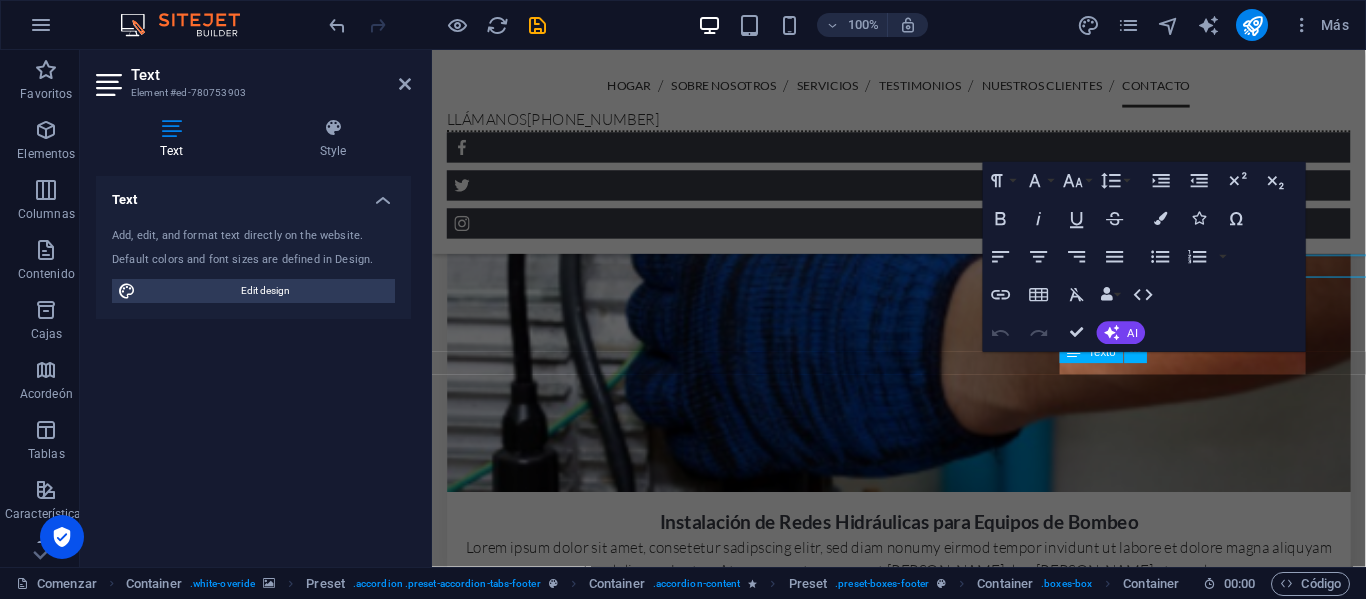 scroll, scrollTop: 5618, scrollLeft: 0, axis: vertical 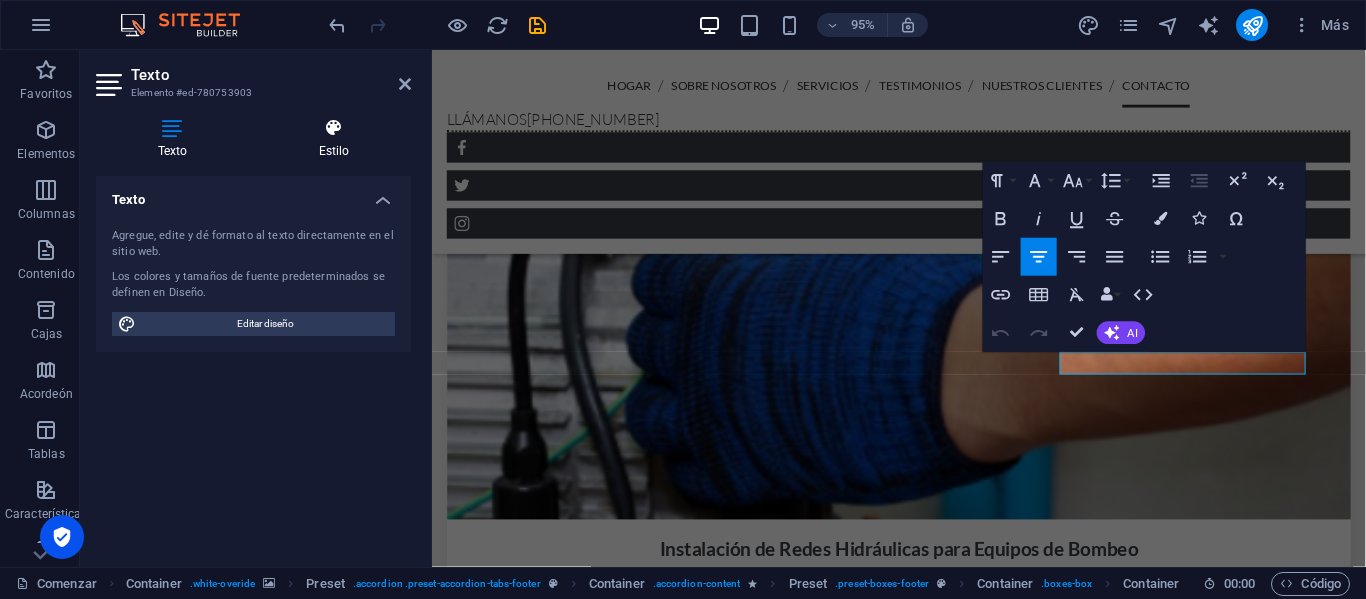 click on "Estilo" at bounding box center [334, 151] 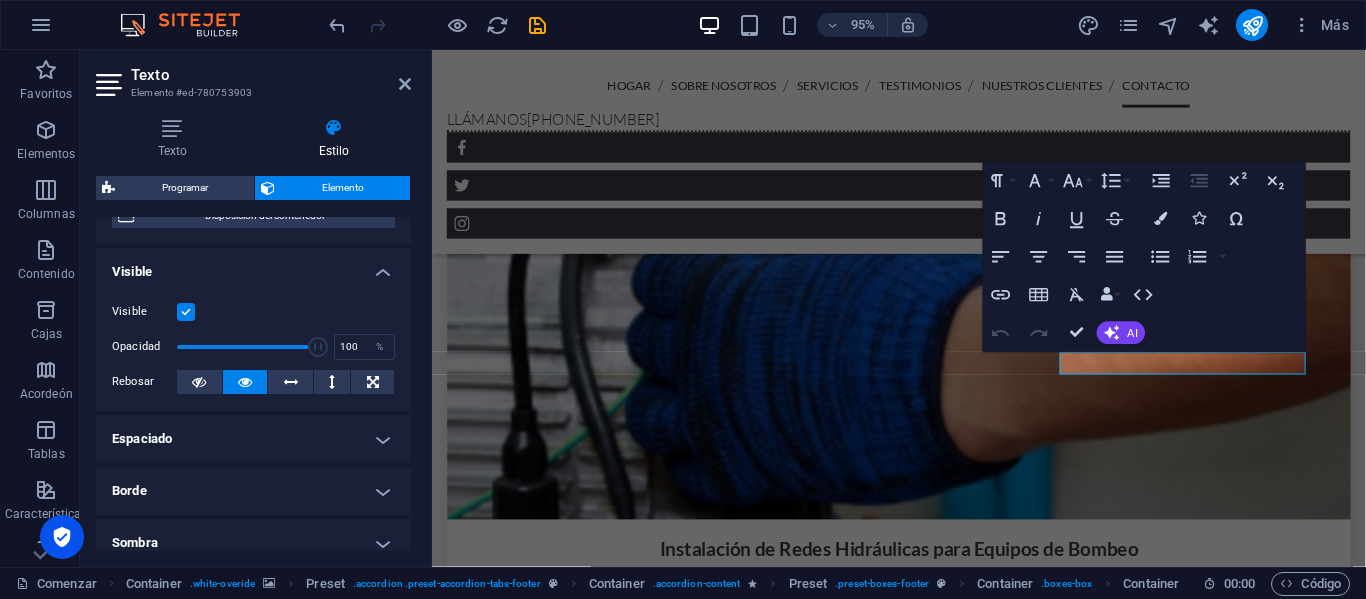 scroll, scrollTop: 0, scrollLeft: 0, axis: both 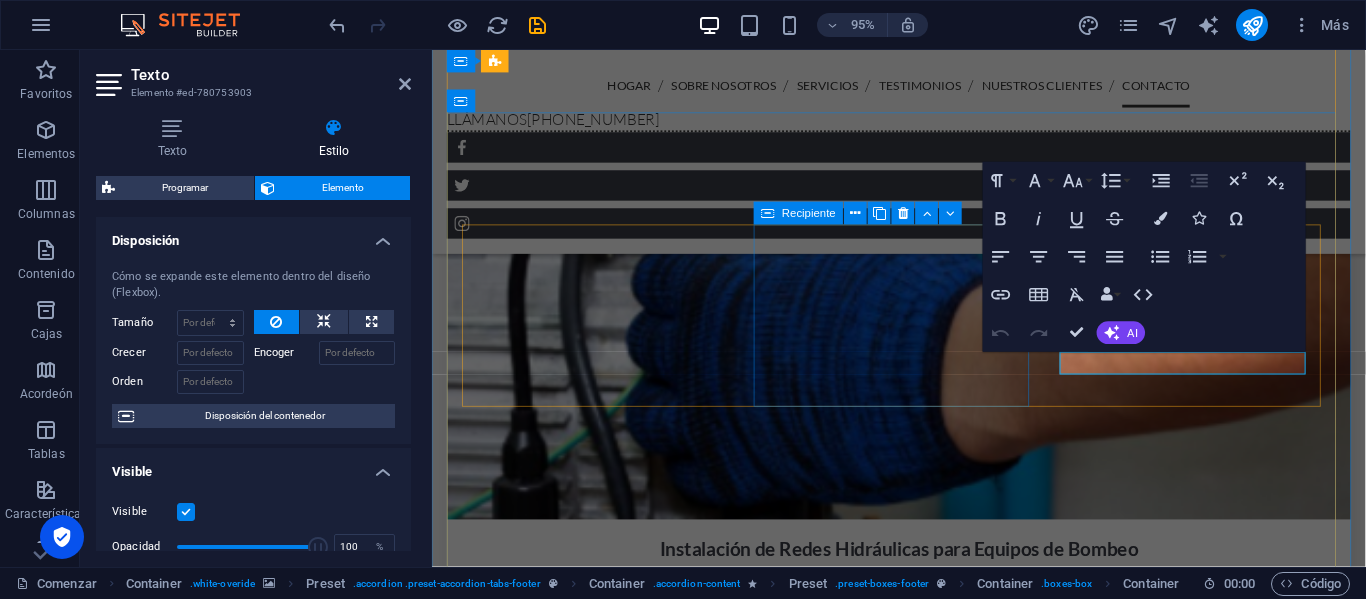 click on "[PHONE_NUMBER]" at bounding box center [832, 11582] 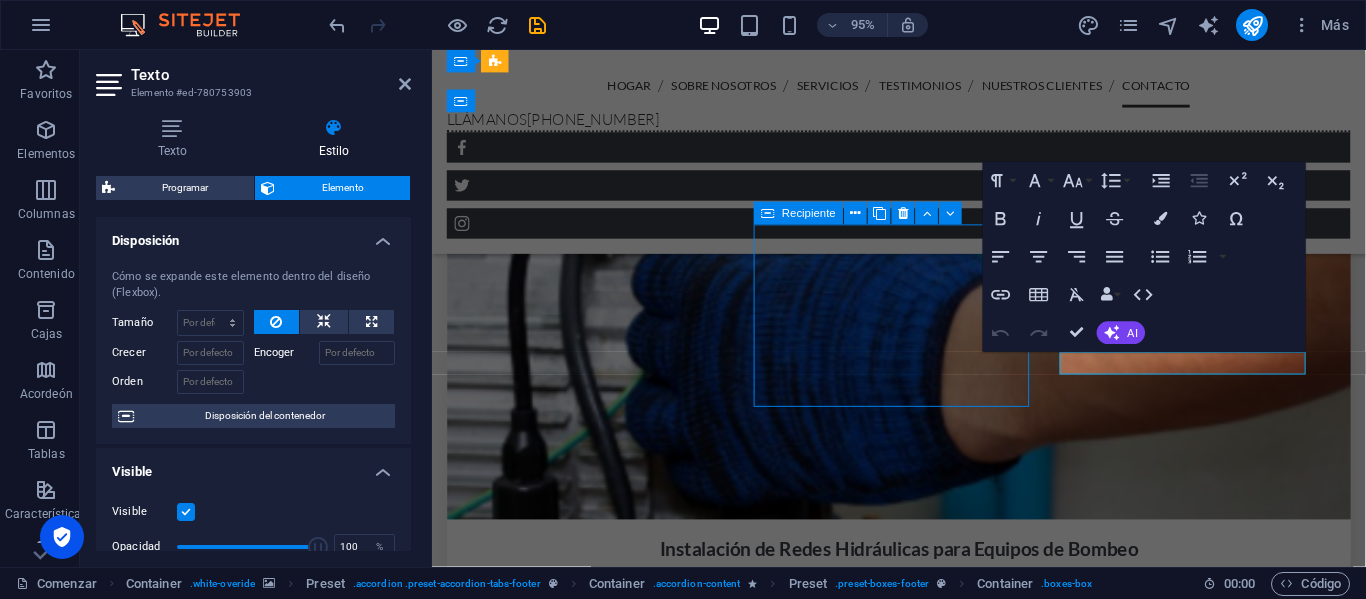 scroll, scrollTop: 5594, scrollLeft: 0, axis: vertical 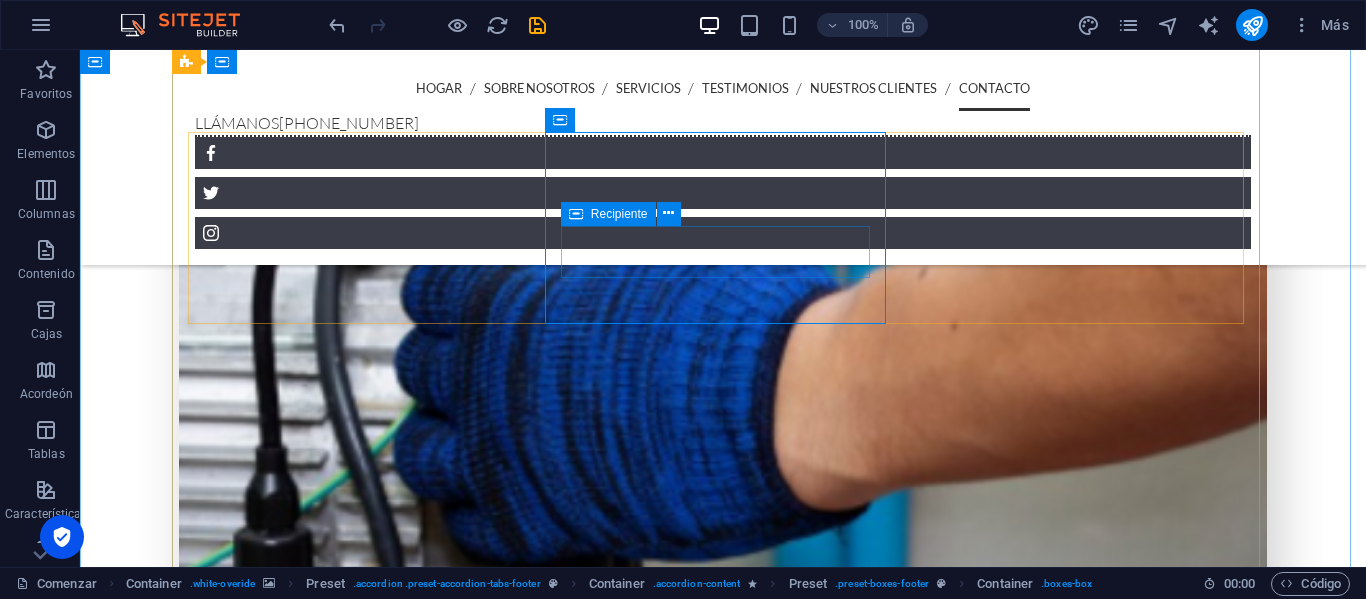 click at bounding box center (576, 214) 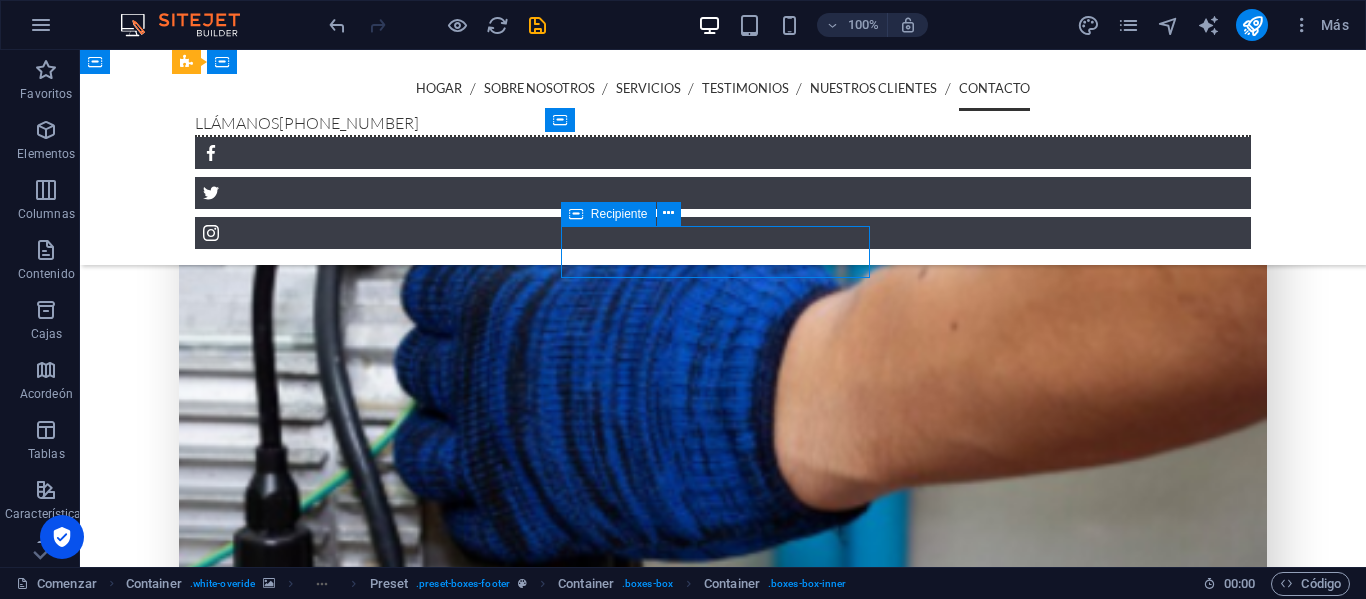 click at bounding box center (576, 214) 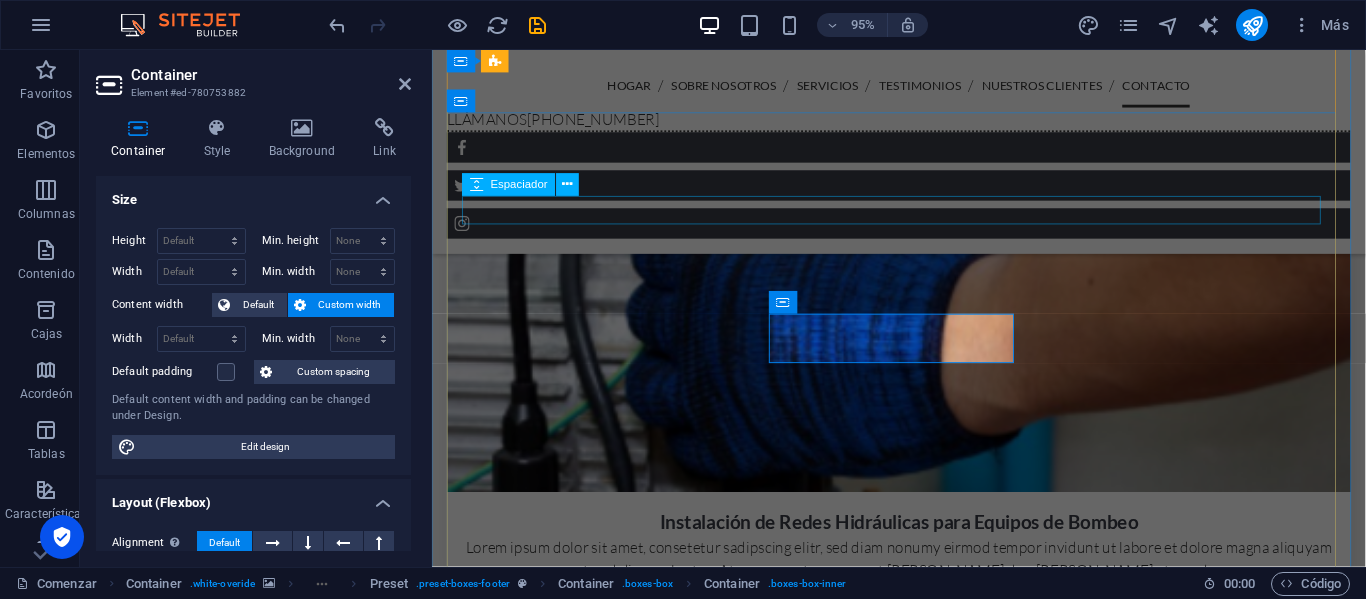 scroll, scrollTop: 5618, scrollLeft: 0, axis: vertical 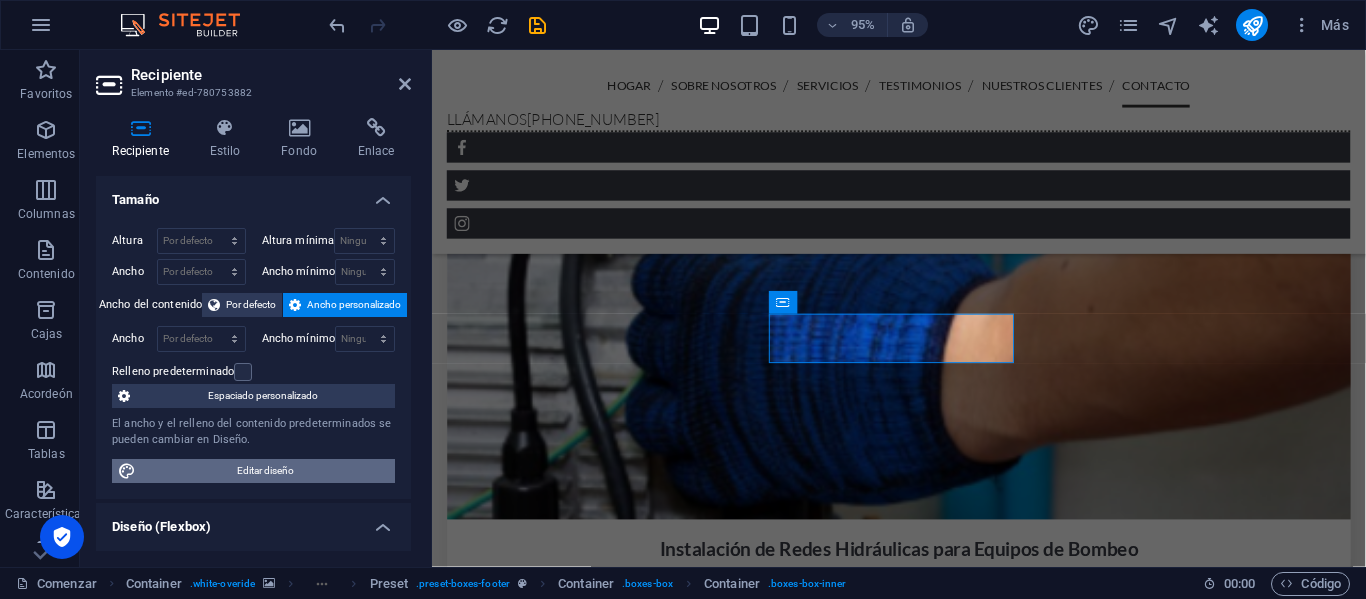click on "Editar diseño" at bounding box center (265, 470) 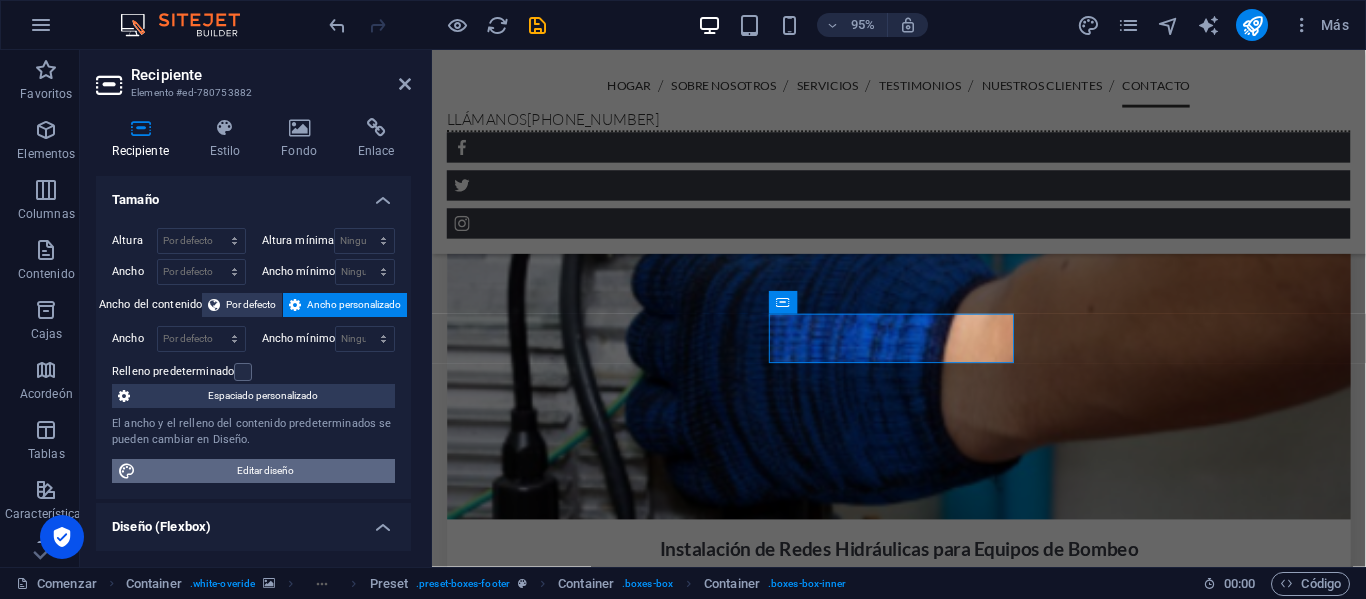select on "rem" 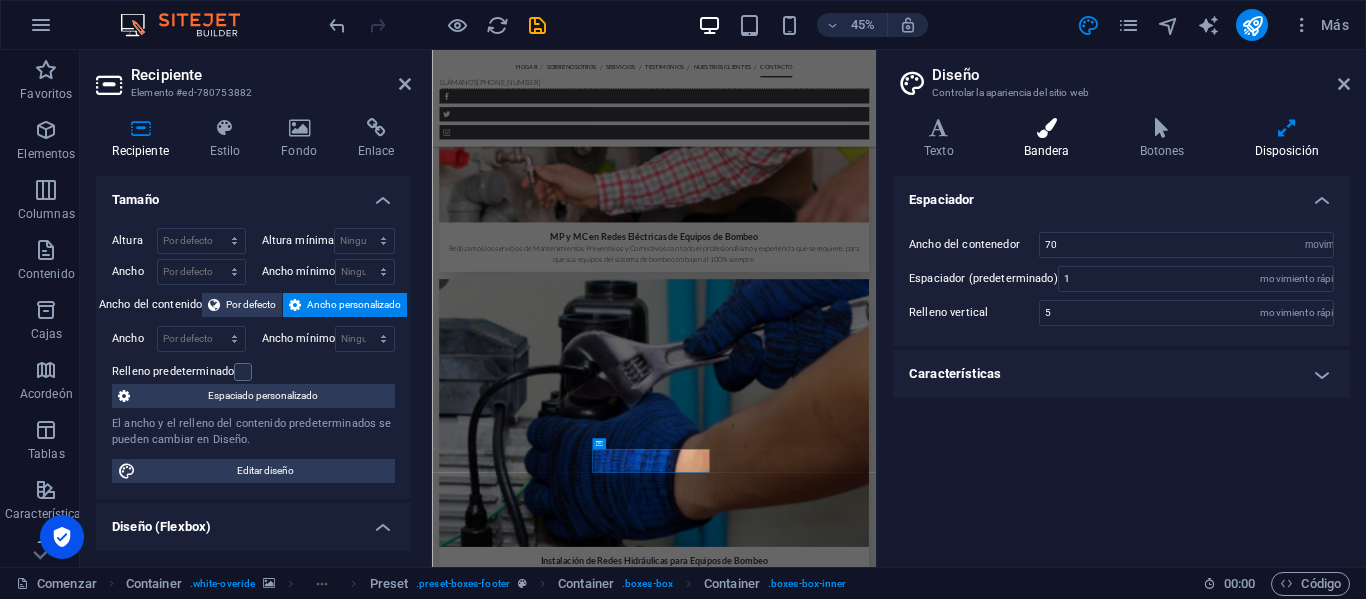 click on "Bandera" at bounding box center [1047, 151] 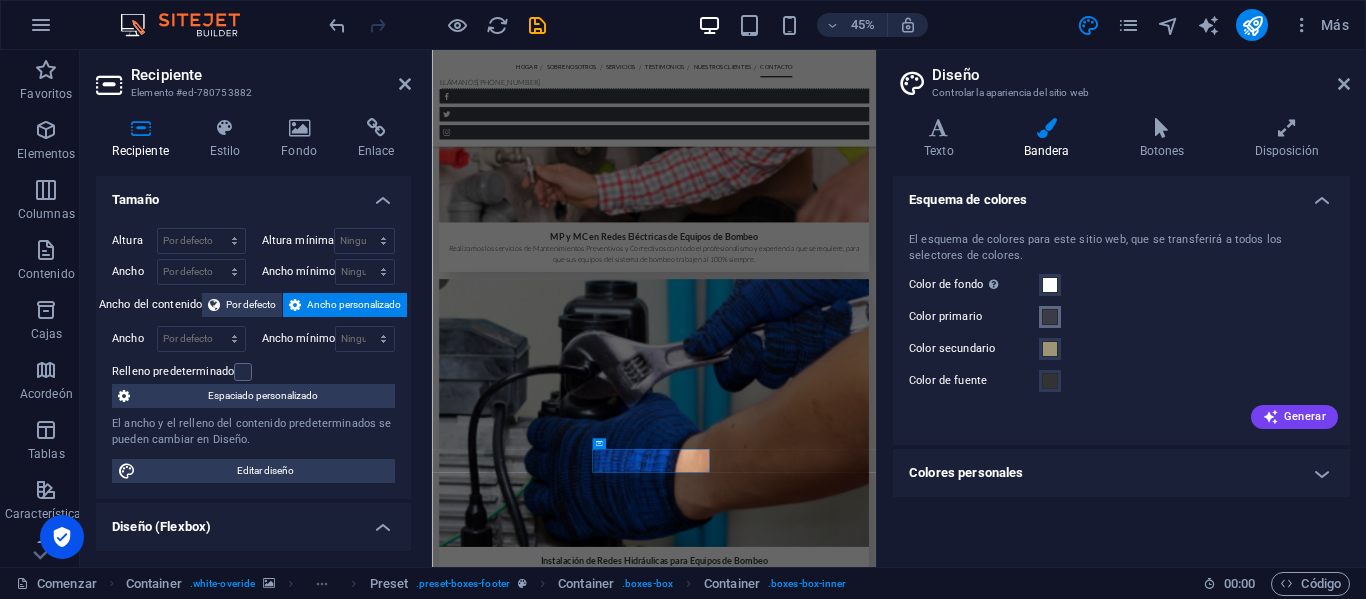 click at bounding box center (1050, 317) 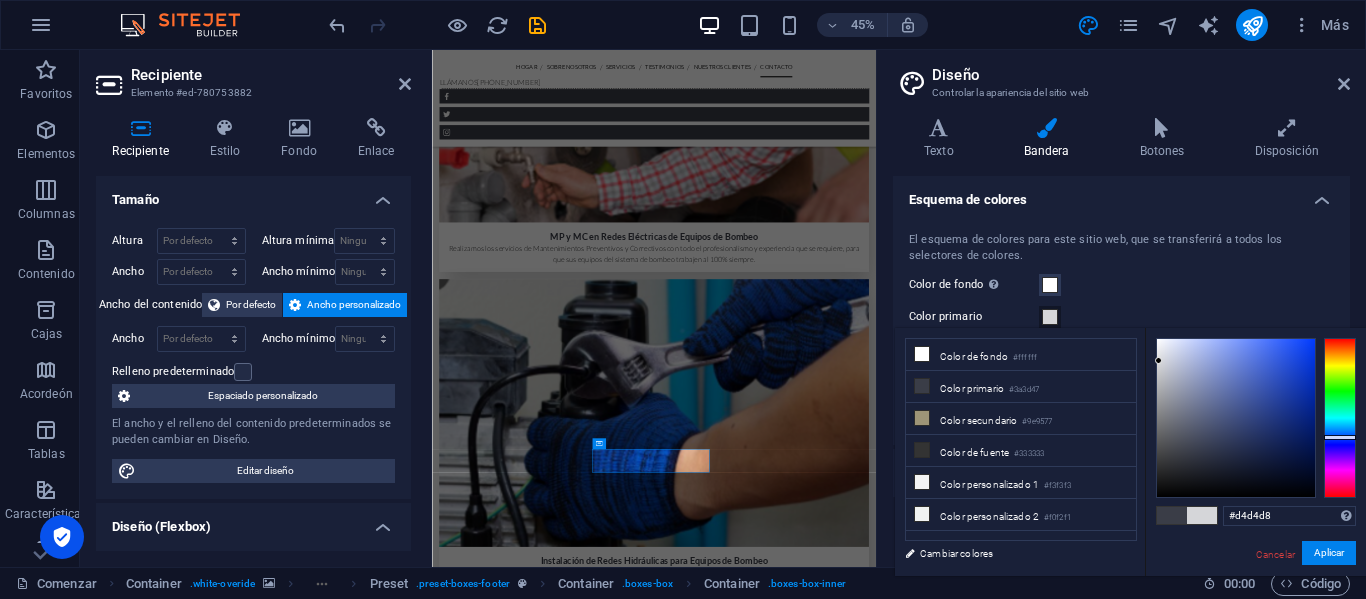 type on "#d5d6d9" 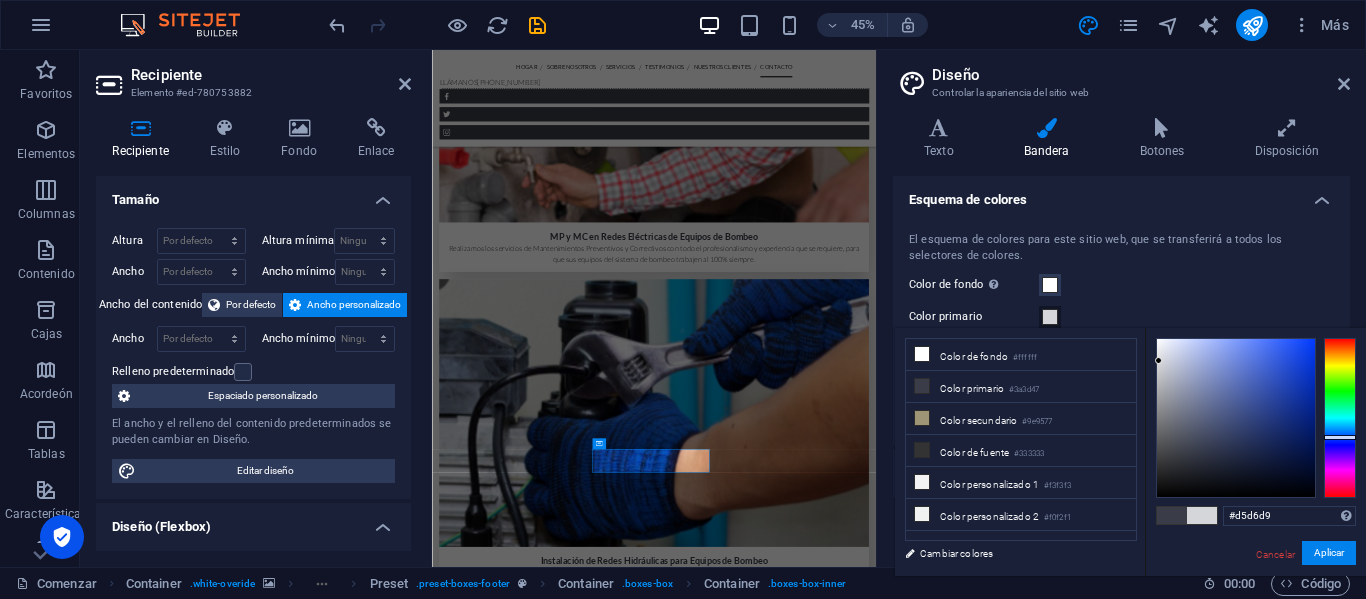 drag, startPoint x: 1183, startPoint y: 450, endPoint x: 1159, endPoint y: 361, distance: 92.17918 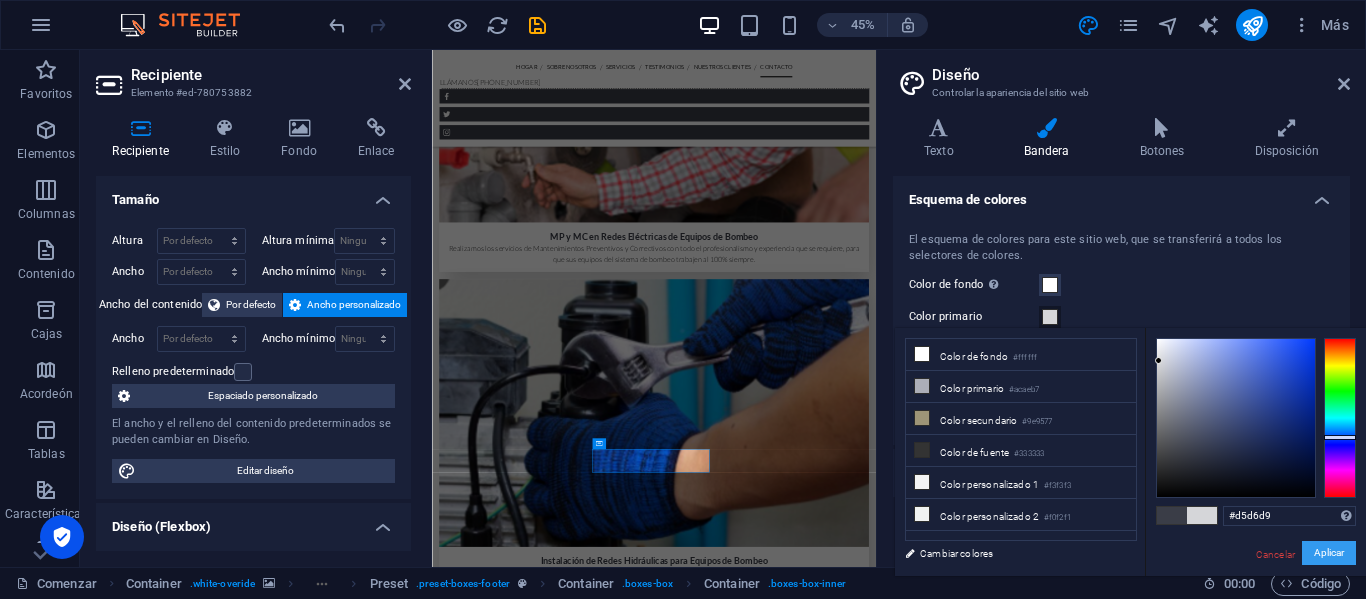 click on "Aplicar" at bounding box center [1329, 552] 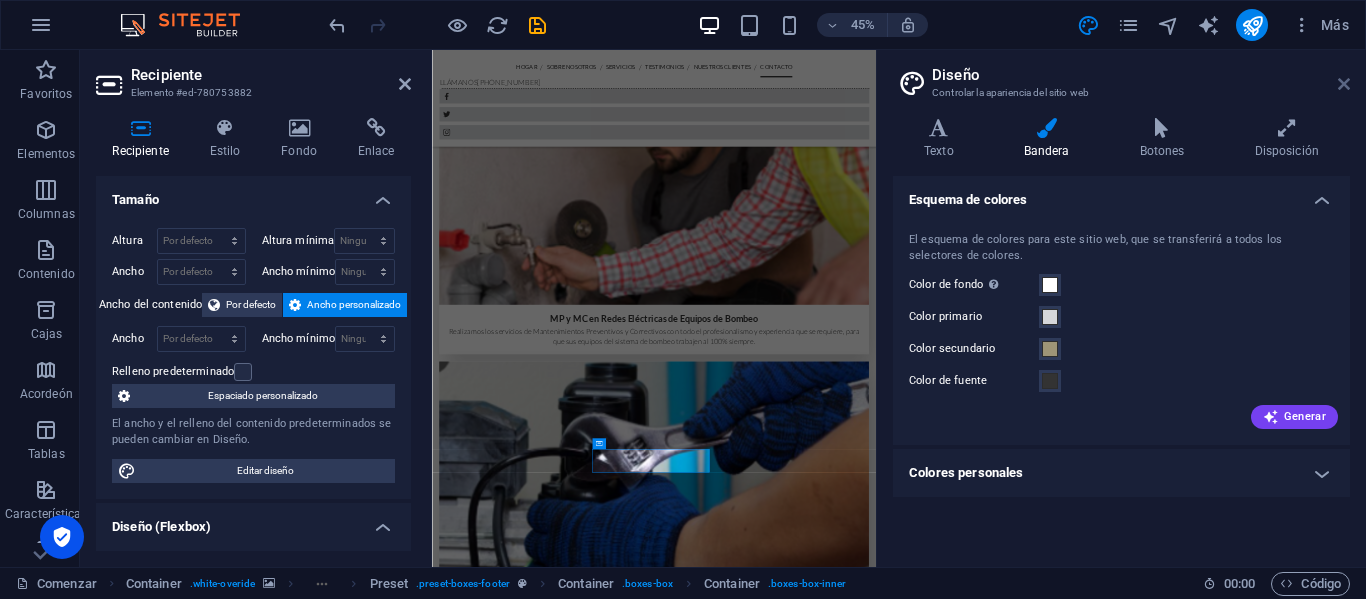 click at bounding box center [1344, 84] 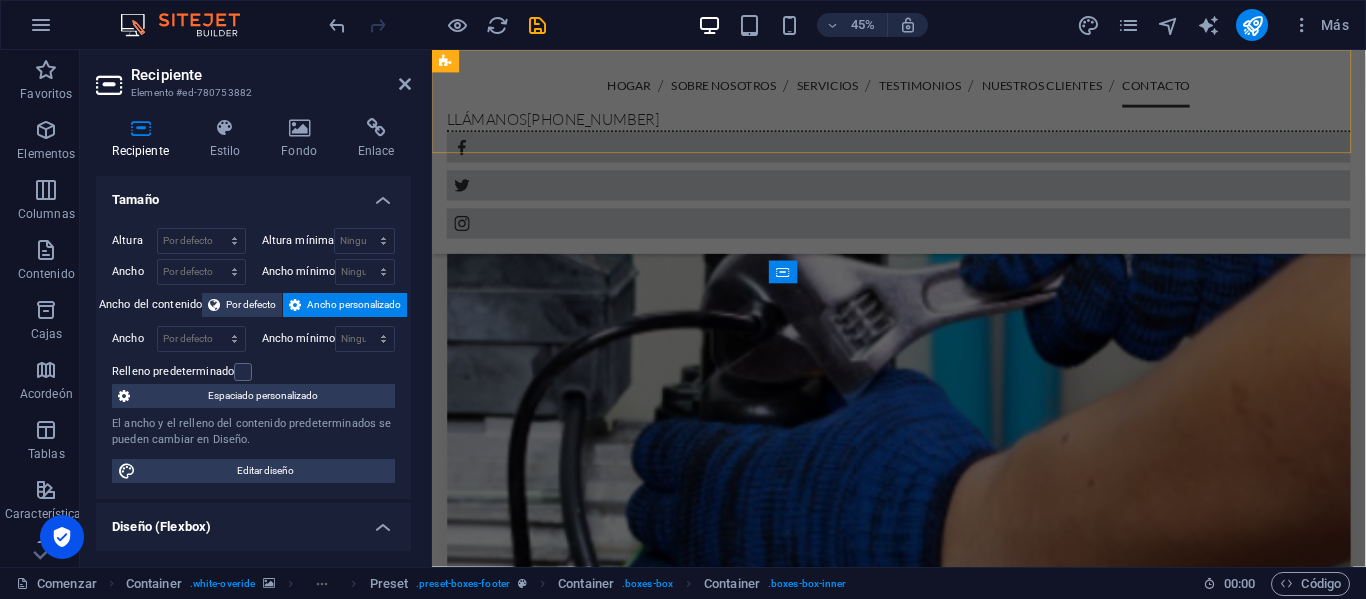 scroll, scrollTop: 5650, scrollLeft: 0, axis: vertical 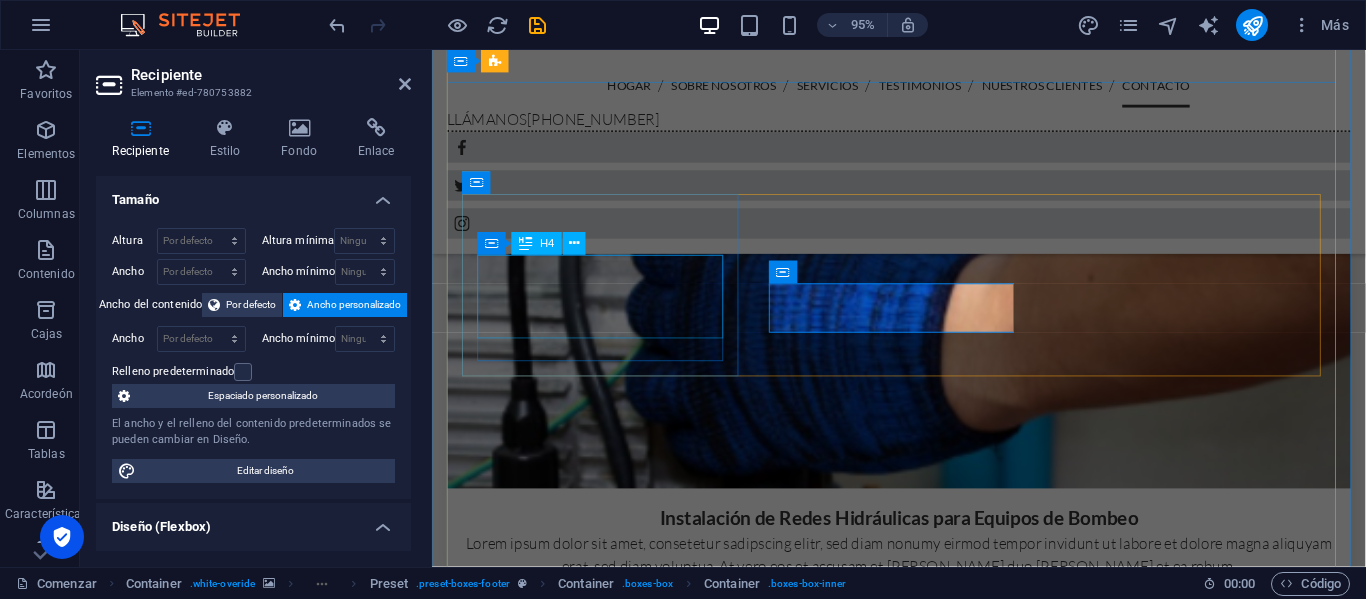 click on "Cra 20 #9a -53 Sur    Madrid, Cundinamarca." at bounding box center [832, 11374] 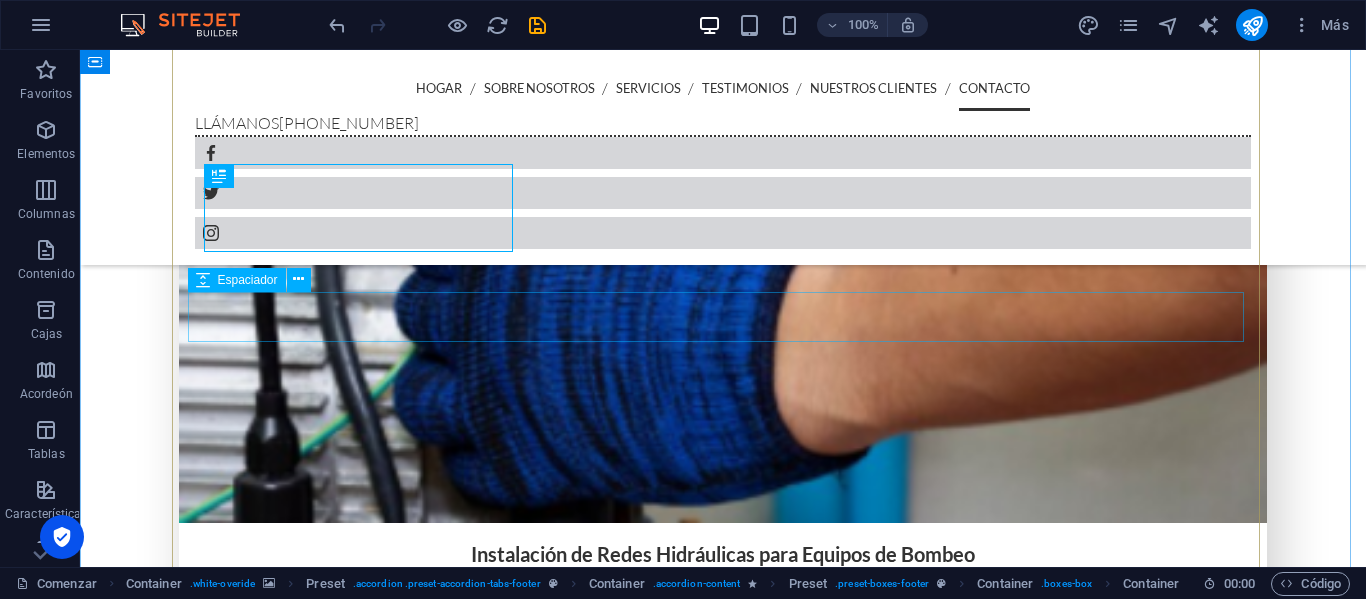 scroll, scrollTop: 5626, scrollLeft: 0, axis: vertical 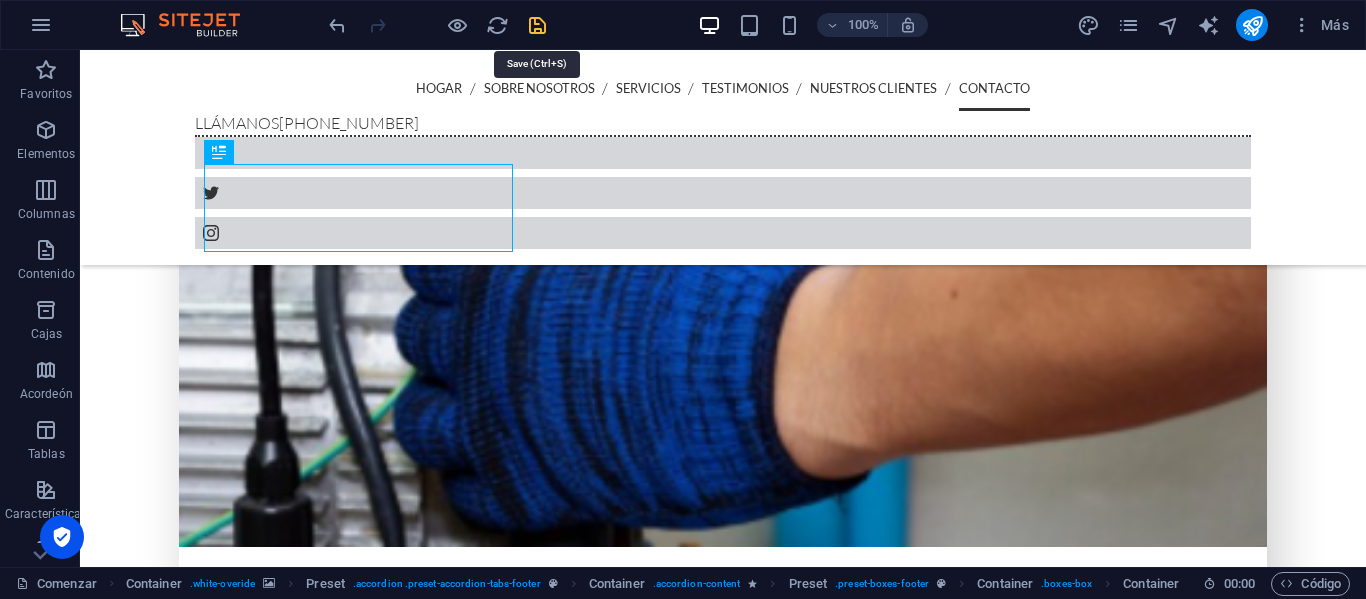 click at bounding box center [537, 25] 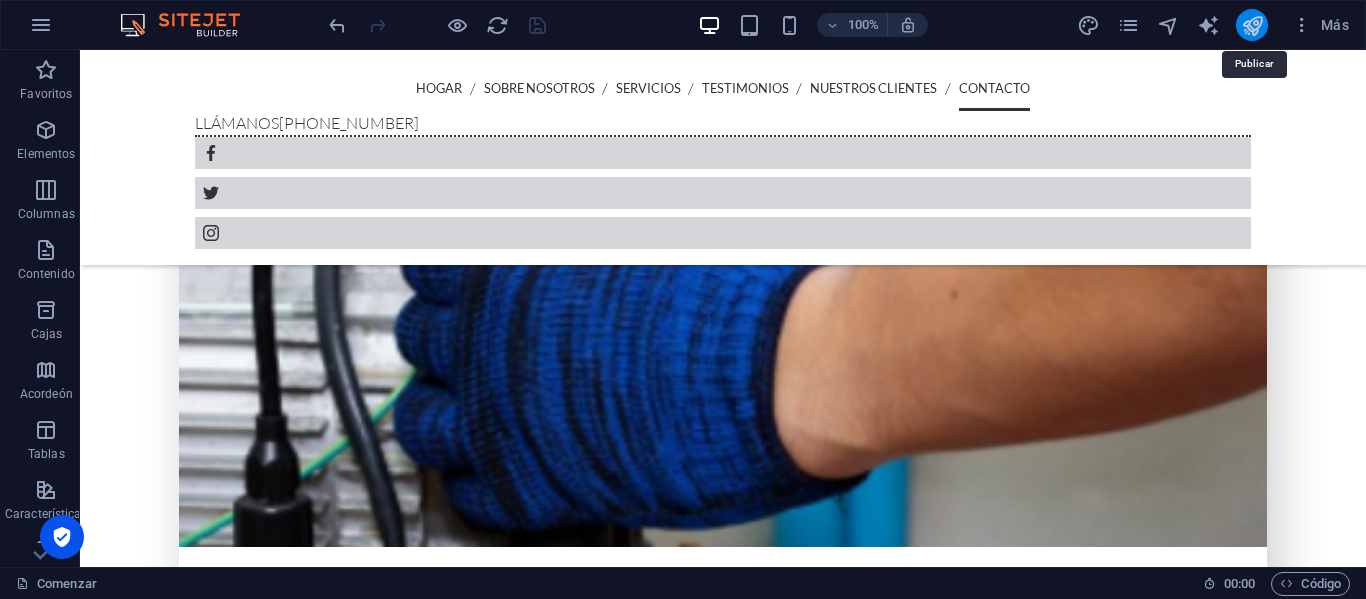 click at bounding box center [1252, 25] 